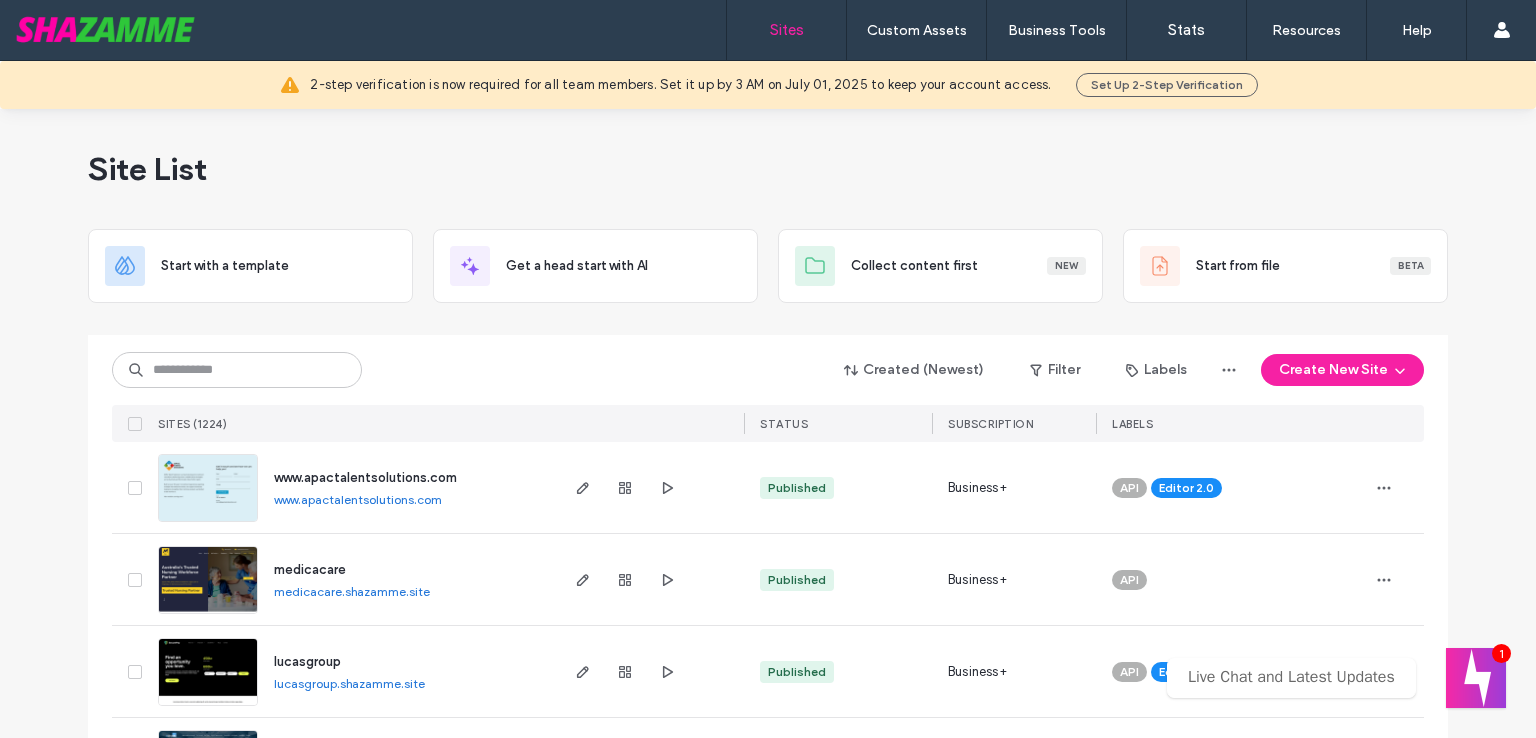scroll, scrollTop: 0, scrollLeft: 0, axis: both 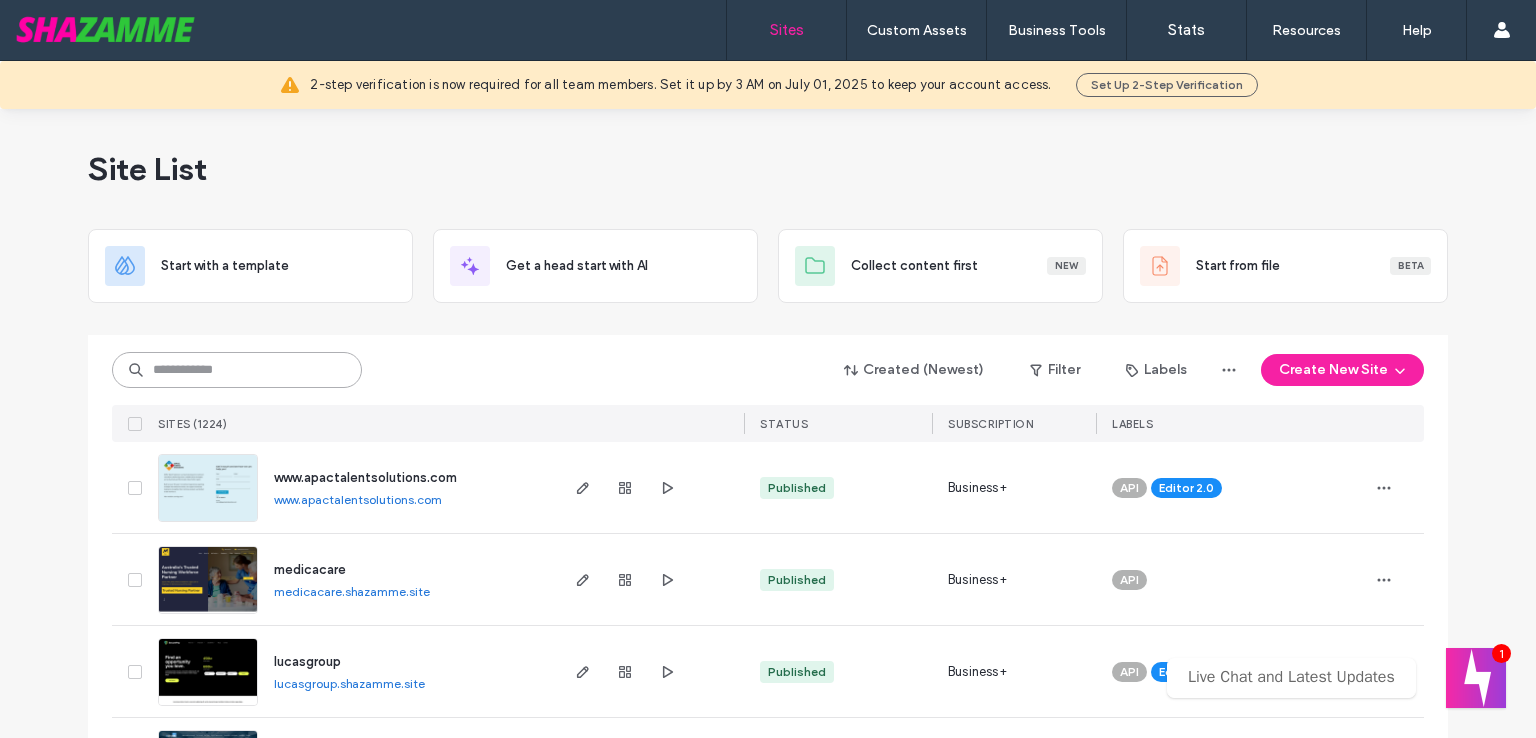 click at bounding box center (237, 370) 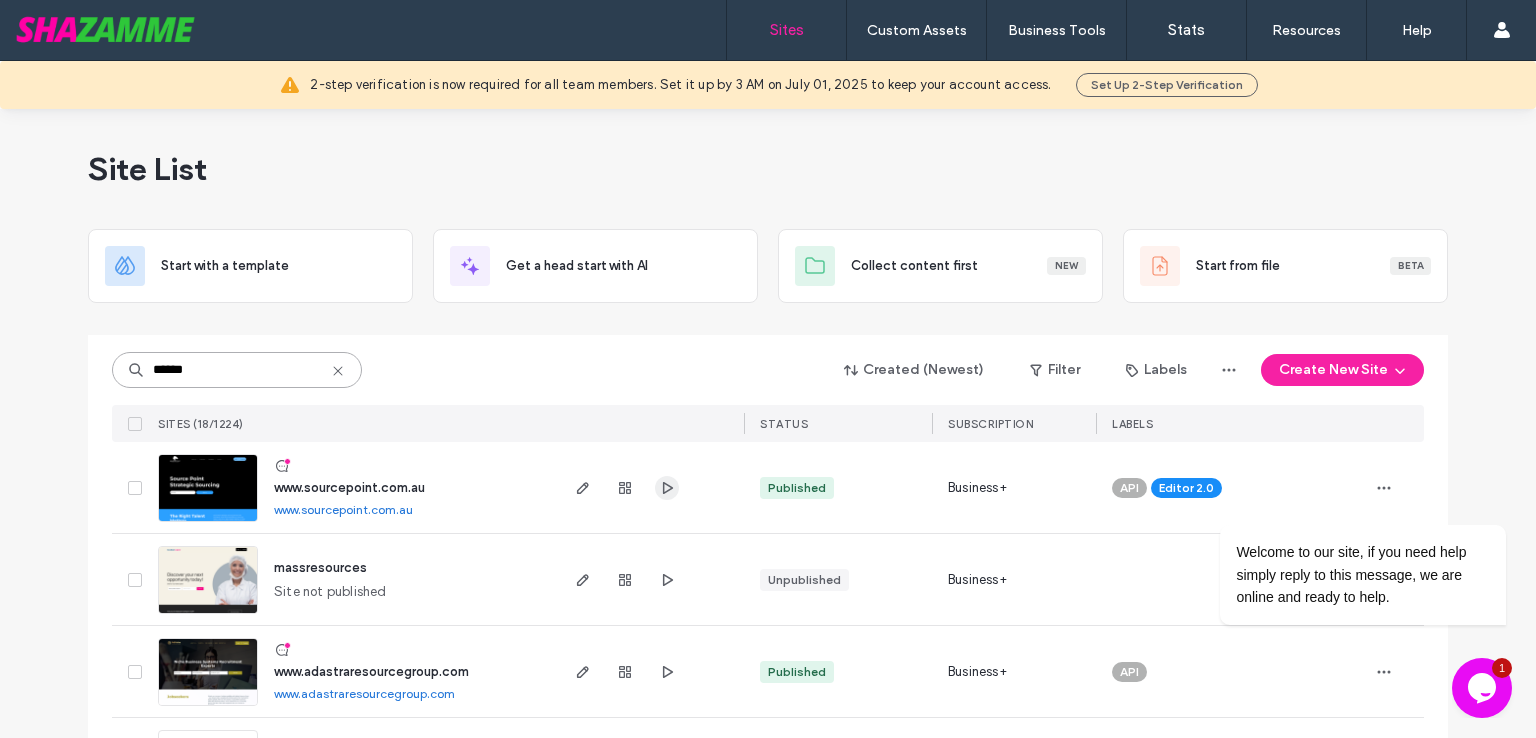 type on "******" 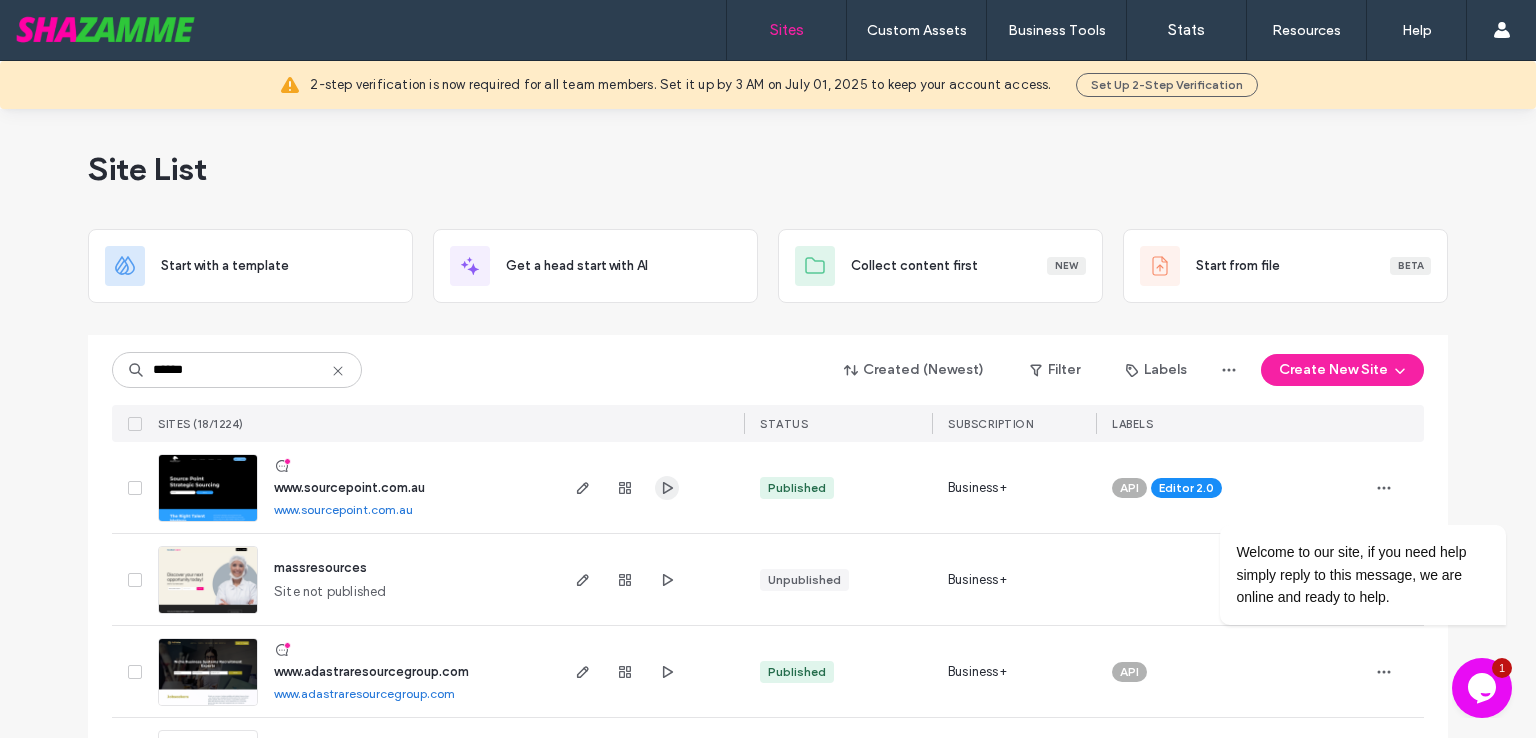 click 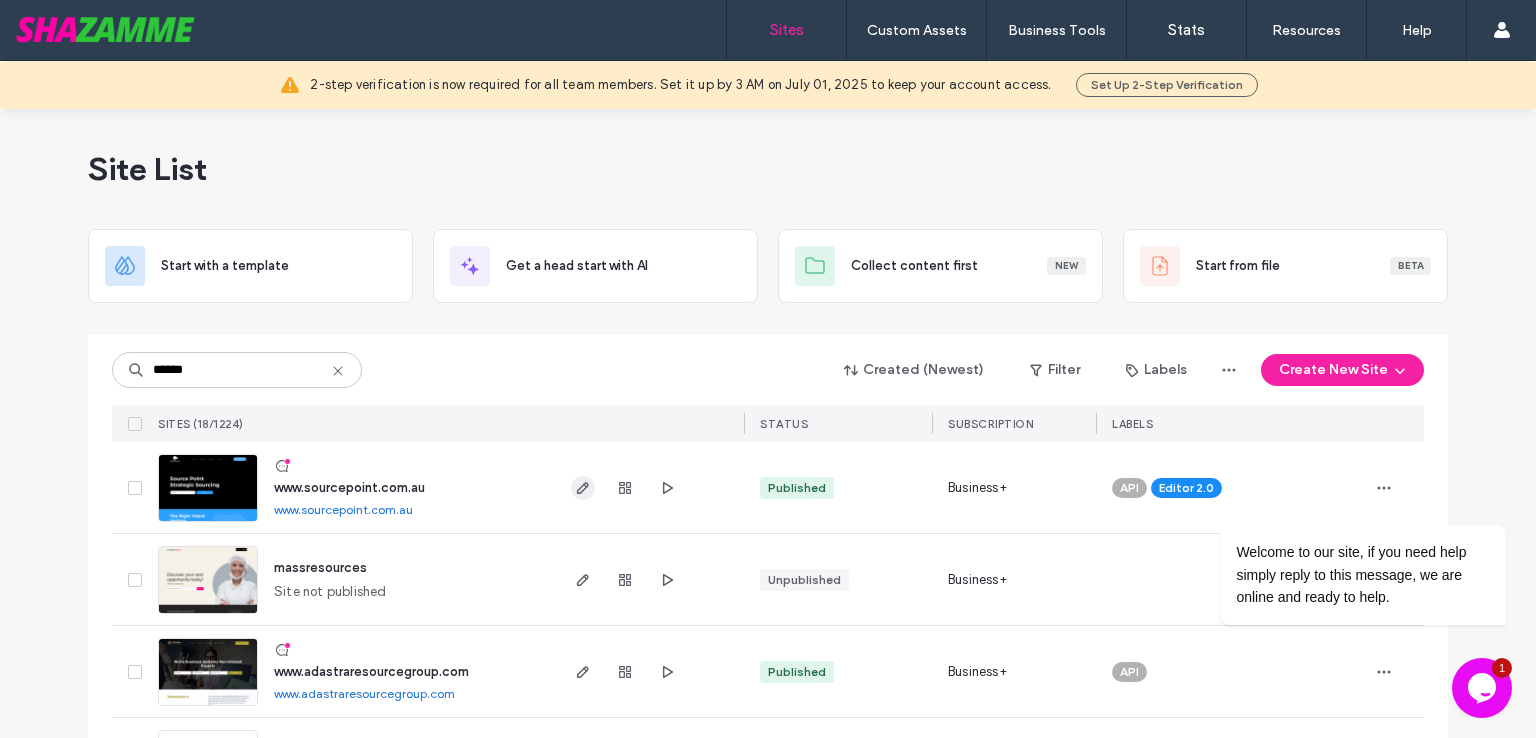 click 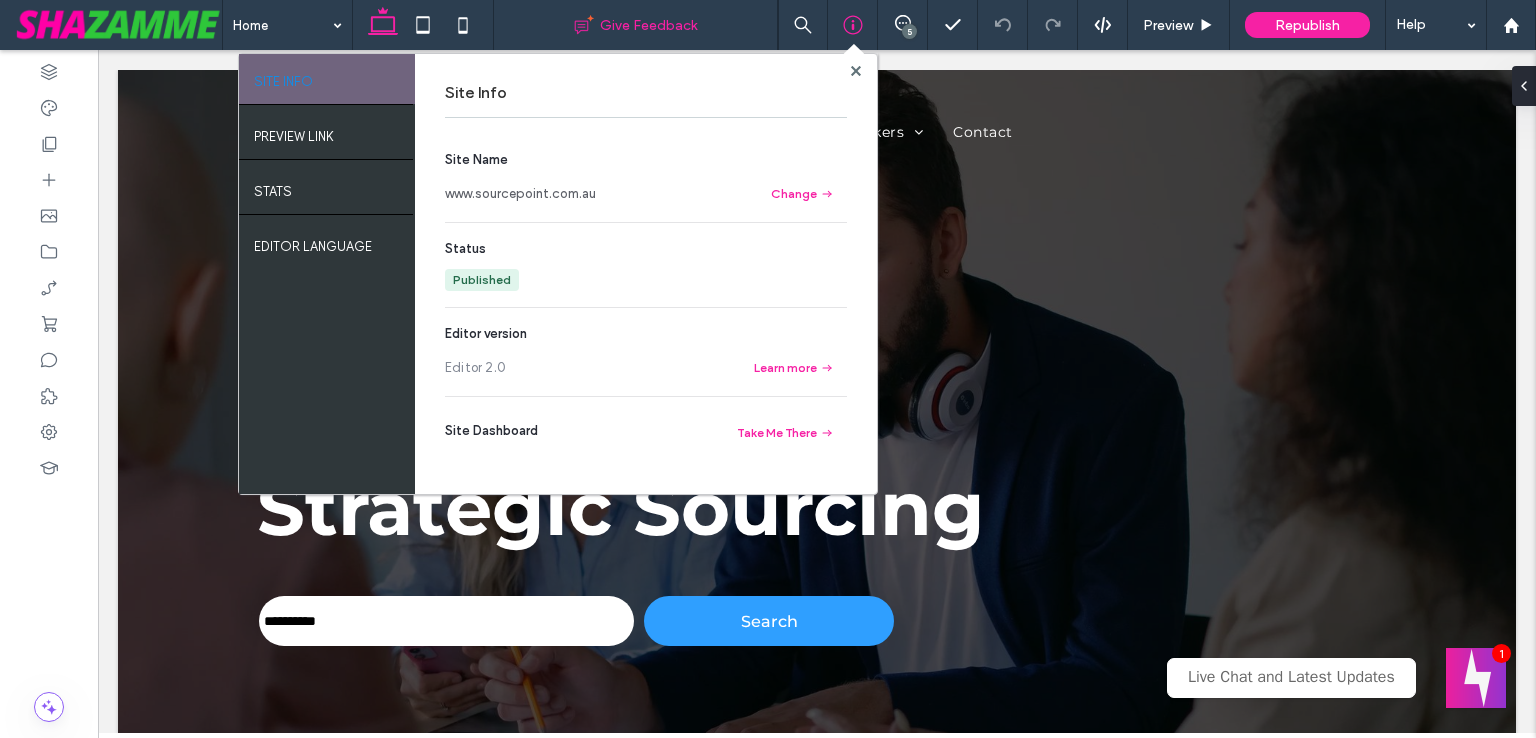 scroll, scrollTop: 0, scrollLeft: 0, axis: both 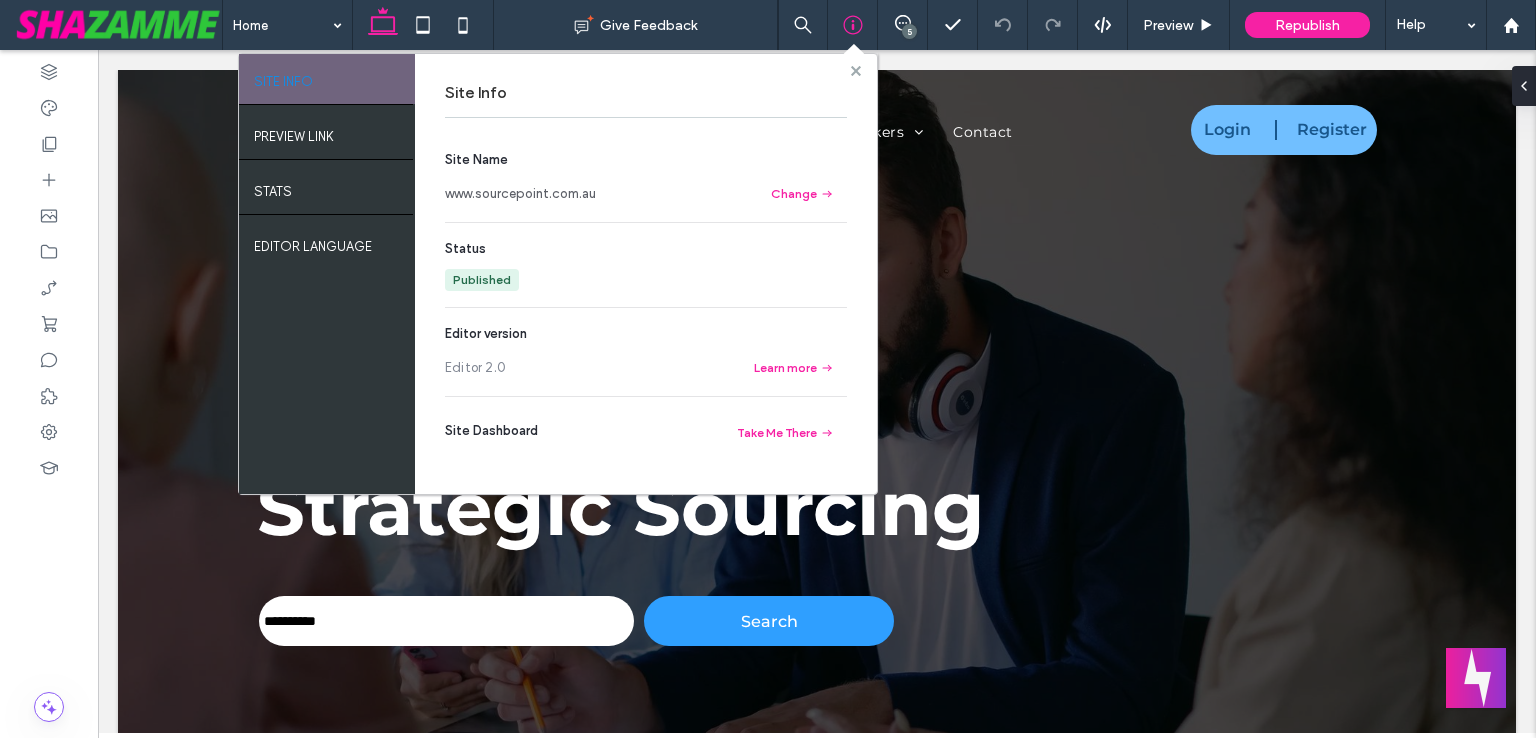 click 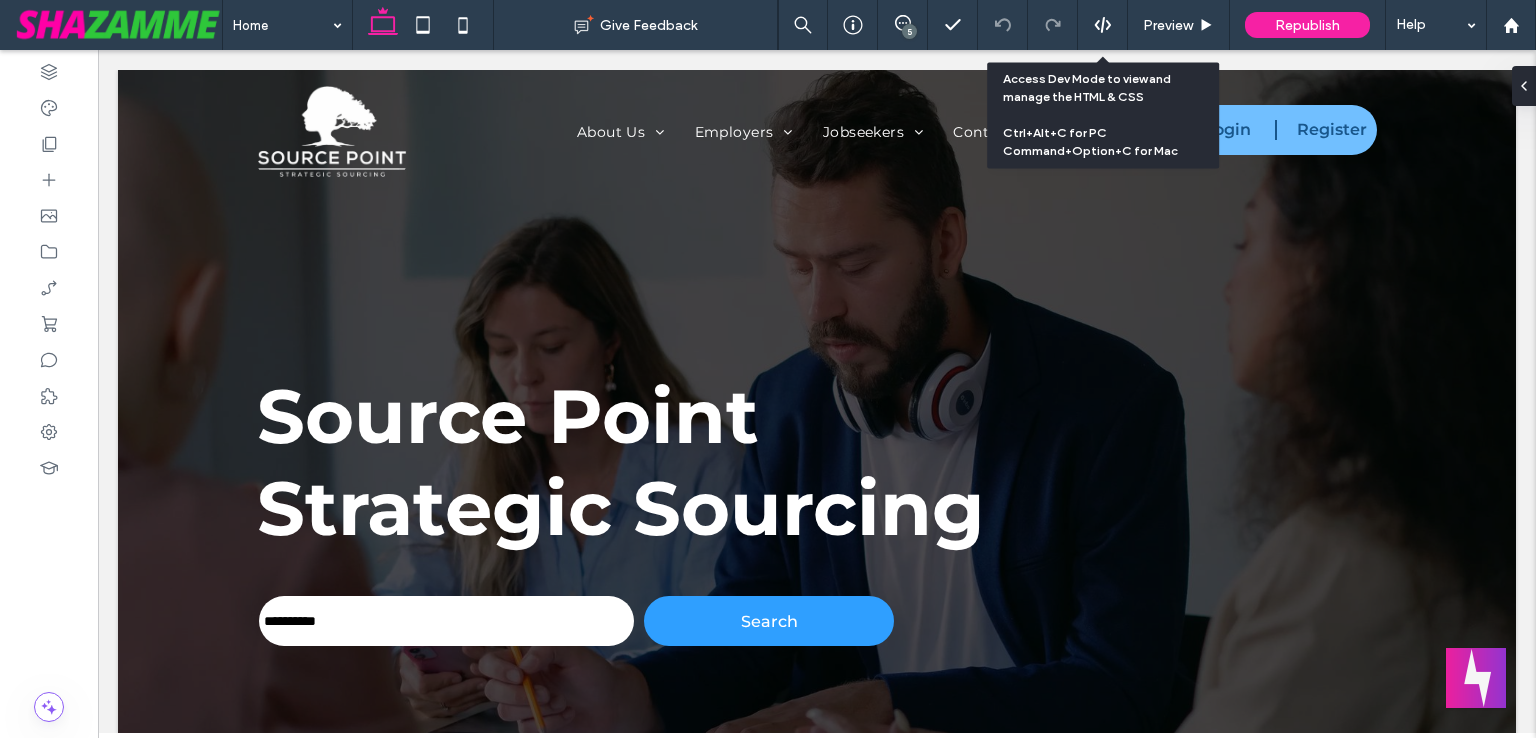 click 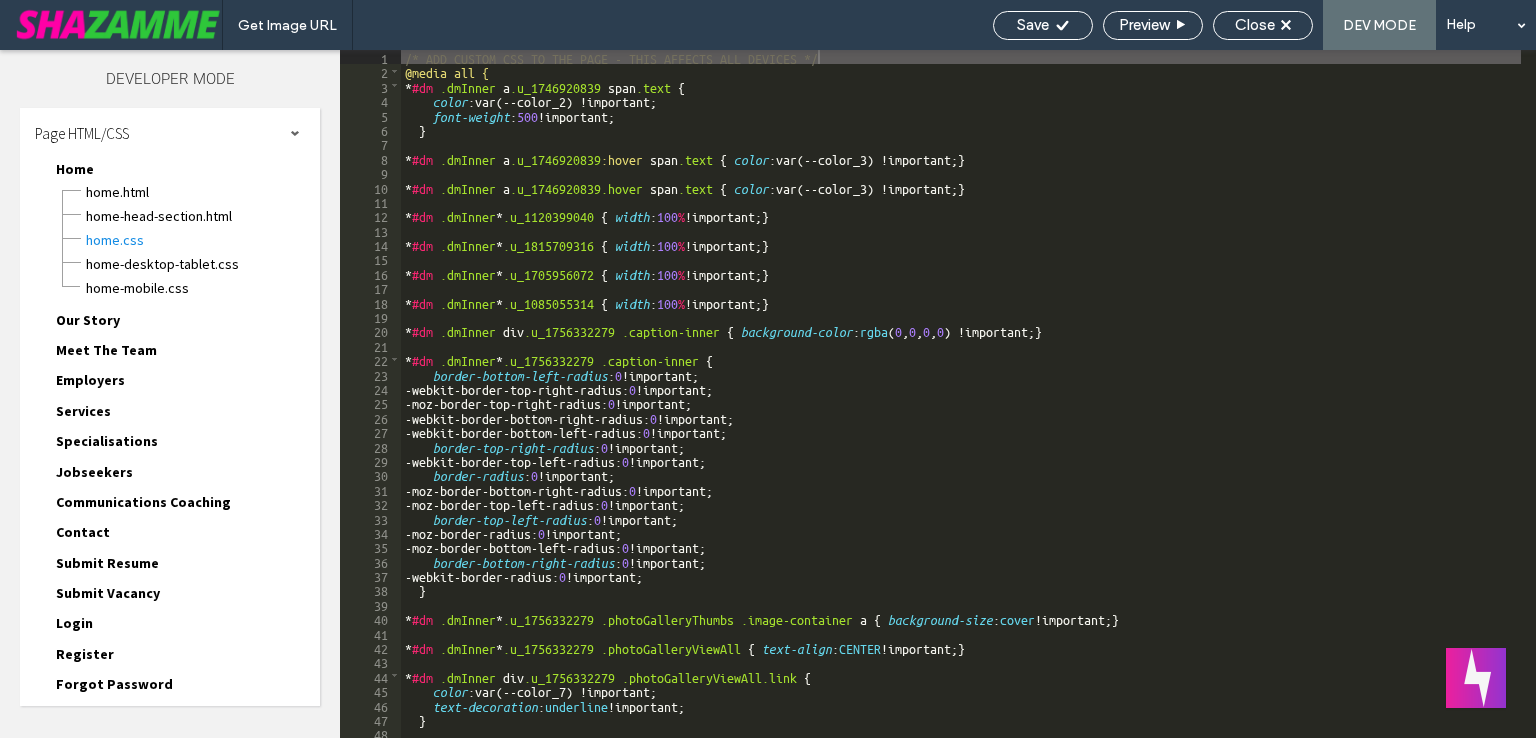 scroll, scrollTop: 403, scrollLeft: 0, axis: vertical 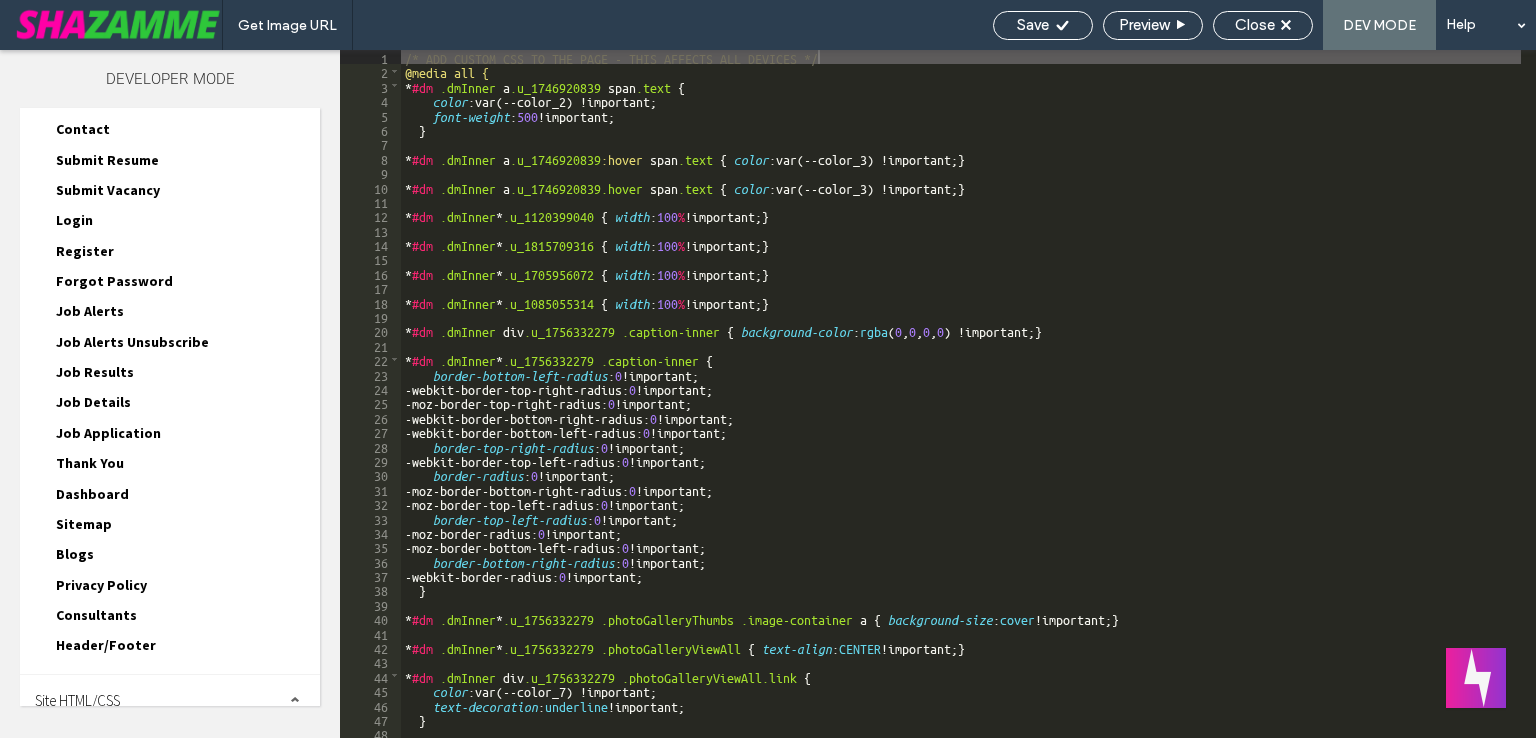 click on "Site HTML/CSS" at bounding box center (170, 700) 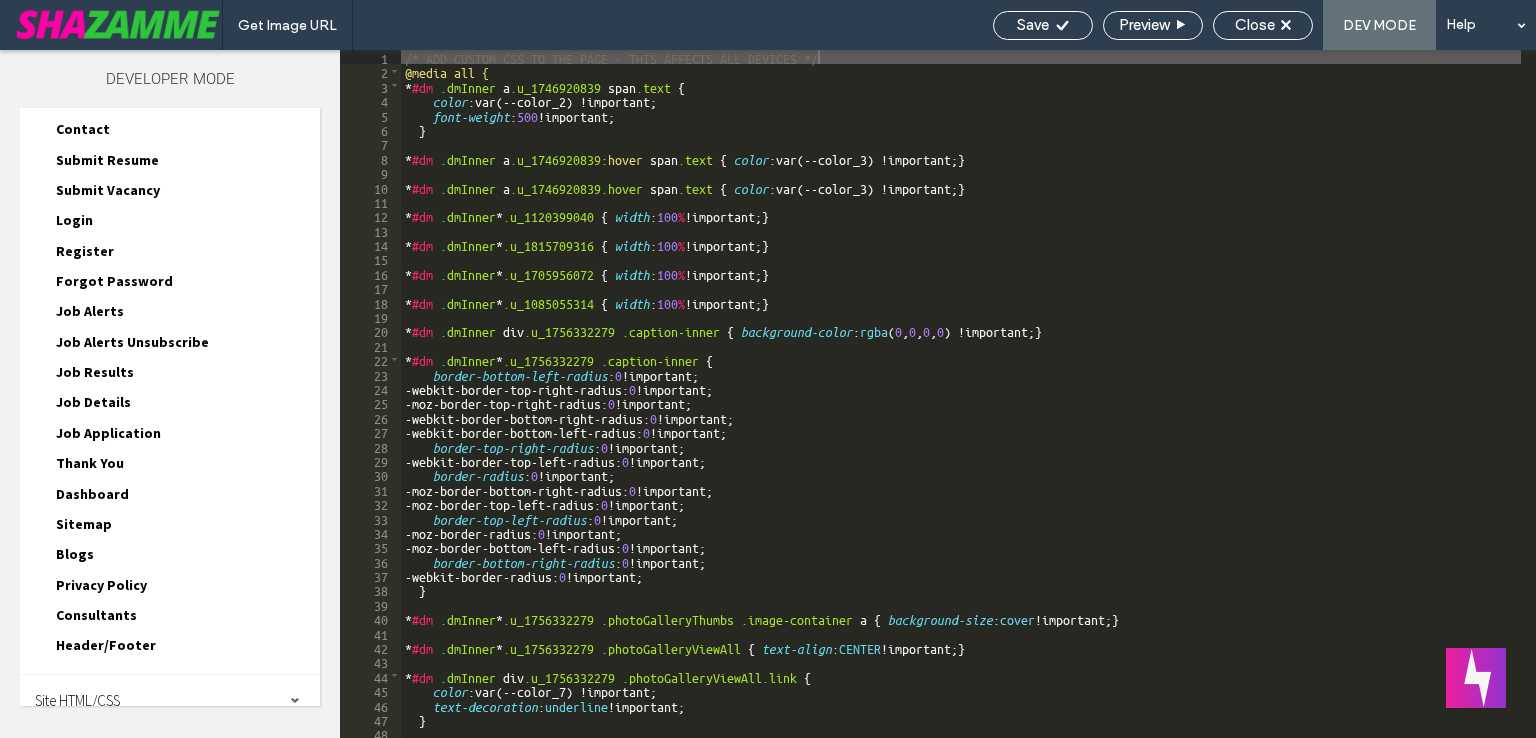 scroll, scrollTop: 580, scrollLeft: 0, axis: vertical 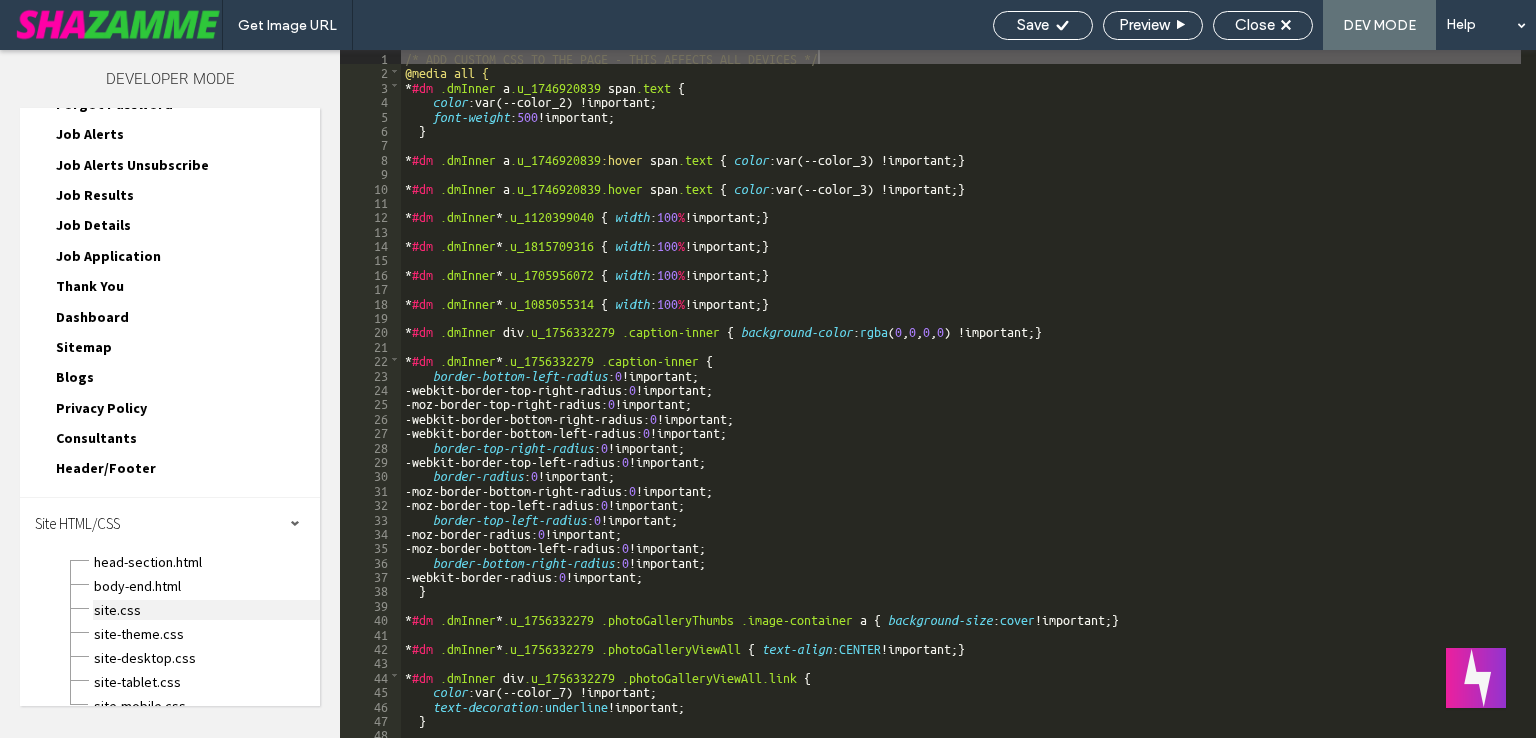 click on "site.css" at bounding box center (206, 610) 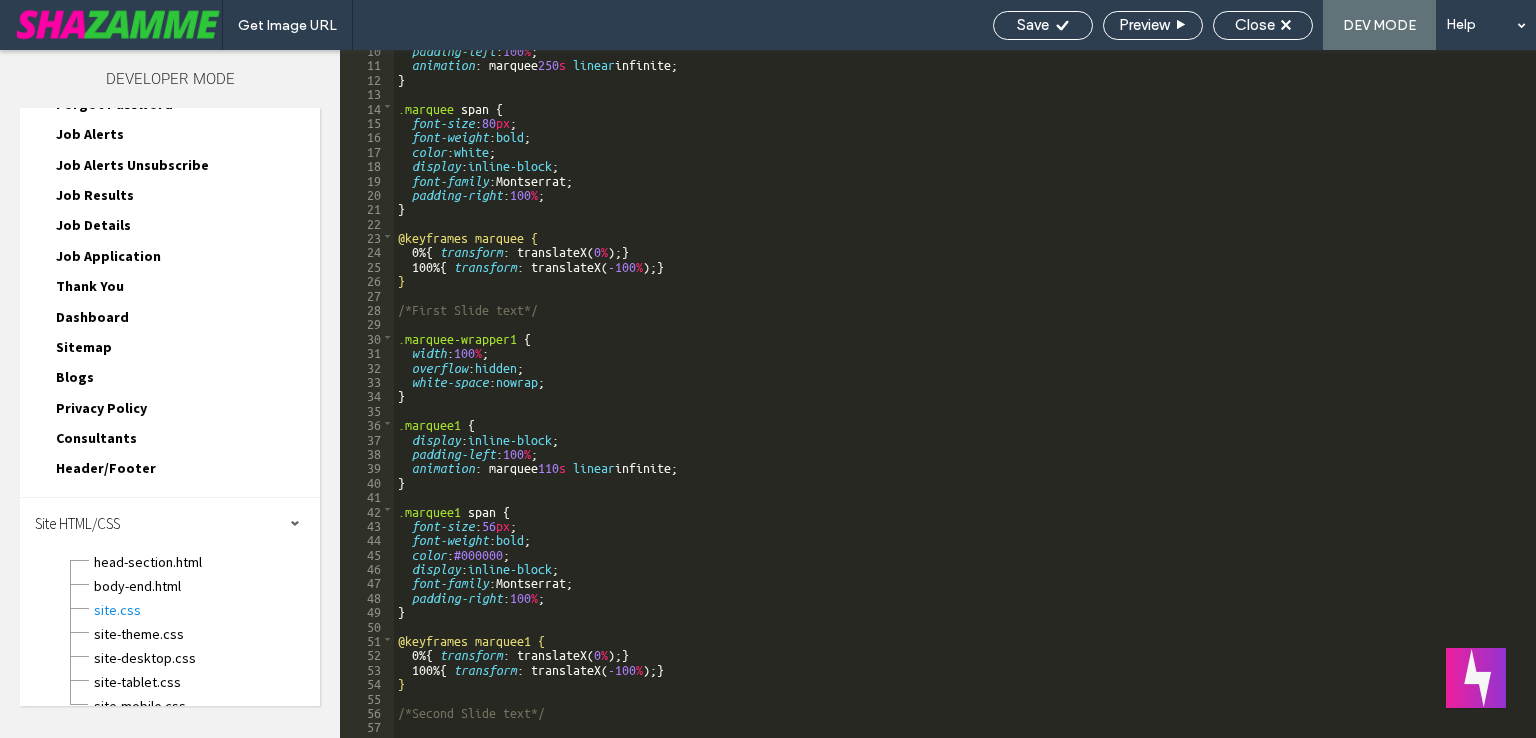scroll, scrollTop: 0, scrollLeft: 0, axis: both 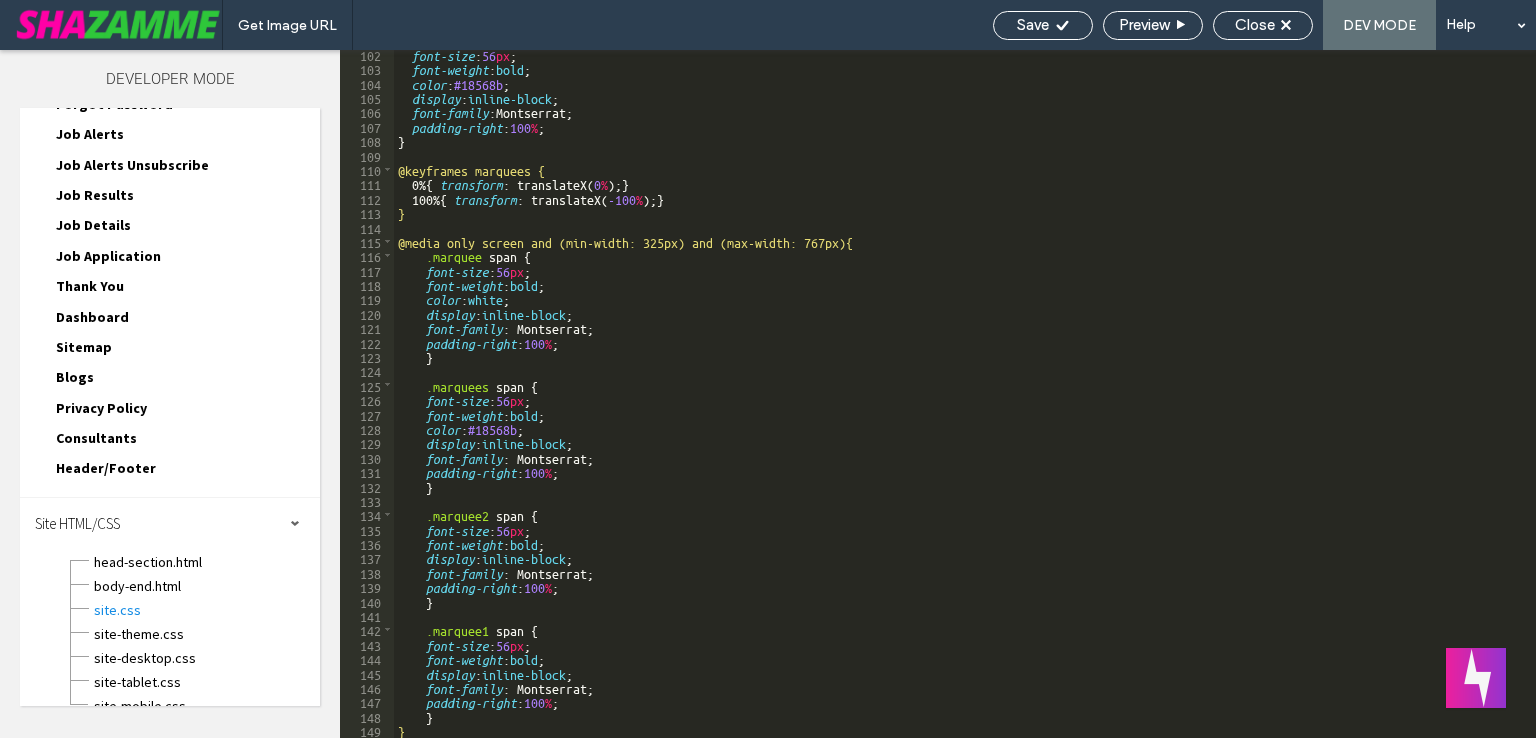 click on "font-size : 56 px ; font-weight : bold ; color : #18568b ; display : inline-block ; font-family : Montserrat; padding-right : 100 % ; } @keyframes marquees { 0 % { transform : translateX( 0 % ); } 100 % { transform : translateX( -100 % ); } } @media only screen and (min-width: 325px) and (max-width: 767px){ .marquee span { font-size : 56 px ; font-weight : bold ; color : white ; display : inline-block ; font-family : Montserrat; padding-right : 100 % ; } .marquees span { font-size : 56 px ; font-weight : bold ; color : #18568b ; display : inline-block ; font-family : Montserrat; padding-right : 100 % ; } .marquee2 span { font-size : 56 px ; font-weight : bold ; display : inline-block ; font-family : Montserrat; padding-right : 100 % ; } .marquee1 span { font-size : 56 px ; font-weight : bold ;" at bounding box center (957, 405) 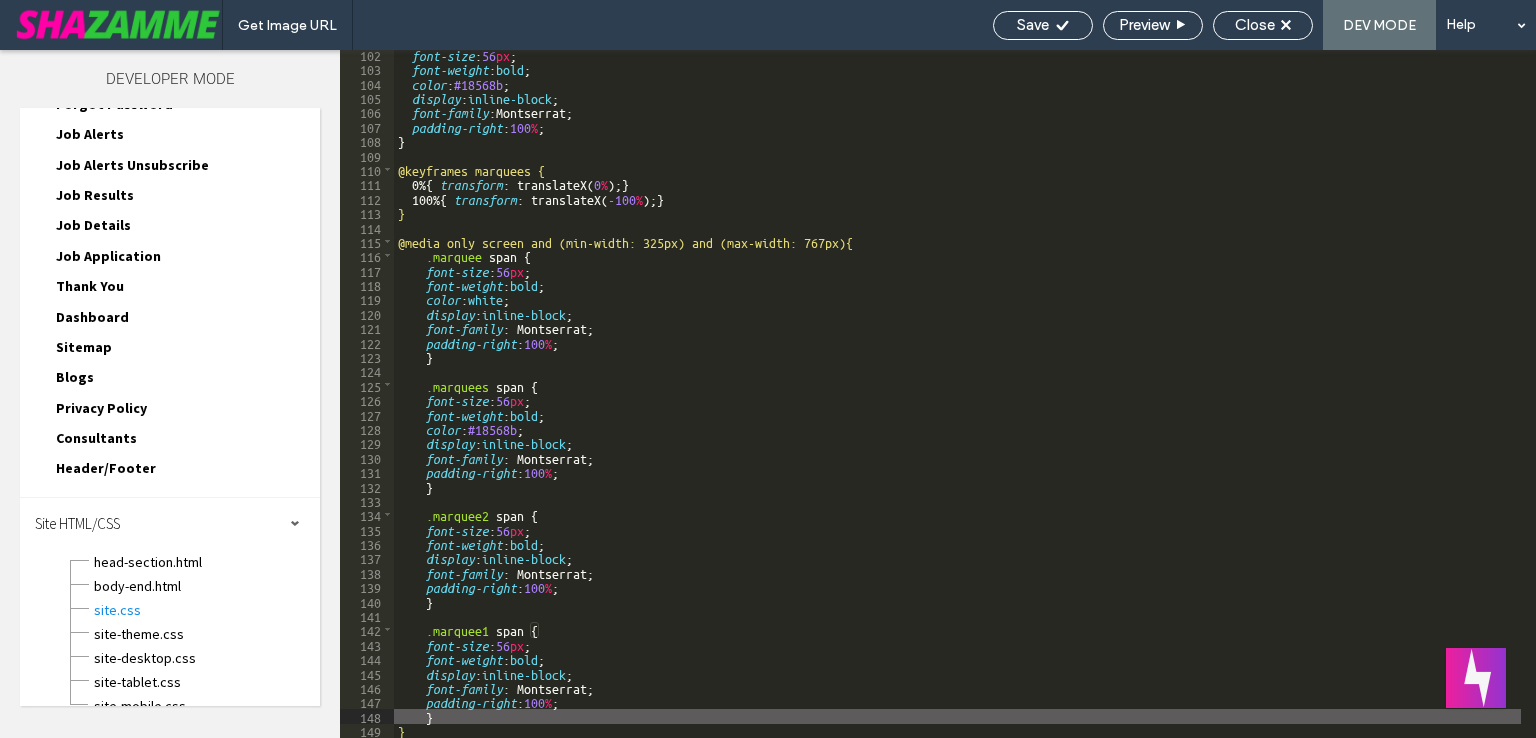 click on "font-size : 56 px ; font-weight : bold ; color : #18568b ; display : inline-block ; font-family : Montserrat; padding-right : 100 % ; } @keyframes marquees { 0 % { transform : translateX( 0 % ); } 100 % { transform : translateX( -100 % ); } } @media only screen and (min-width: 325px) and (max-width: 767px){ .marquee span { font-size : 56 px ; font-weight : bold ; color : white ; display : inline-block ; font-family : Montserrat; padding-right : 100 % ; } .marquees span { font-size : 56 px ; font-weight : bold ; color : #18568b ; display : inline-block ; font-family : Montserrat; padding-right : 100 % ; } .marquee2 span { font-size : 56 px ; font-weight : bold ; display : inline-block ; font-family : Montserrat; padding-right : 100 % ; } .marquee1 span { font-size : 56 px ; font-weight : bold ;" at bounding box center (957, 405) 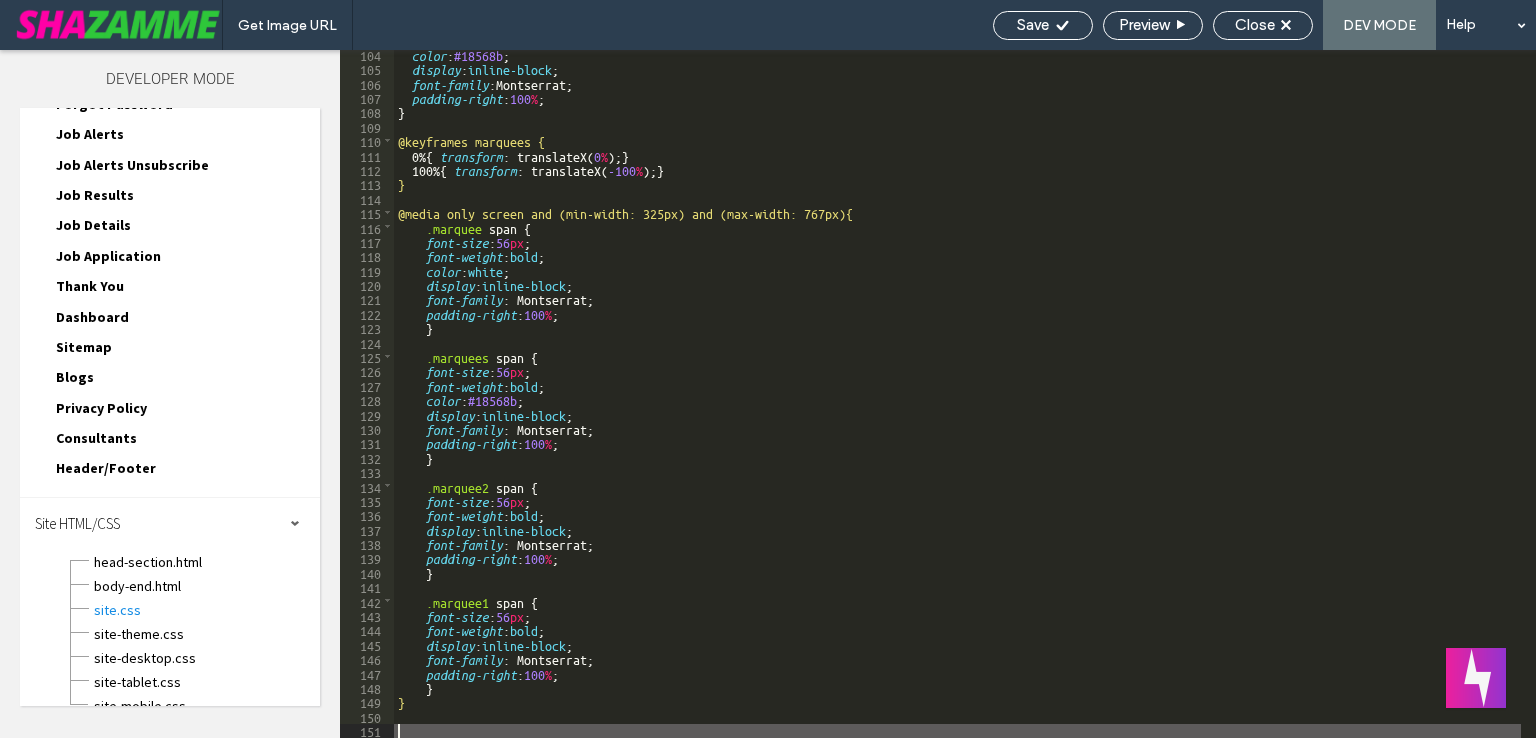 scroll, scrollTop: 1500, scrollLeft: 0, axis: vertical 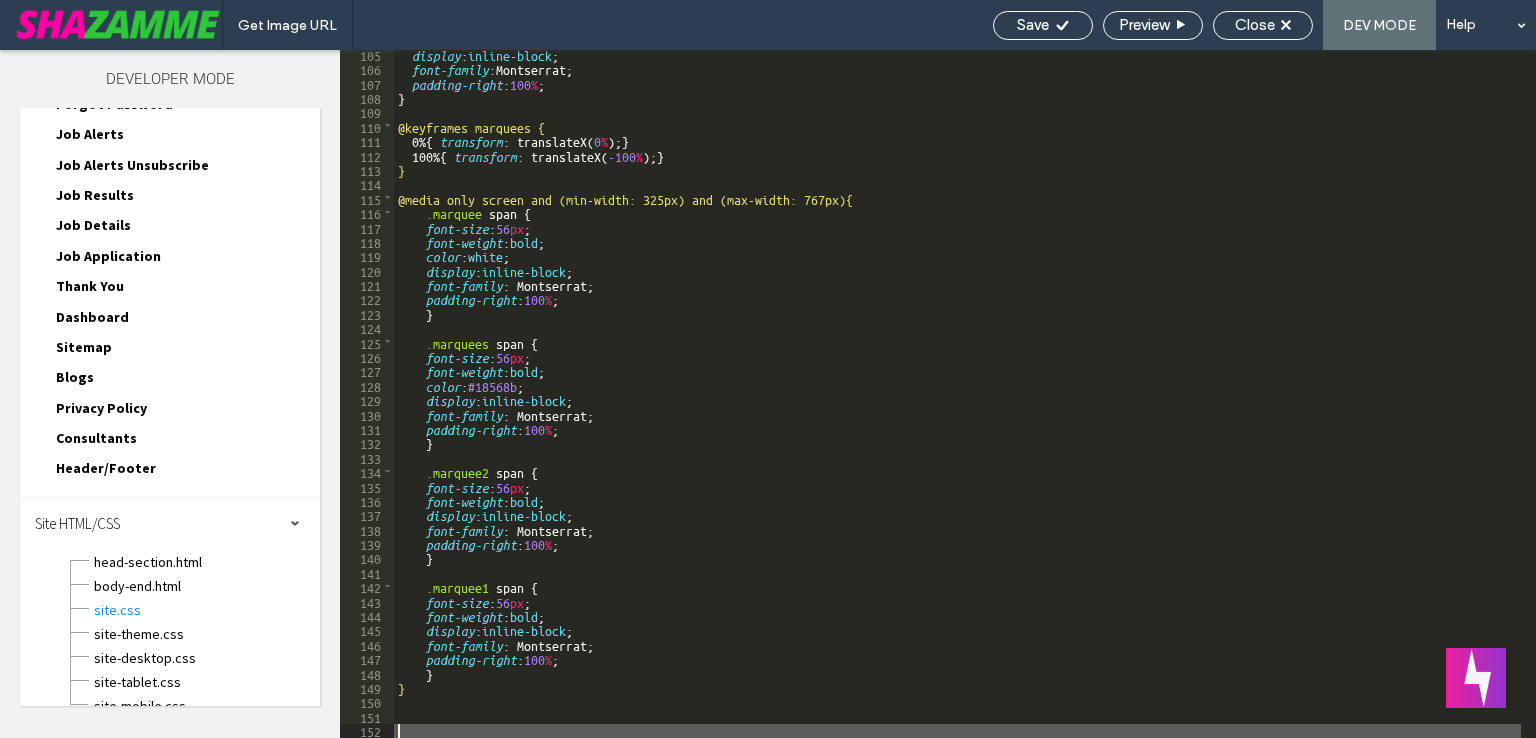 paste 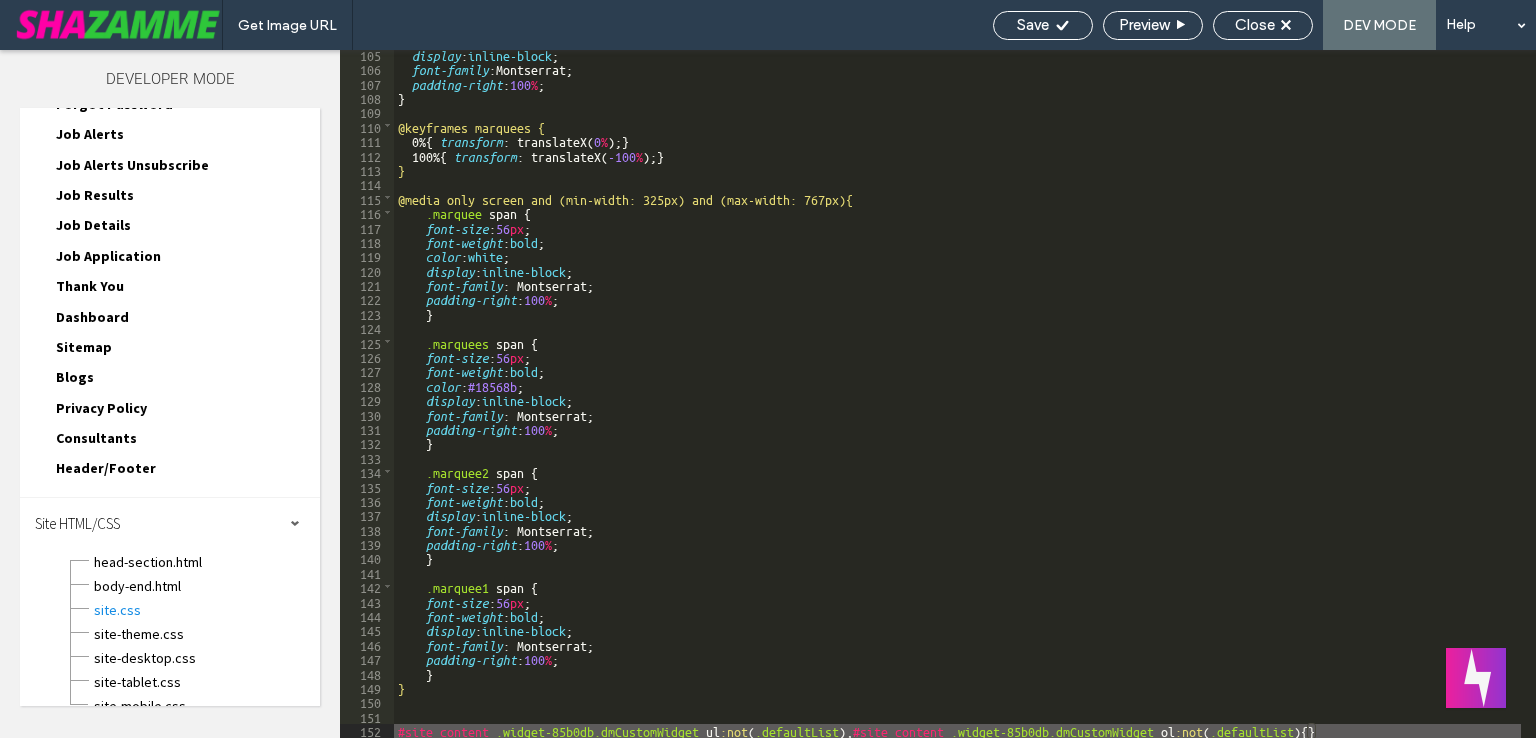 click on "display :  inline-block ;    font-family :Montserrat;    padding-right :  100 % ; } @keyframes marquees {    0 %    {   transform : translateX( 0 % );  }    100 %  {   transform : translateX( -100 % );  } } @media only screen and (min-width: 325px) and (max-width: 767px){      .marquee   span   {      font-size :  56 px ;      font-weight :  bold ;      color :  white ;      display :  inline-block ;      font-family : Montserrat;      padding-right :  100 % ;      }           .marquees   span   {      font-size :  56 px ;      font-weight :  bold ;      color :  #18568b ;      display :  inline-block ;      font-family : Montserrat;      padding-right :  100 % ;      }           .marquee2   span   {      font-size :  56 px ;      font-weight :  bold ;      display :  inline-block ;      font-family : Montserrat;      padding-right :  100 % ;      }           .marquee1   span   {      font-size :  56 px ;      font-weight :  bold ;      display :  inline-block ;      font-family : Montserrat;      padding-right :  100 % ;      } }" at bounding box center (957, 405) 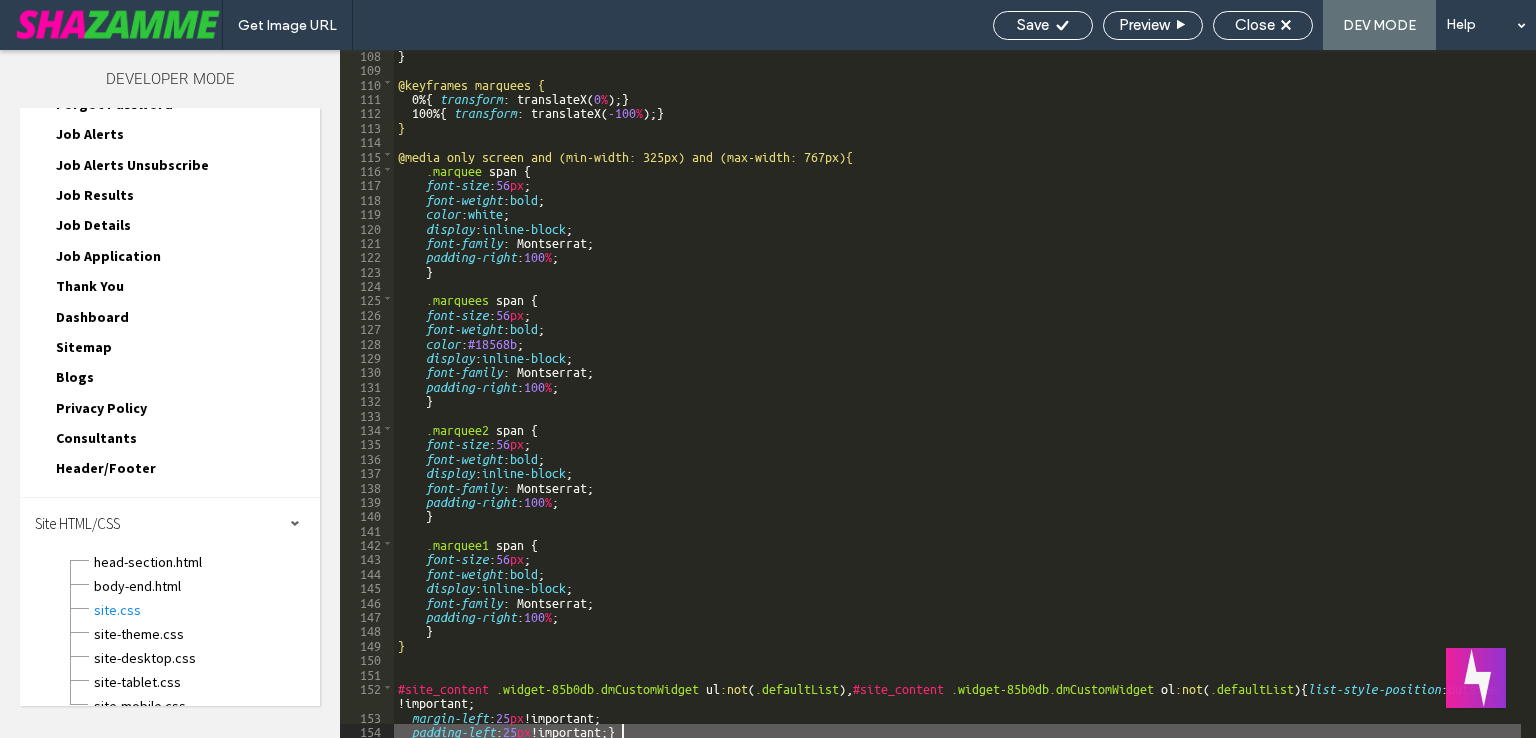 scroll, scrollTop: 1544, scrollLeft: 0, axis: vertical 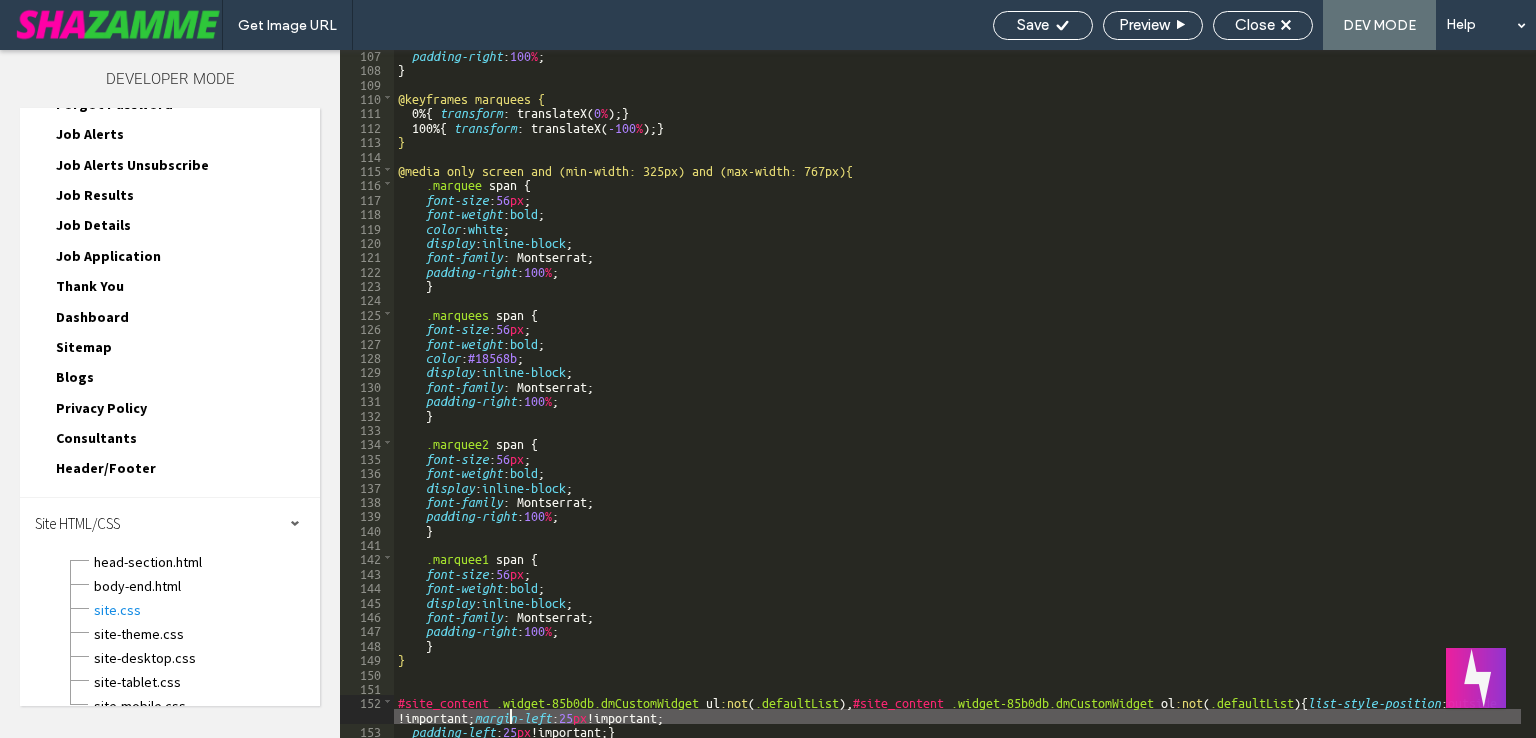 click on ".u_1746920839.hover" at bounding box center (957, 405) 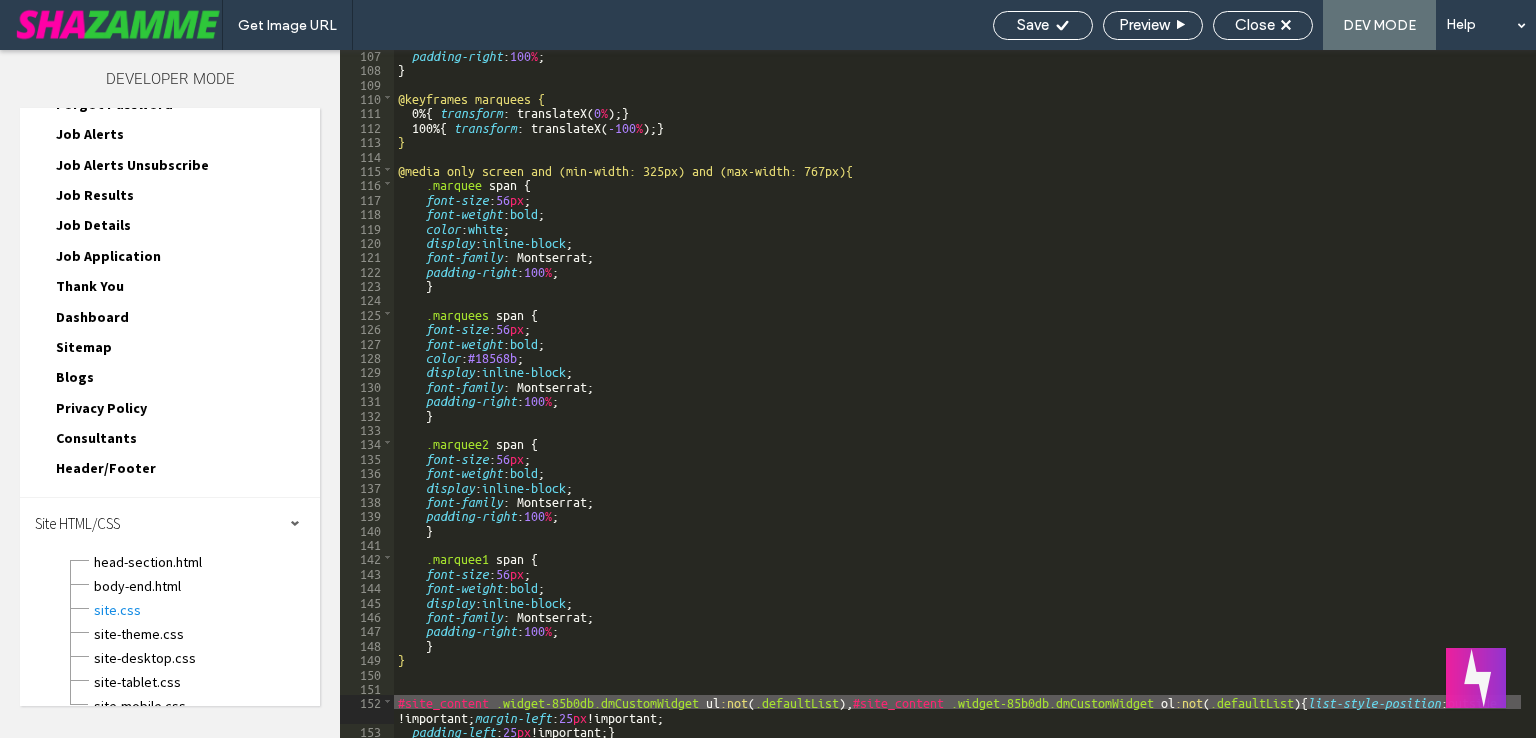 click on ".u_1746920839.hover" at bounding box center [957, 405] 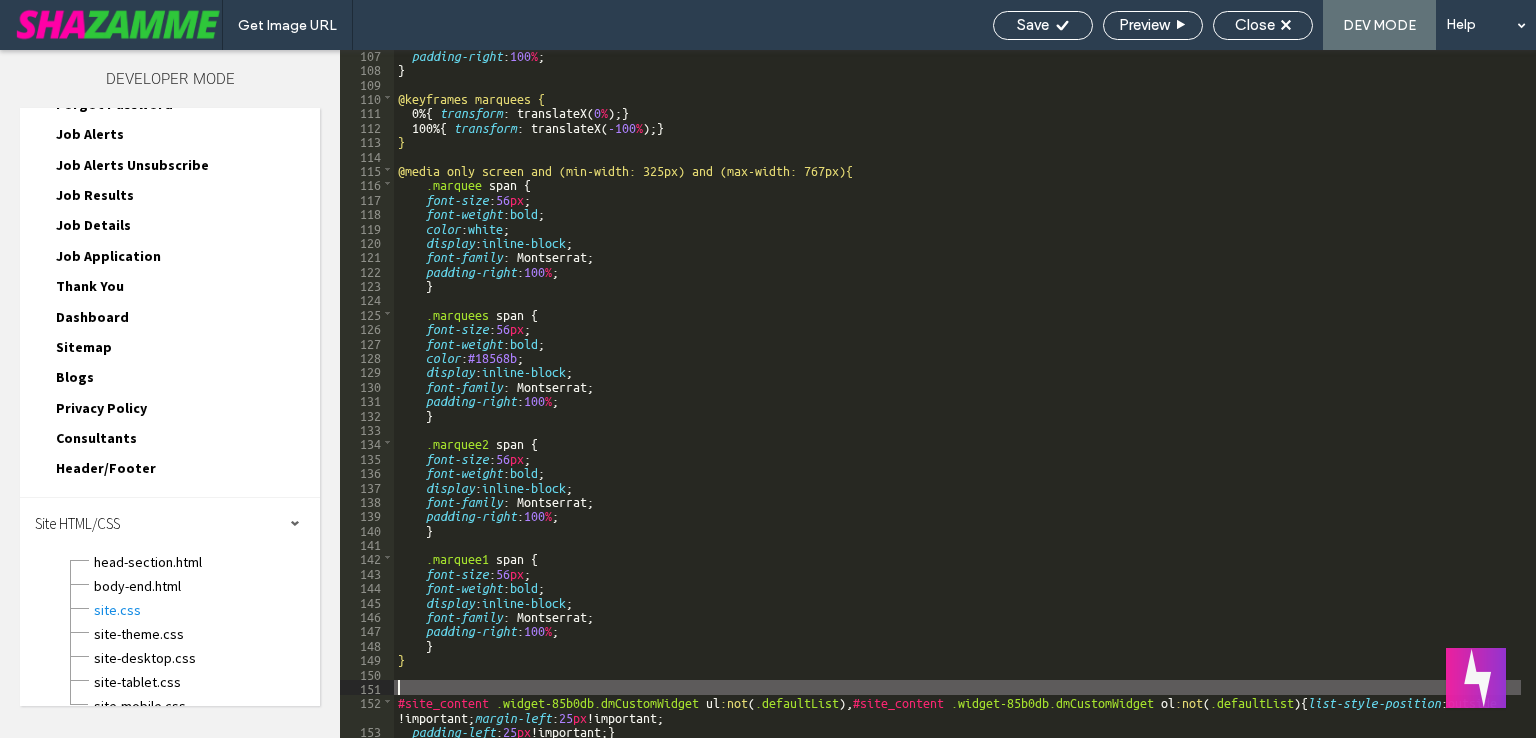 click on ".u_1746920839.hover" at bounding box center (957, 405) 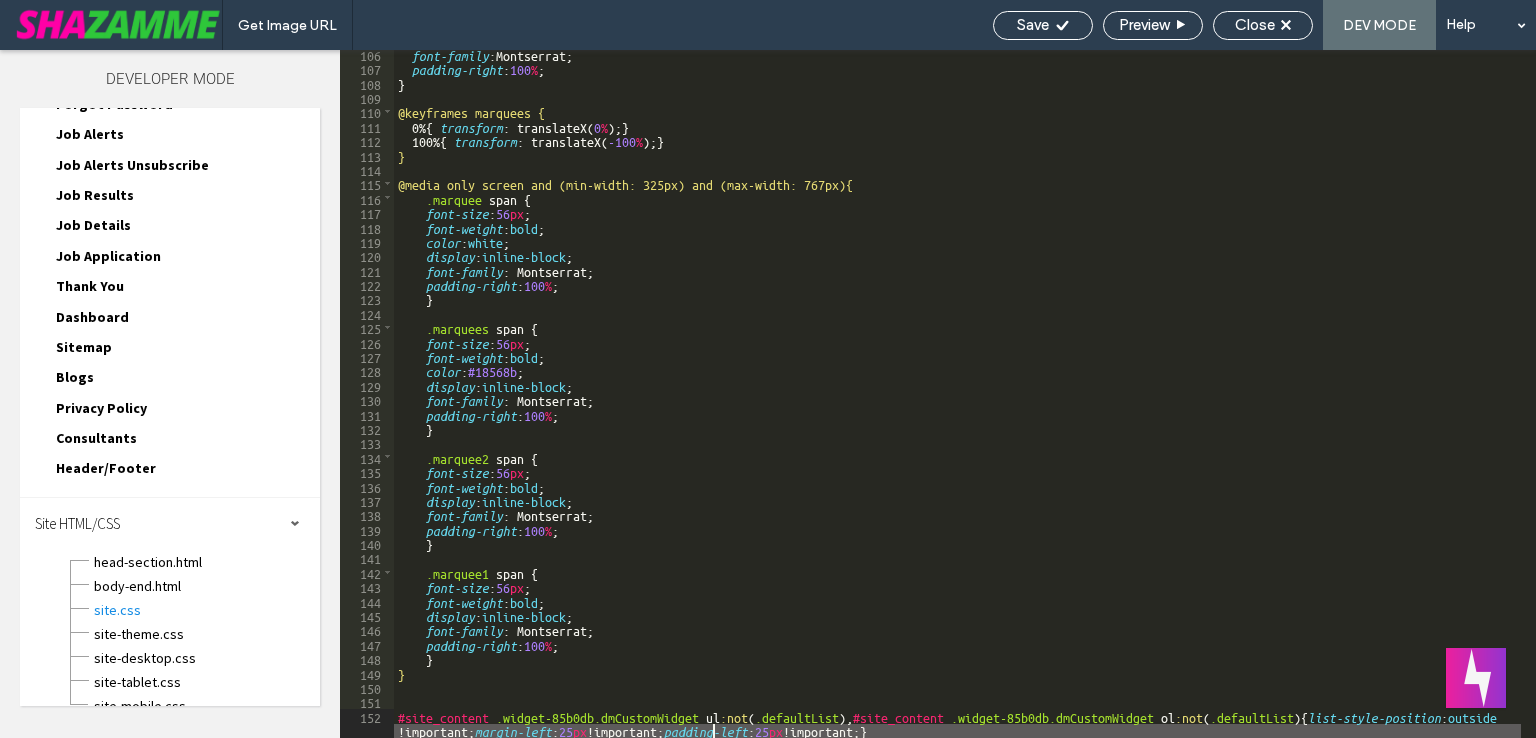 scroll, scrollTop: 1515, scrollLeft: 0, axis: vertical 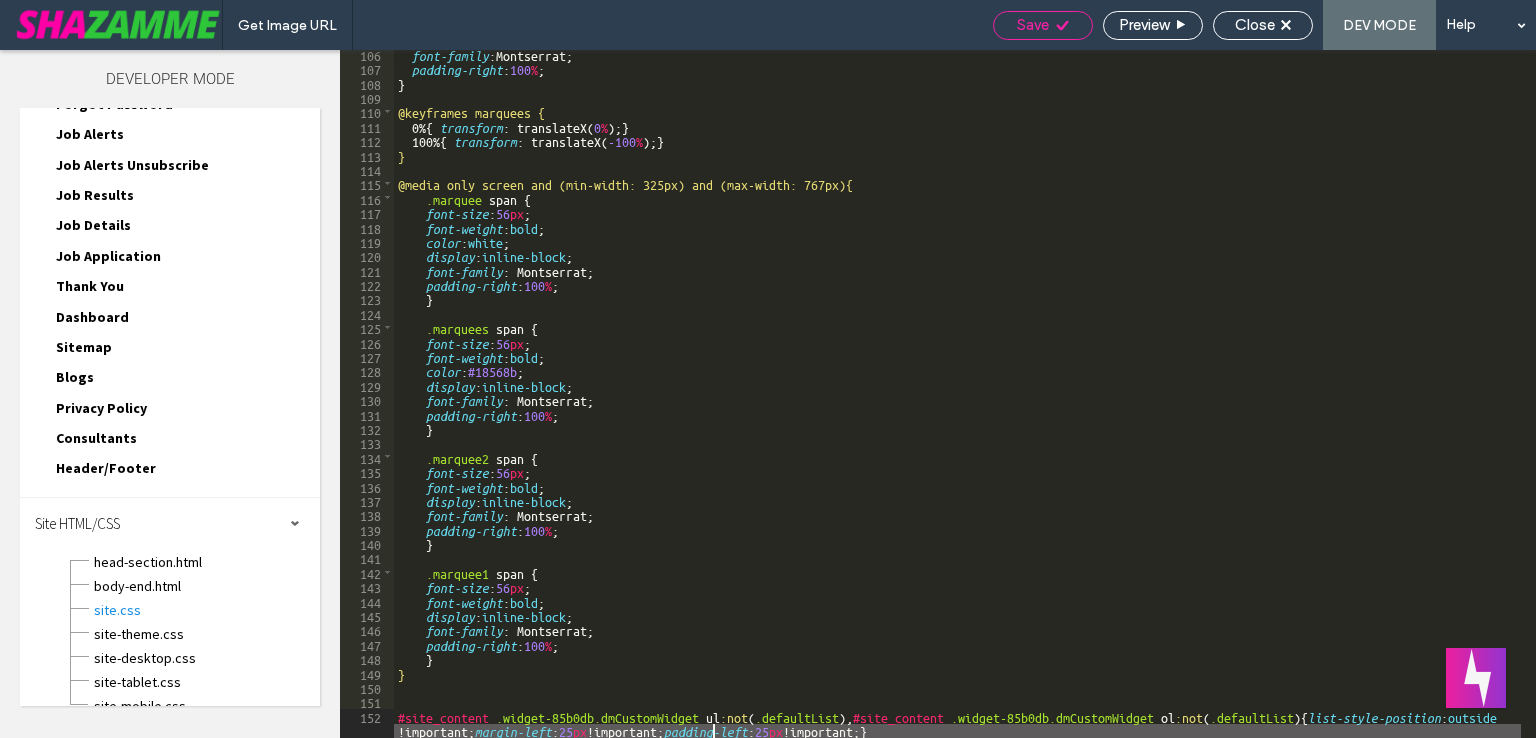 click on "Save" at bounding box center (1033, 25) 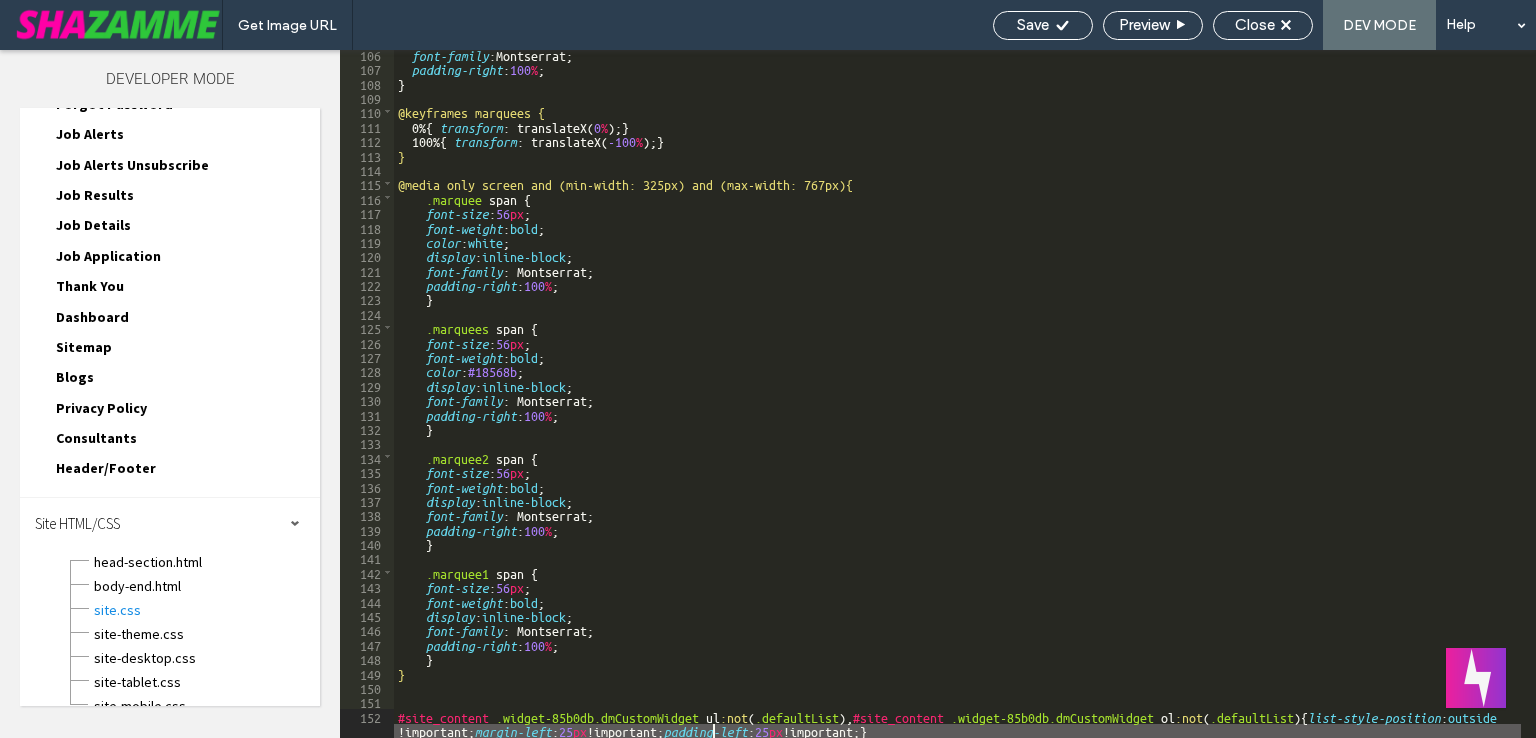 scroll, scrollTop: 0, scrollLeft: 0, axis: both 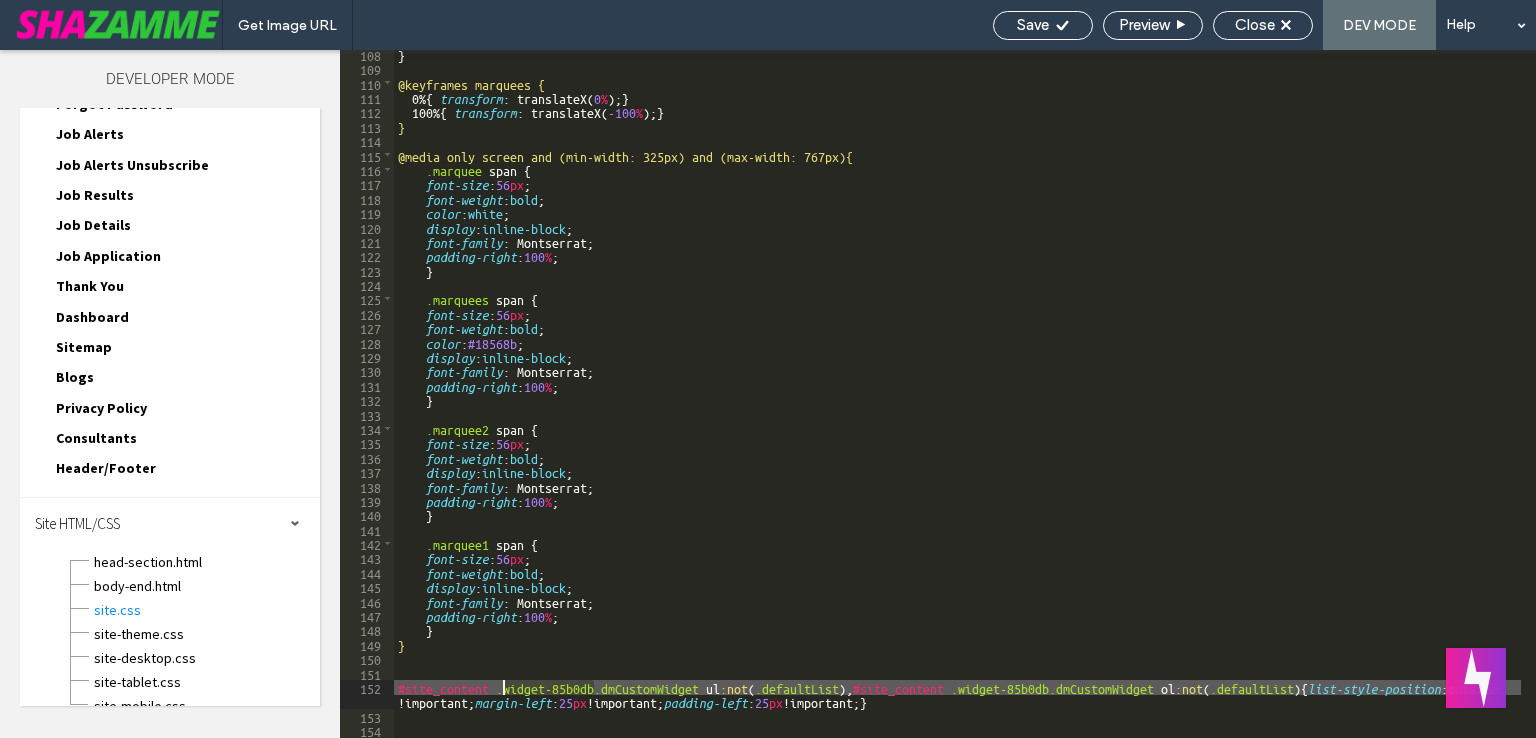 drag, startPoint x: 592, startPoint y: 688, endPoint x: 500, endPoint y: 688, distance: 92 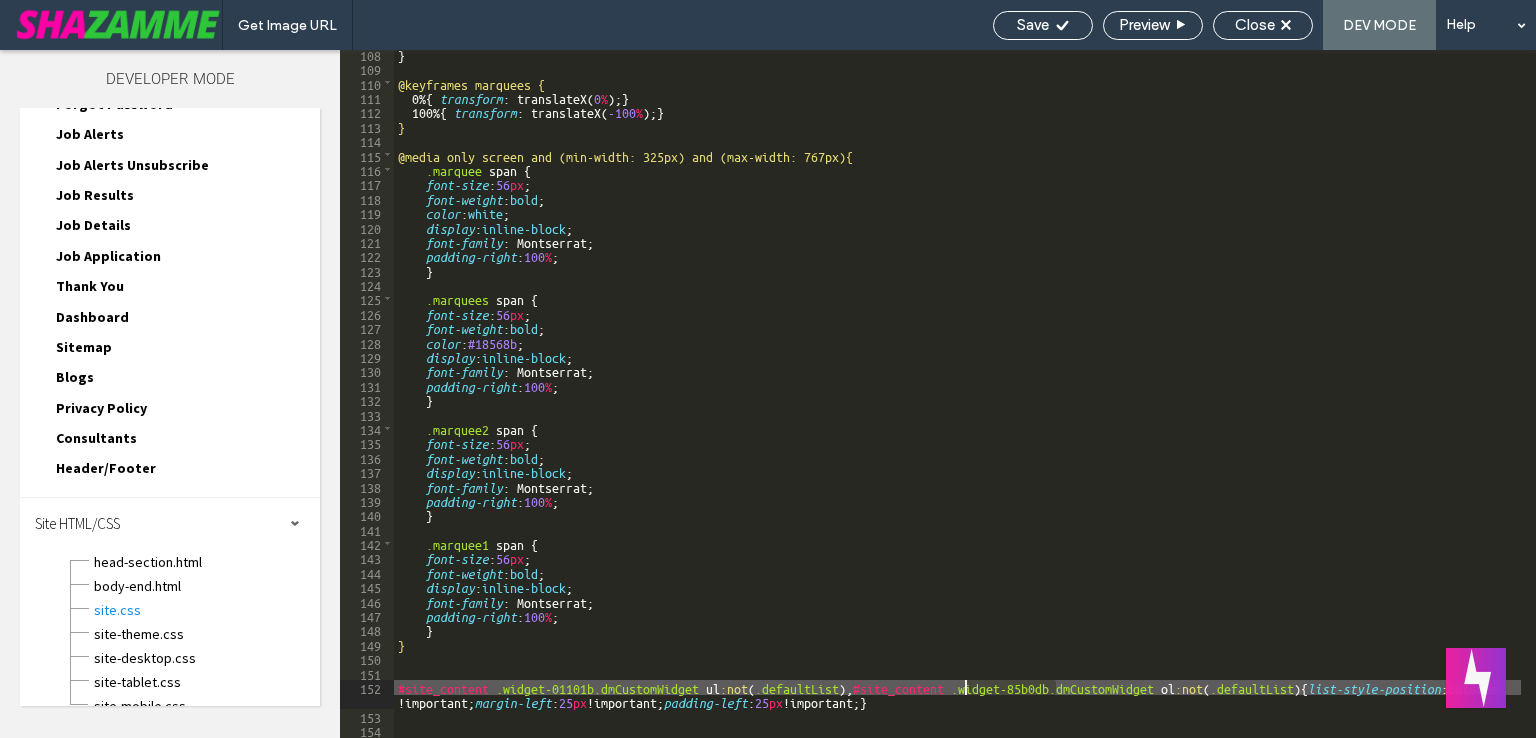 drag, startPoint x: 1058, startPoint y: 685, endPoint x: 962, endPoint y: 688, distance: 96.04687 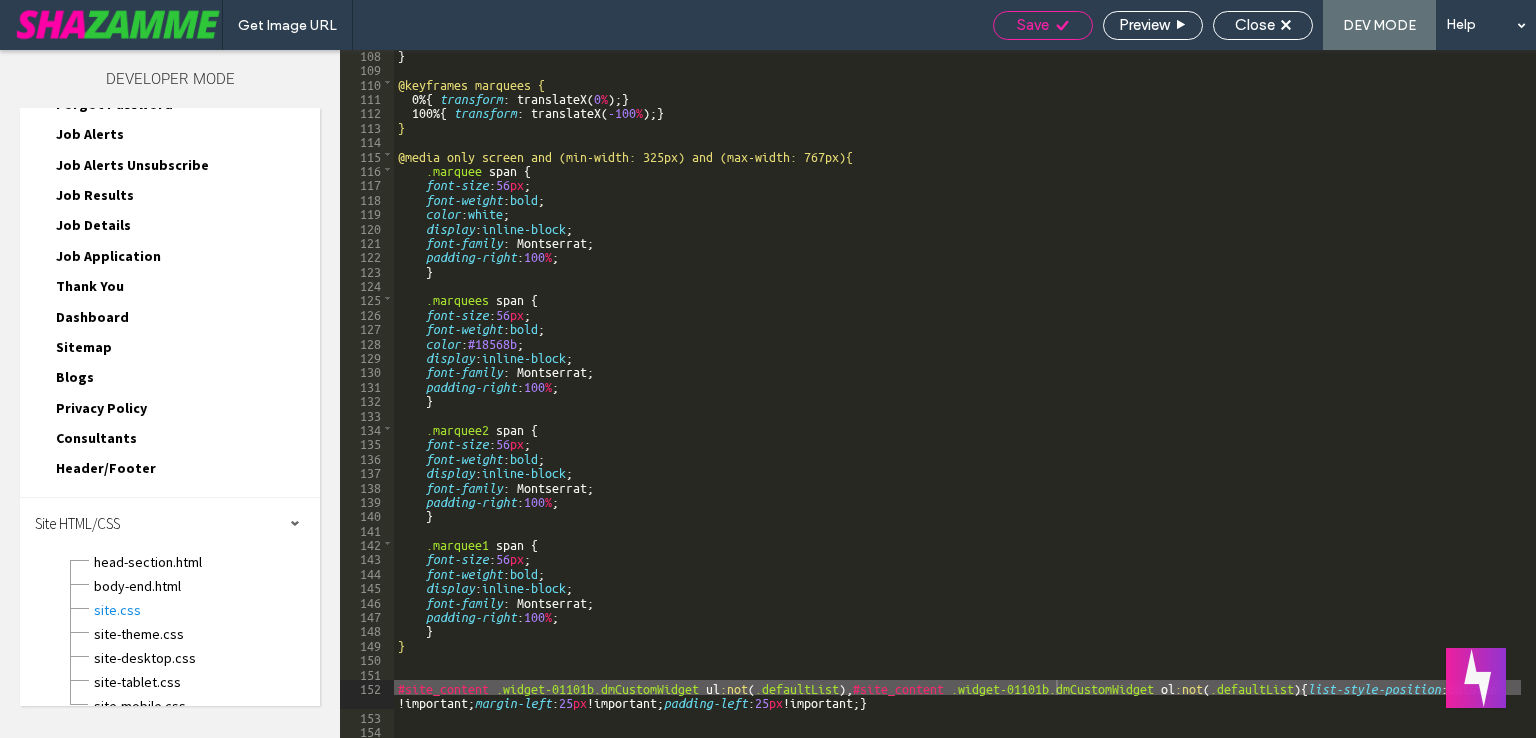 click on "Save" at bounding box center [1043, 25] 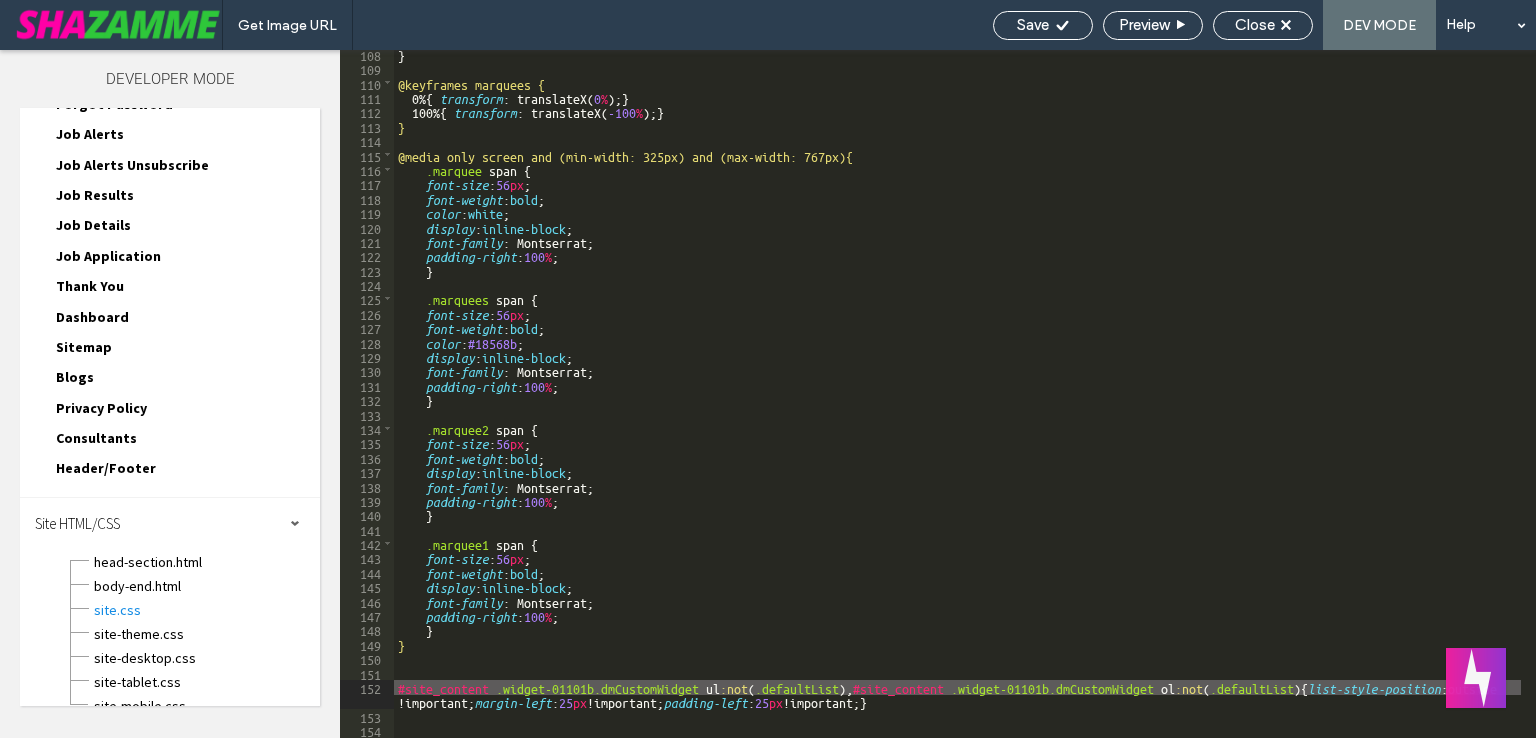 click on ".u_1746920839.hover" at bounding box center (957, 405) 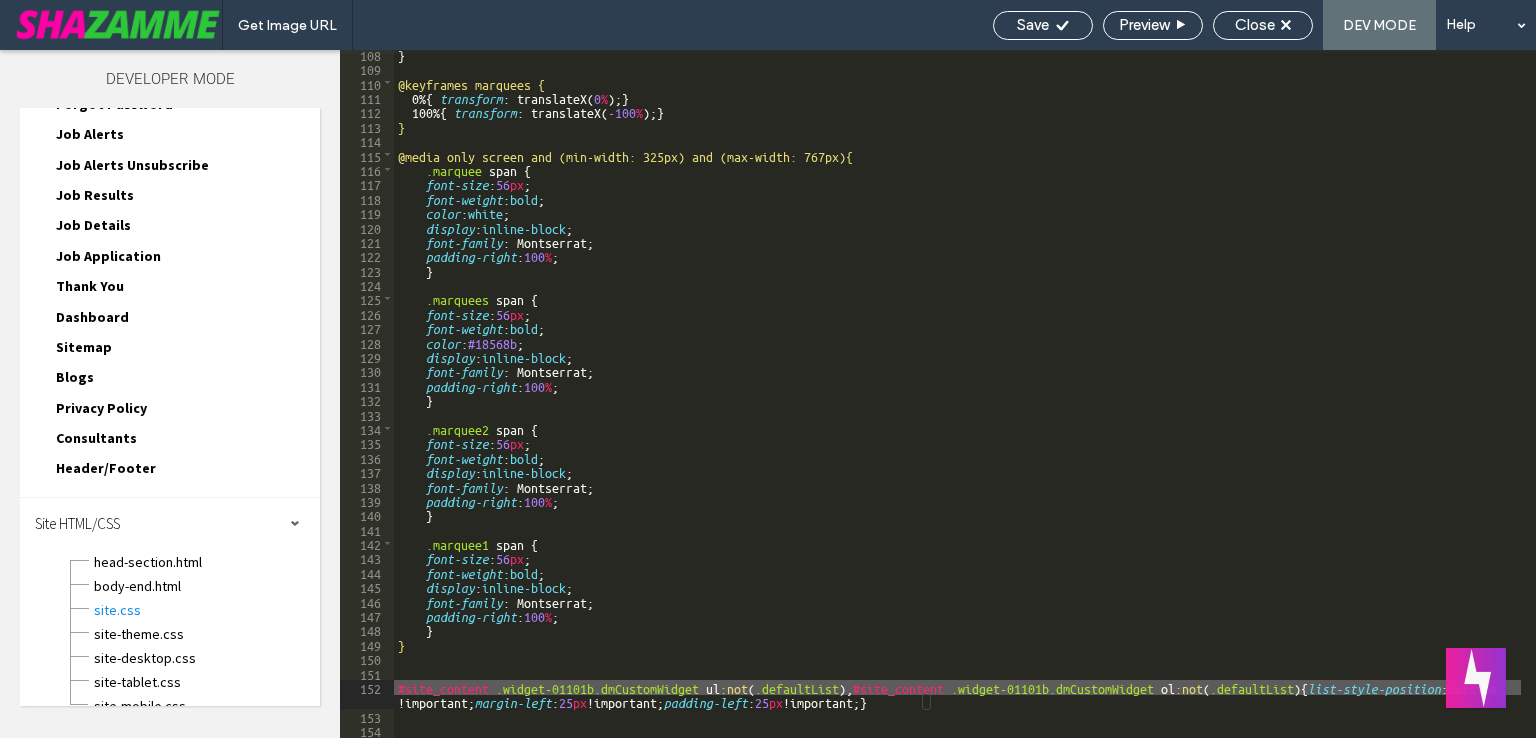 type on "**" 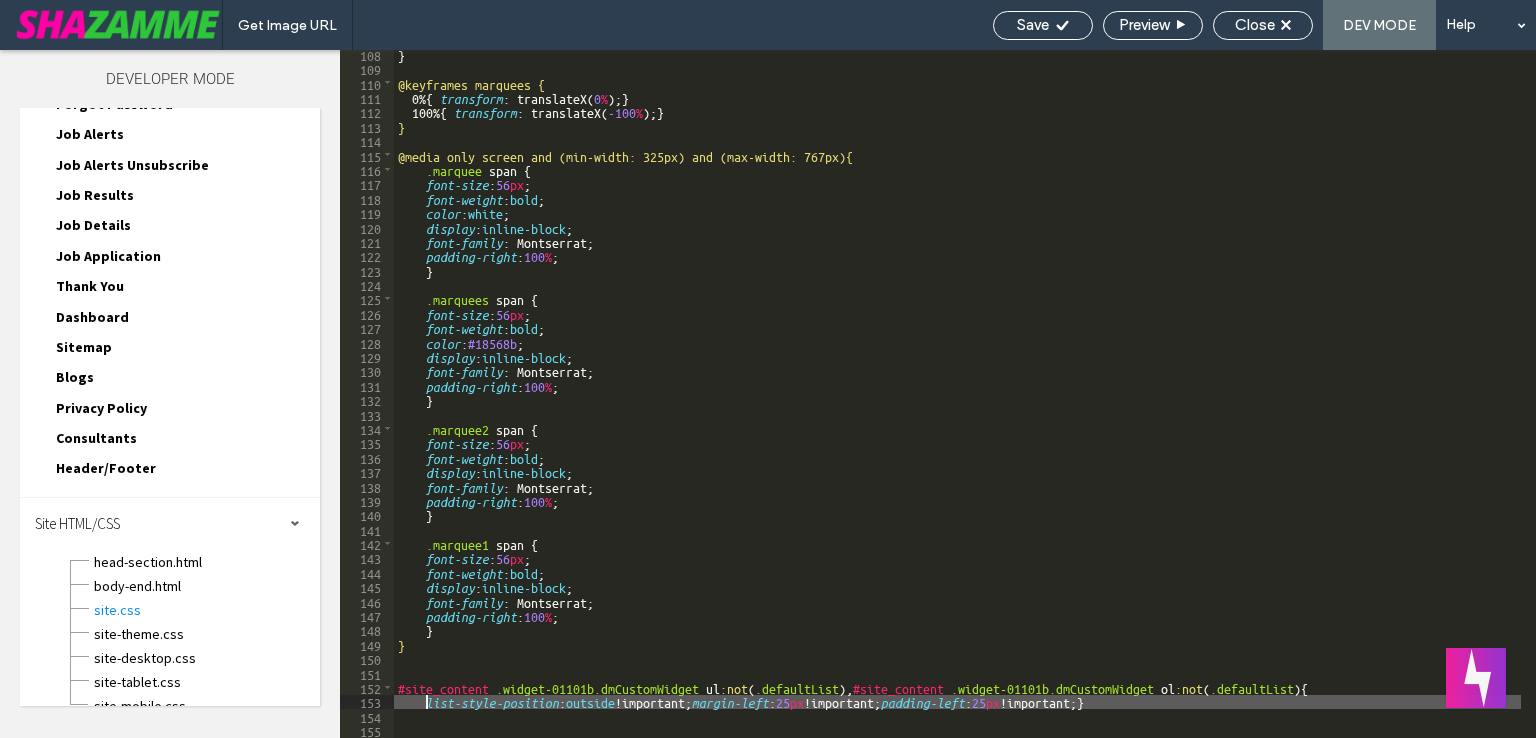 scroll, scrollTop: 0, scrollLeft: 0, axis: both 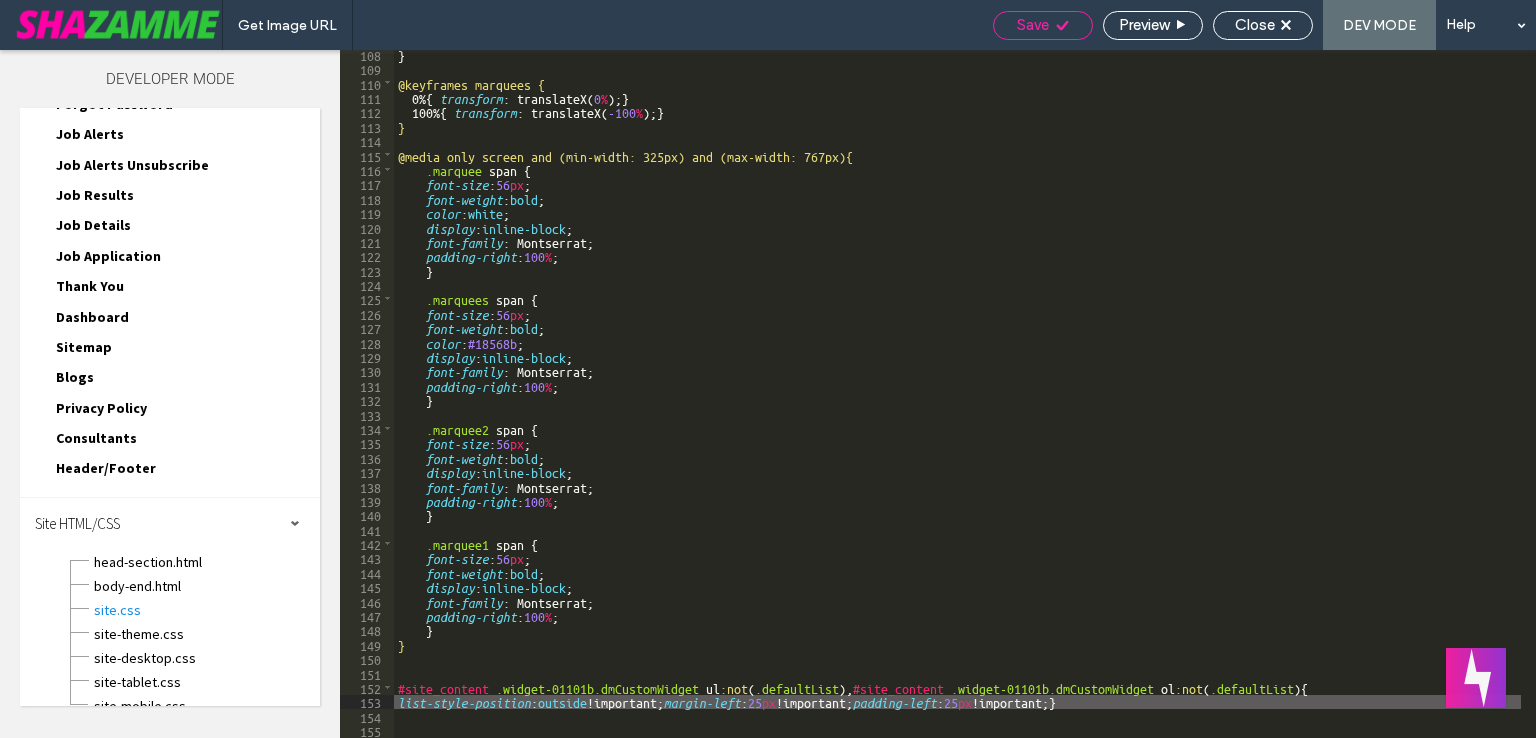 click on "Save" at bounding box center [1033, 25] 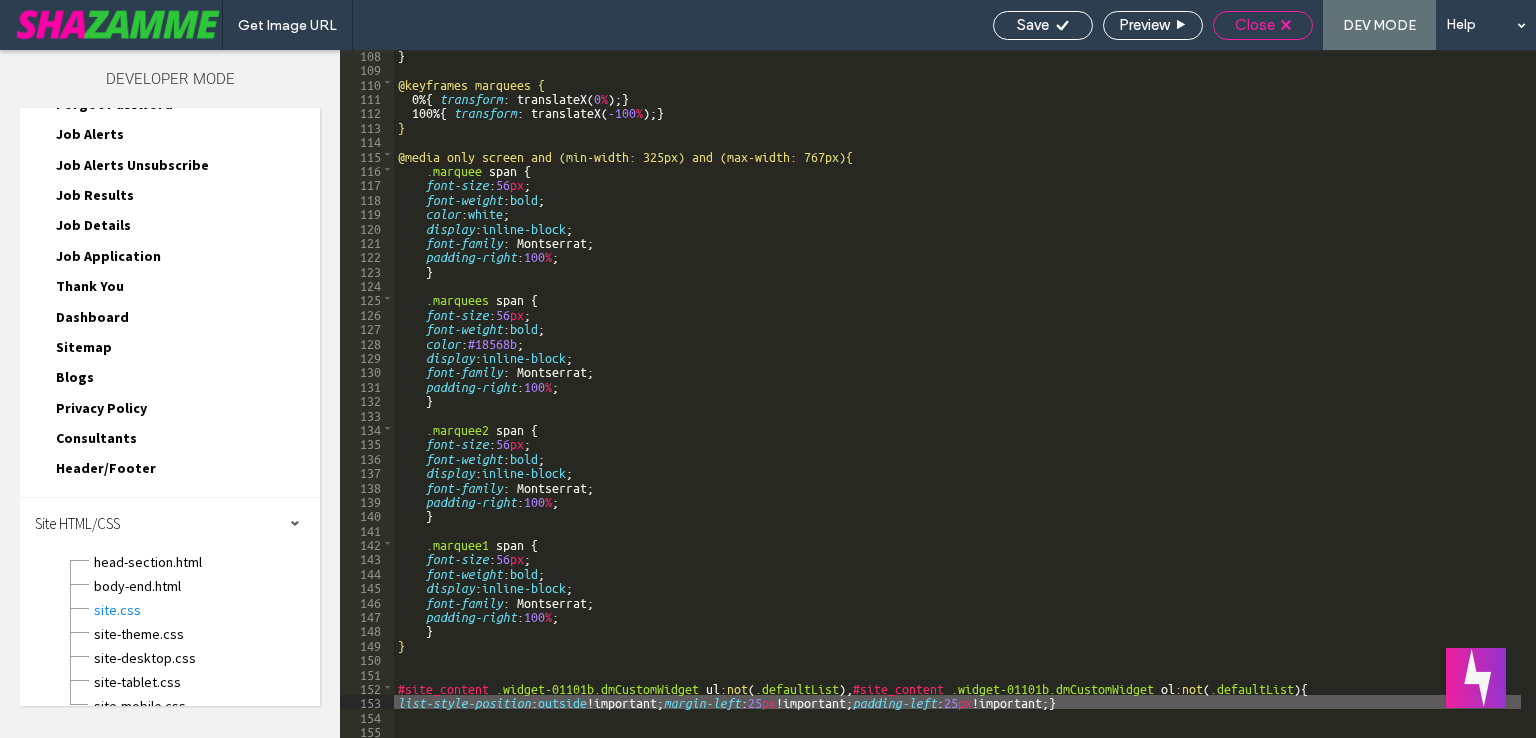 click 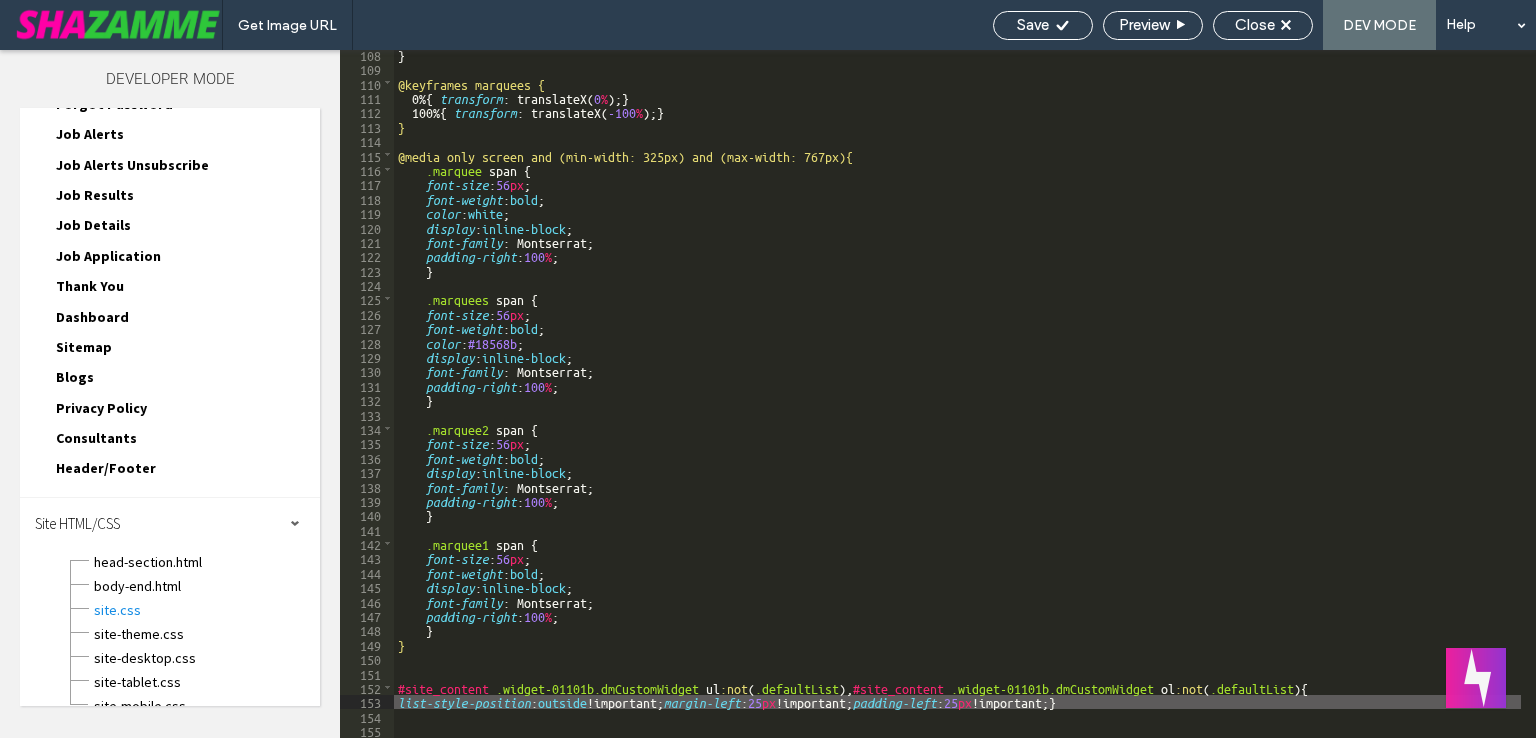scroll, scrollTop: 529, scrollLeft: 0, axis: vertical 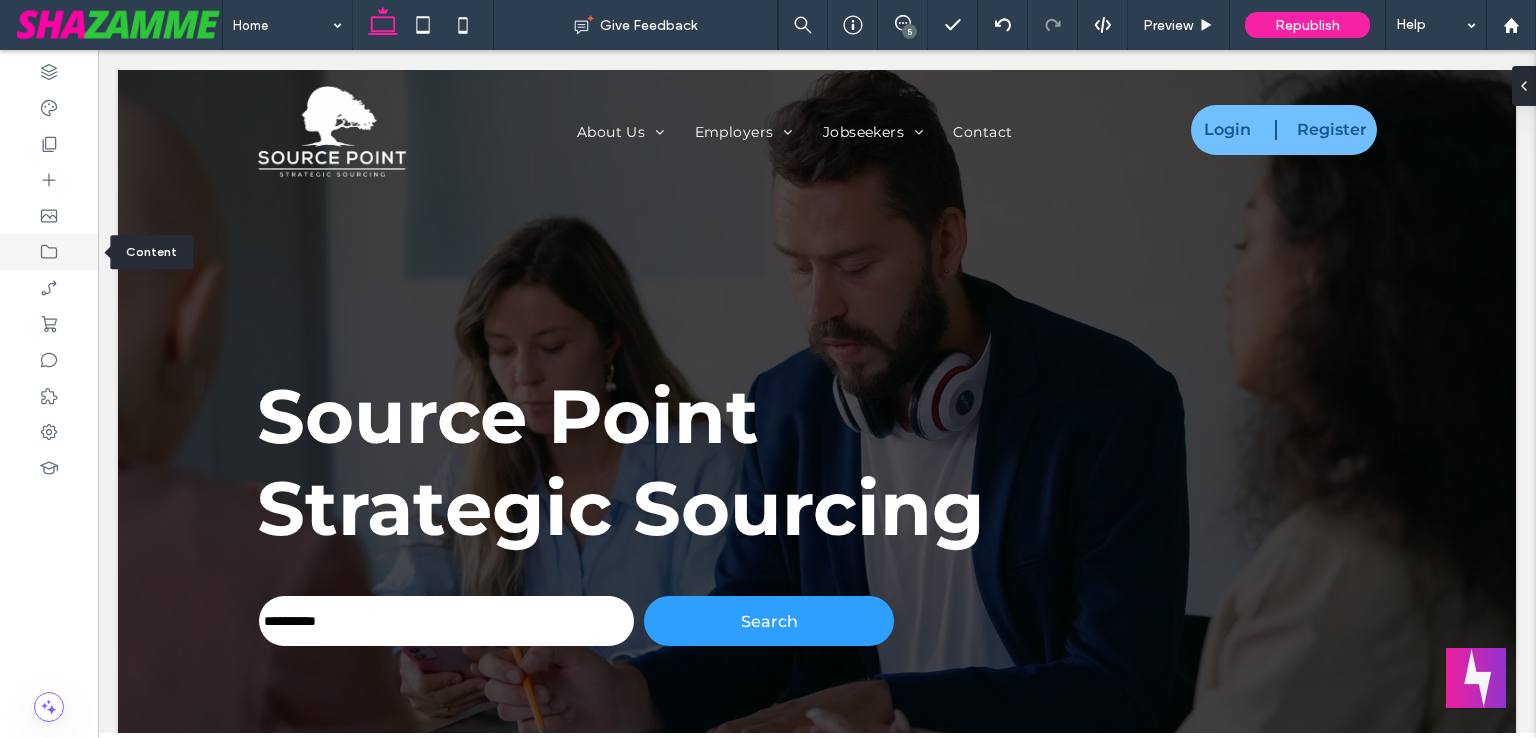 click 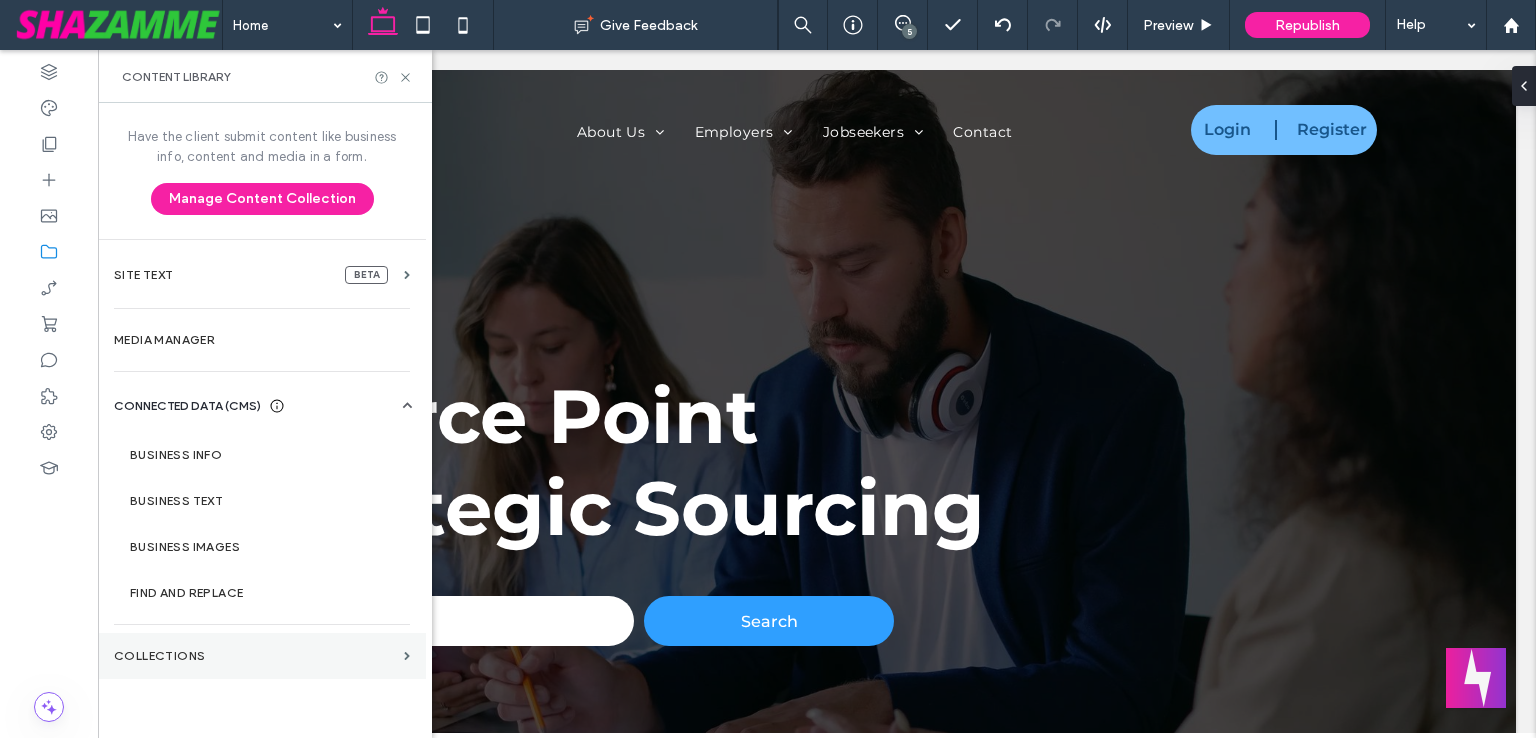 click on "Collections" at bounding box center (262, 656) 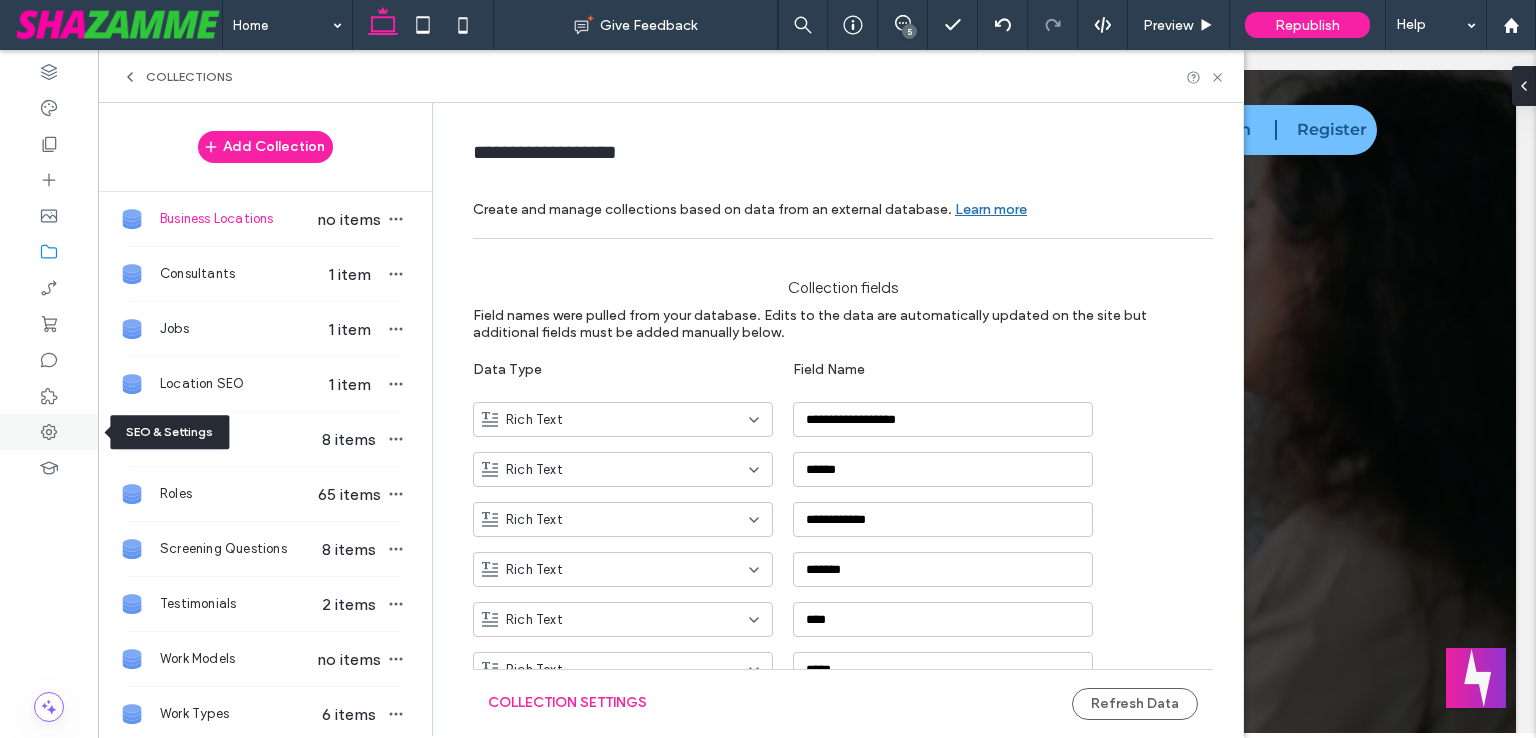 click 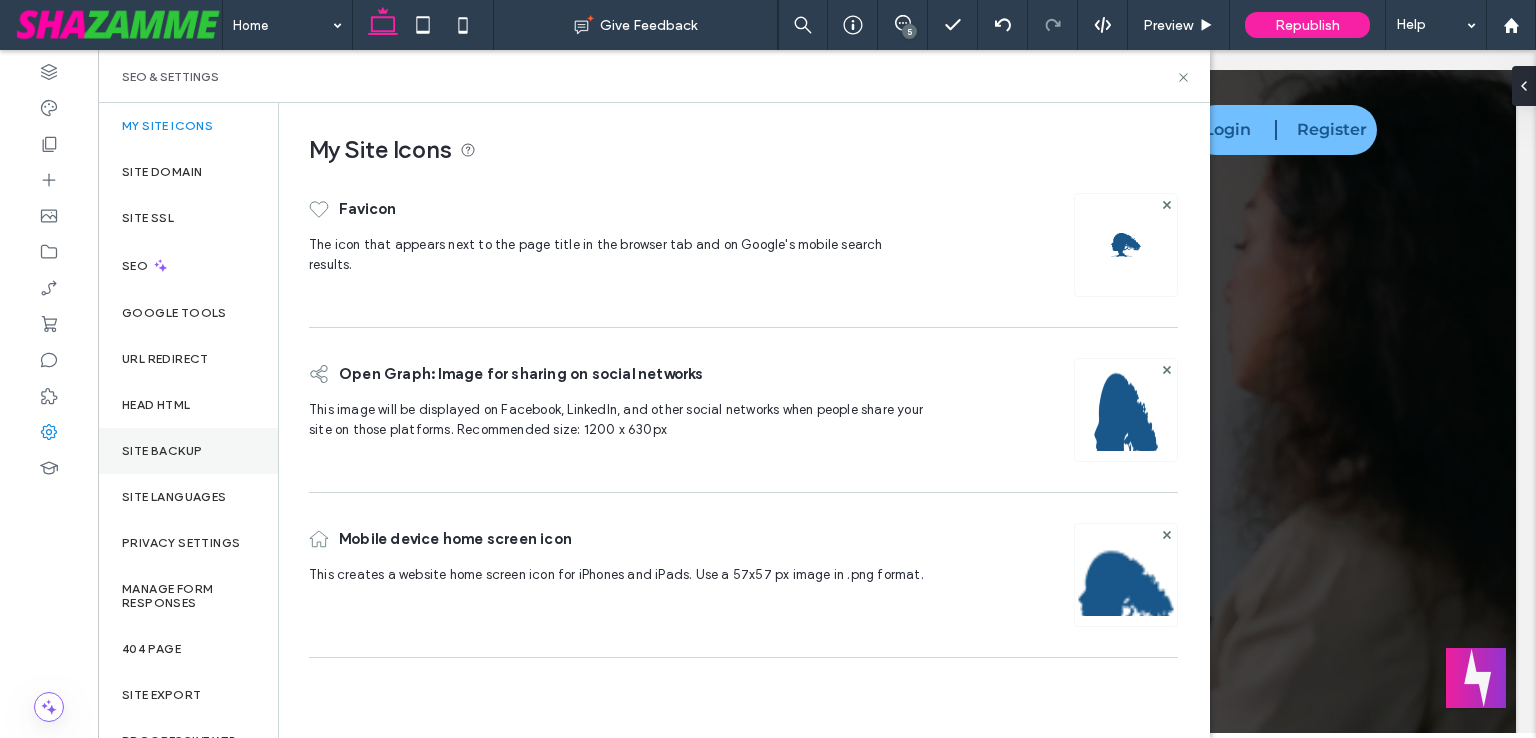 click on "Site Backup" at bounding box center (162, 451) 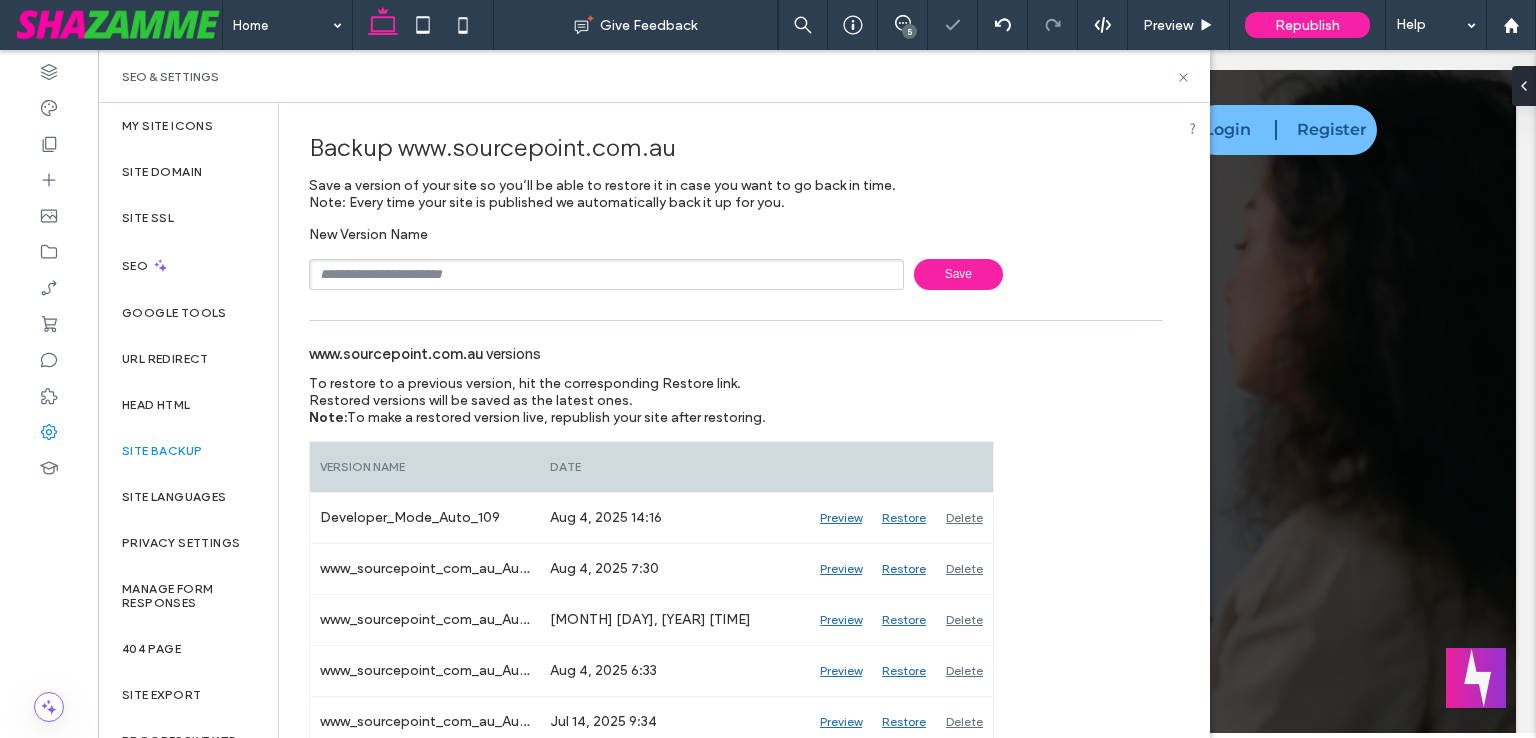 click at bounding box center [606, 274] 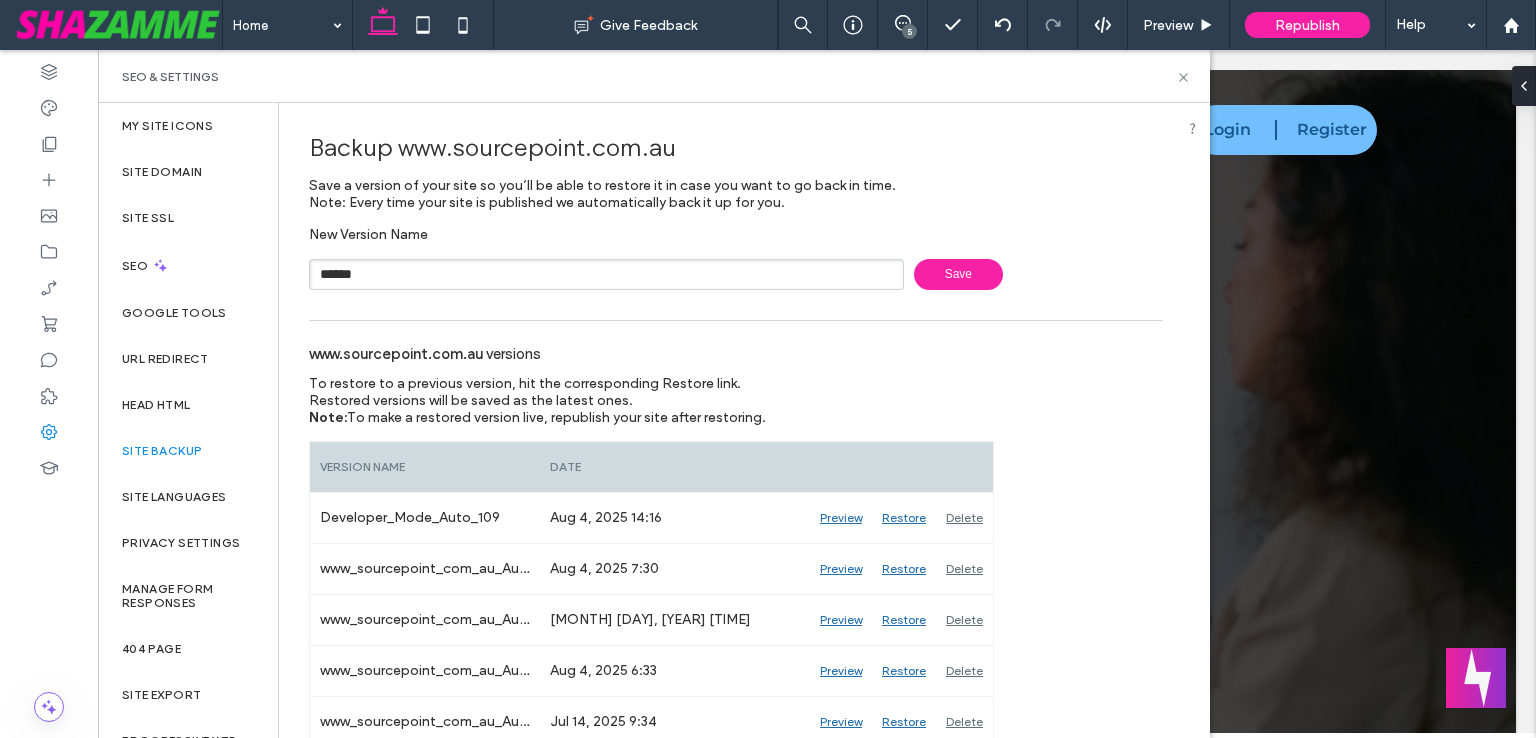 type on "**********" 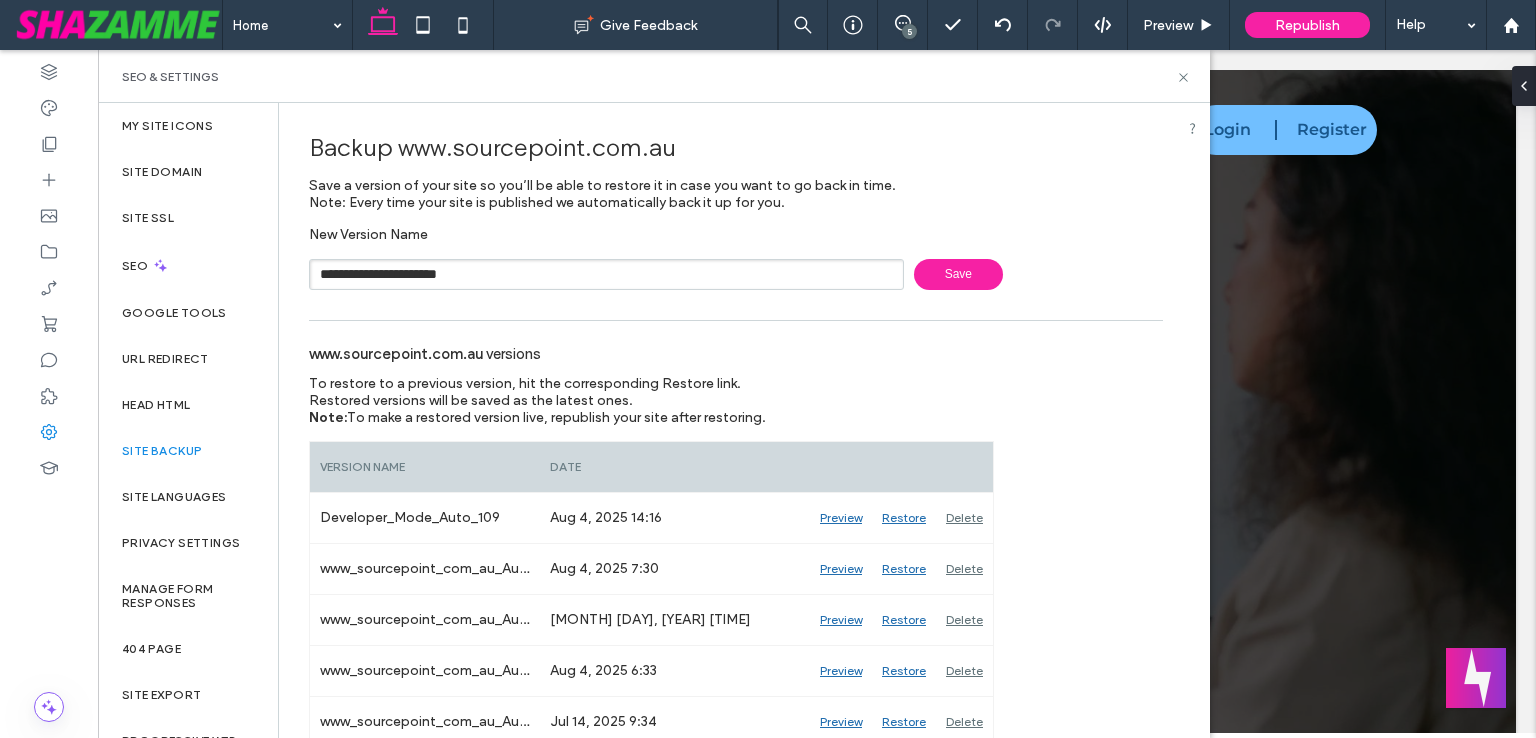 click on "Save" at bounding box center [958, 274] 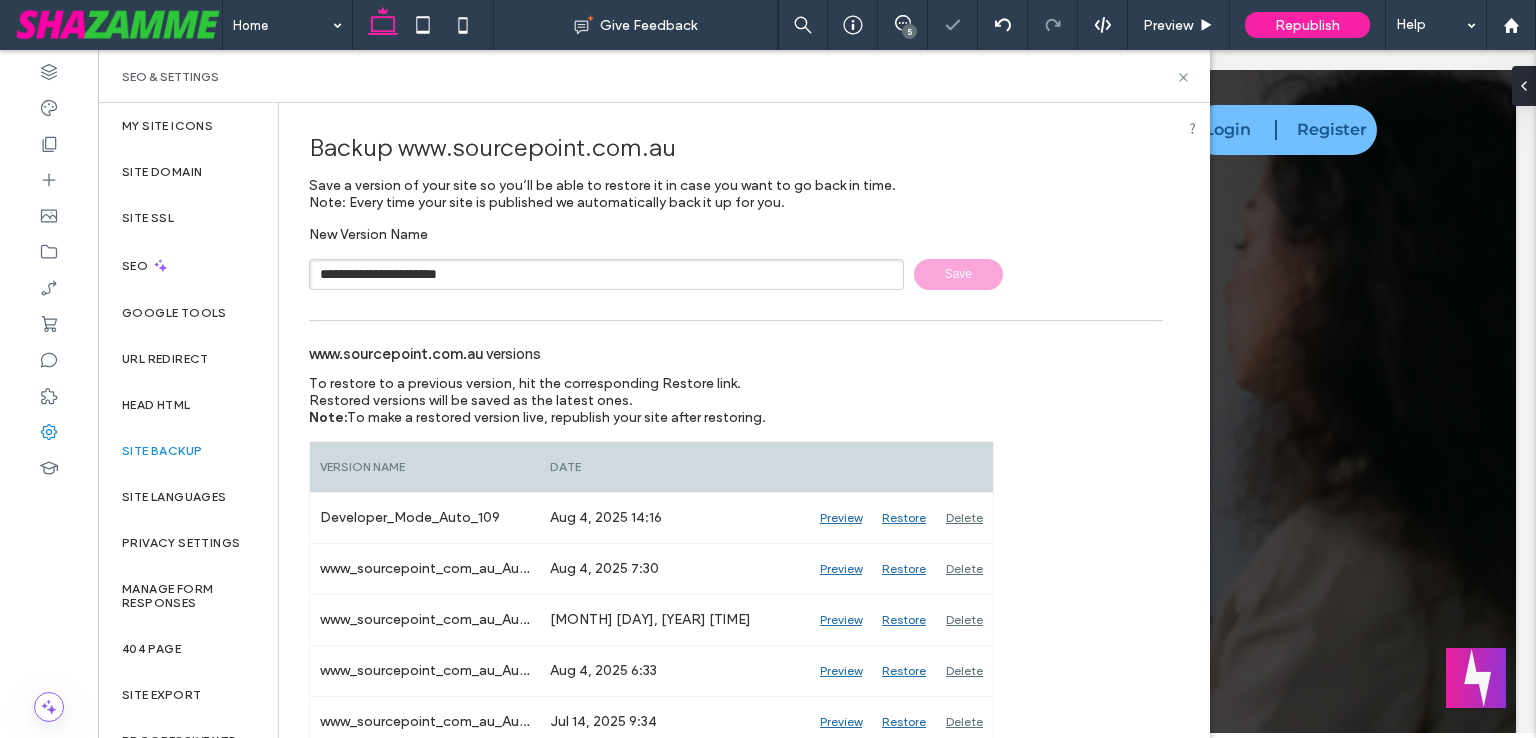 type 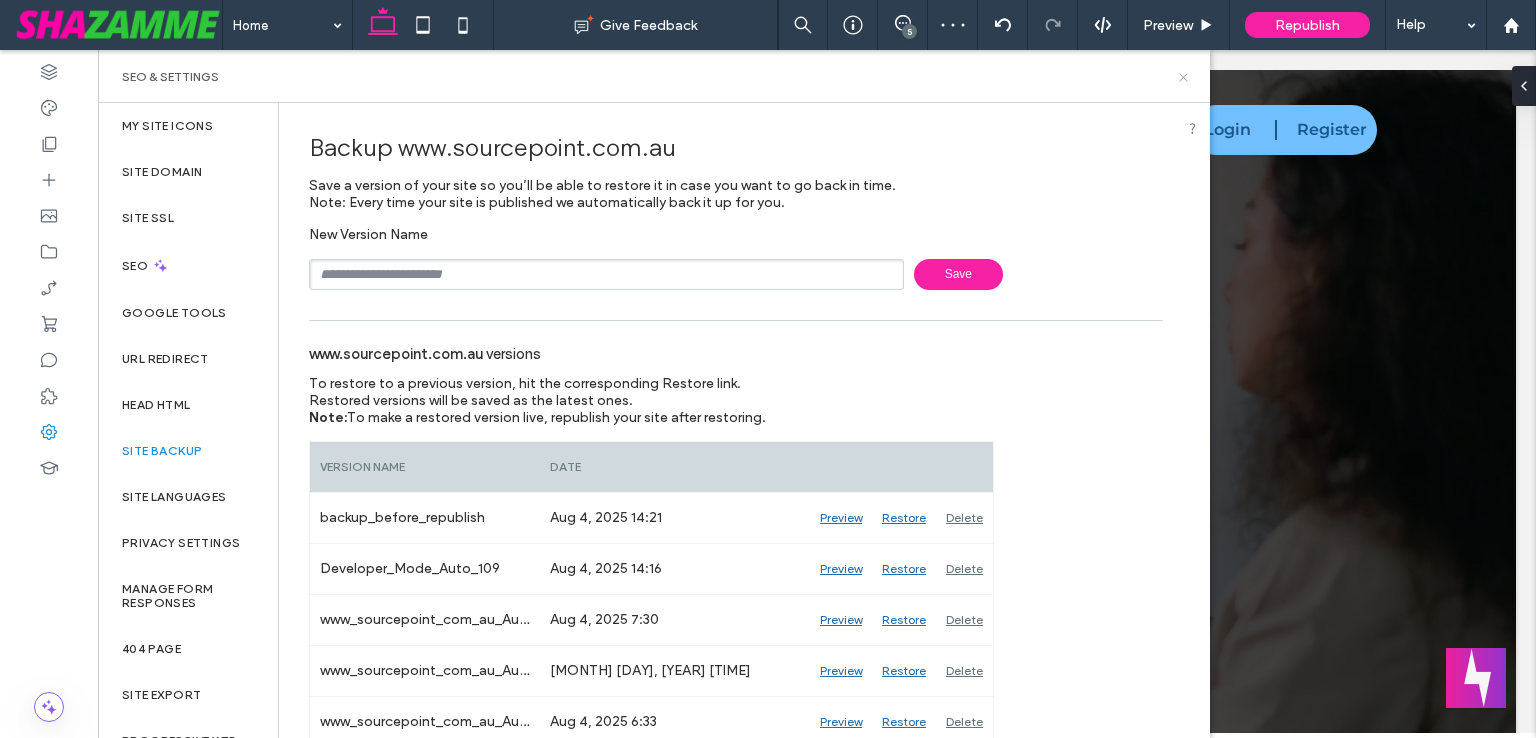 click 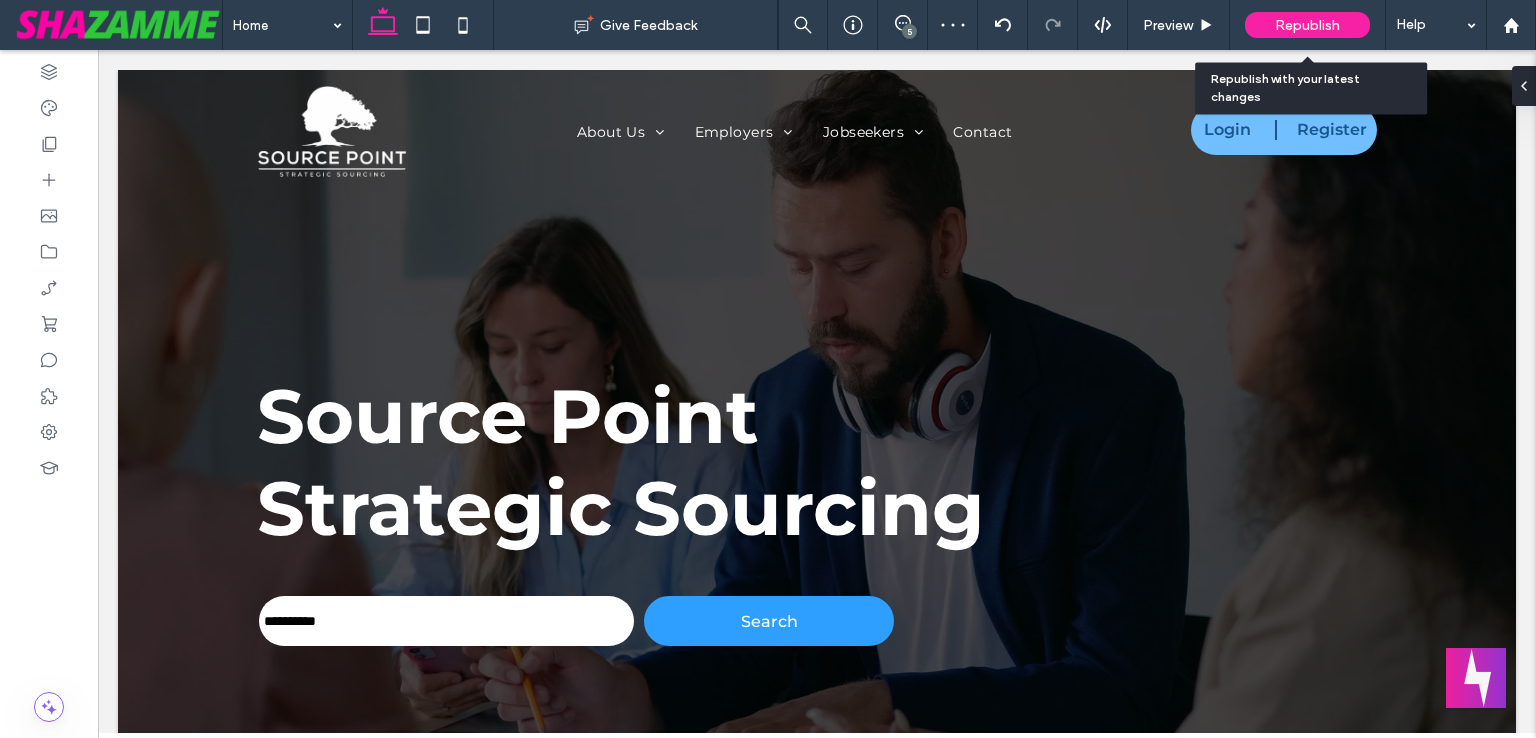 click on "Republish" at bounding box center (1307, 25) 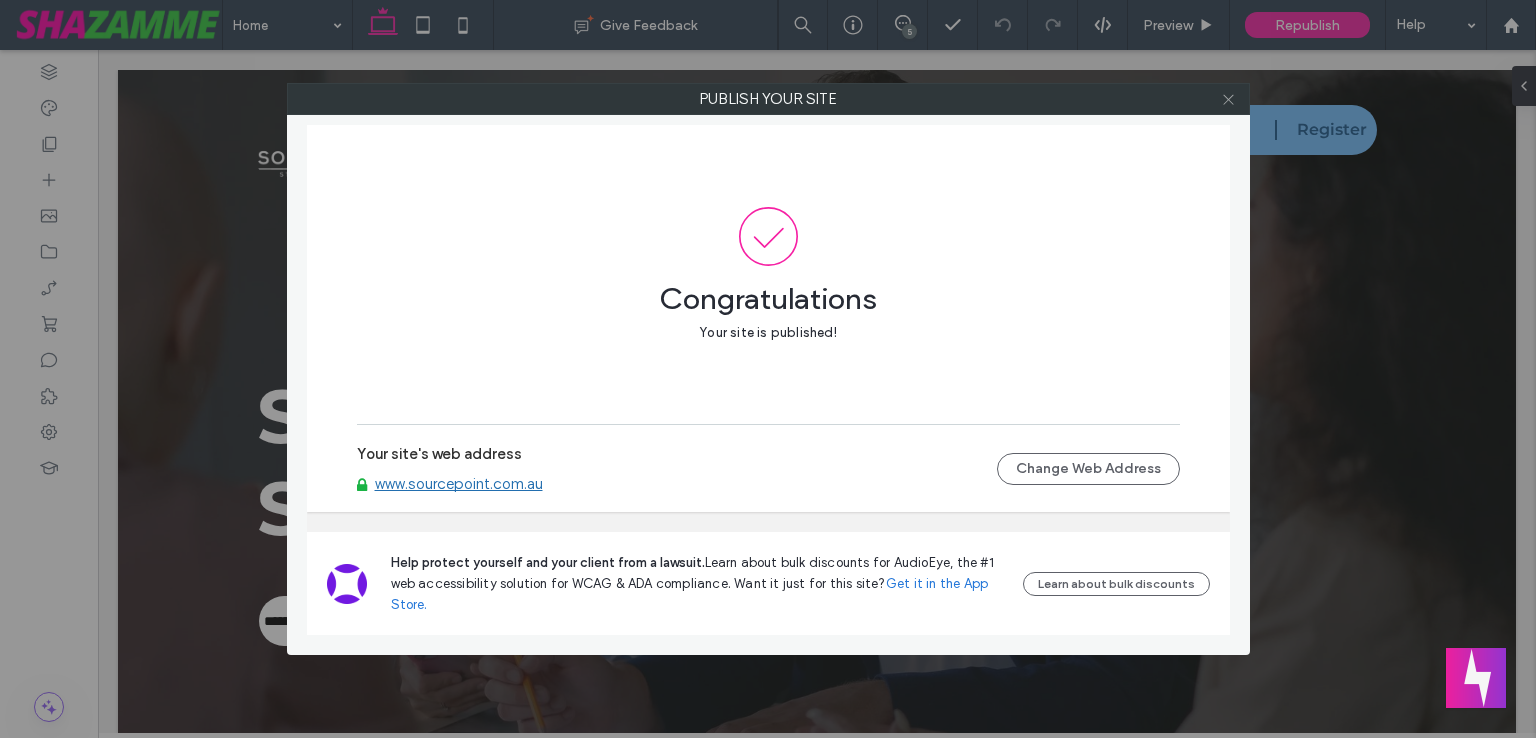 click 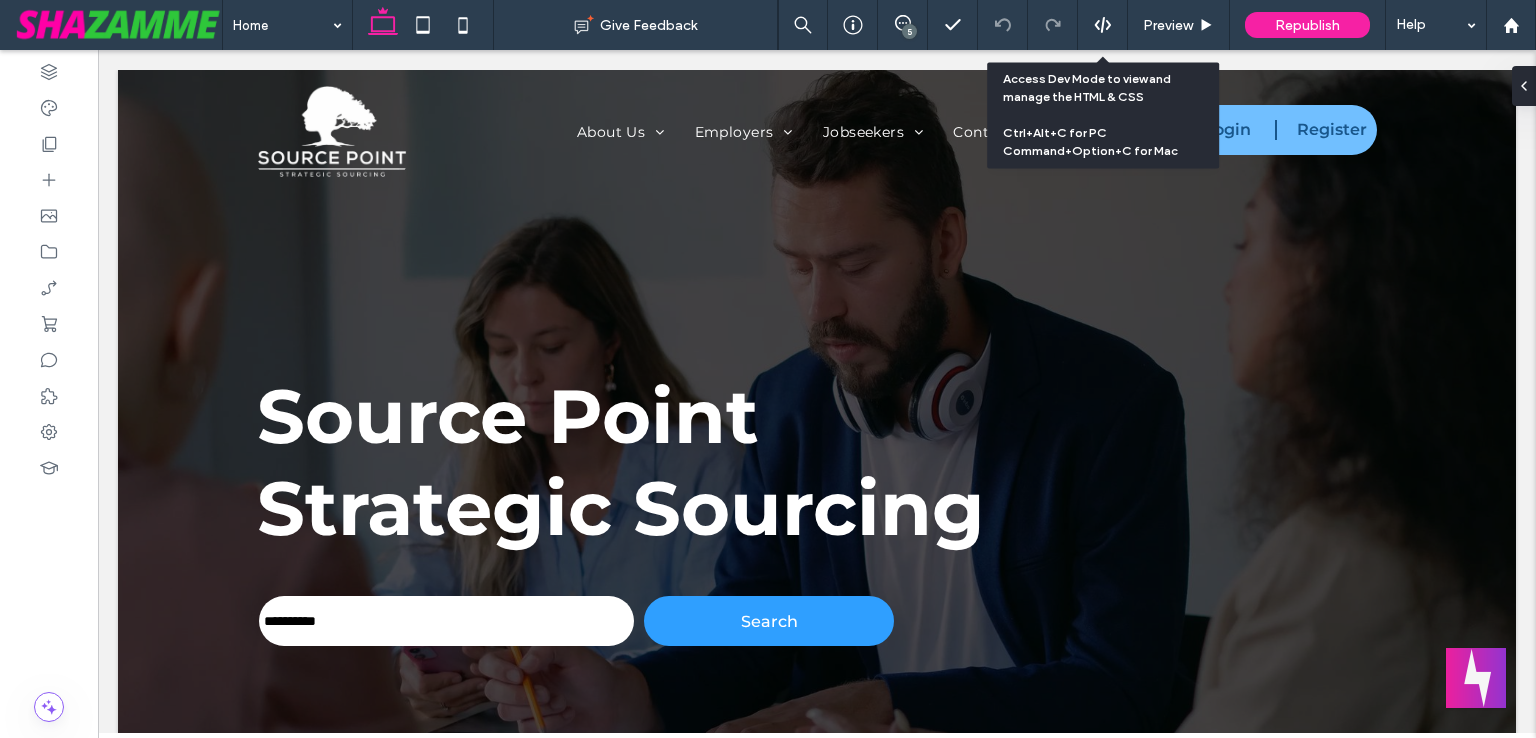 click 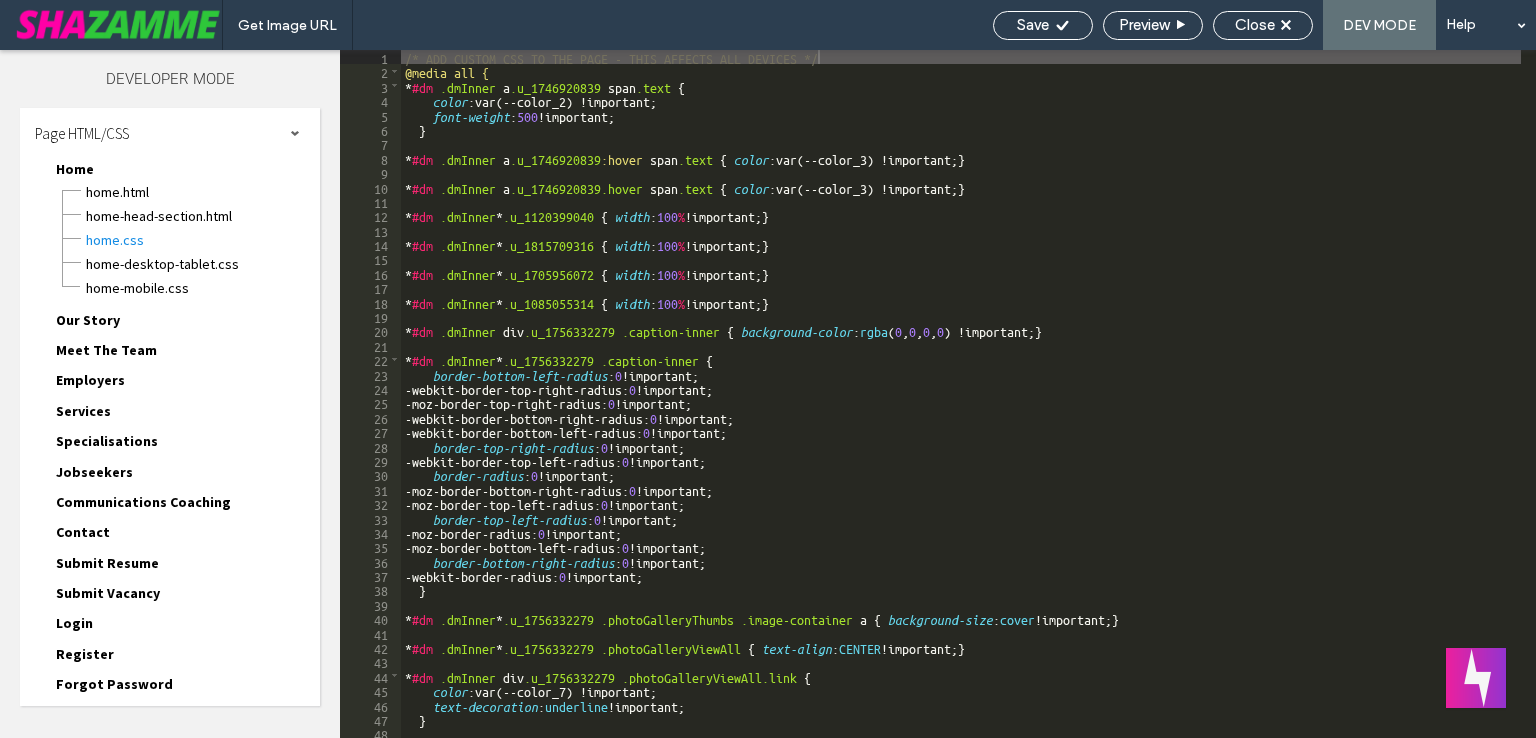 scroll, scrollTop: 403, scrollLeft: 0, axis: vertical 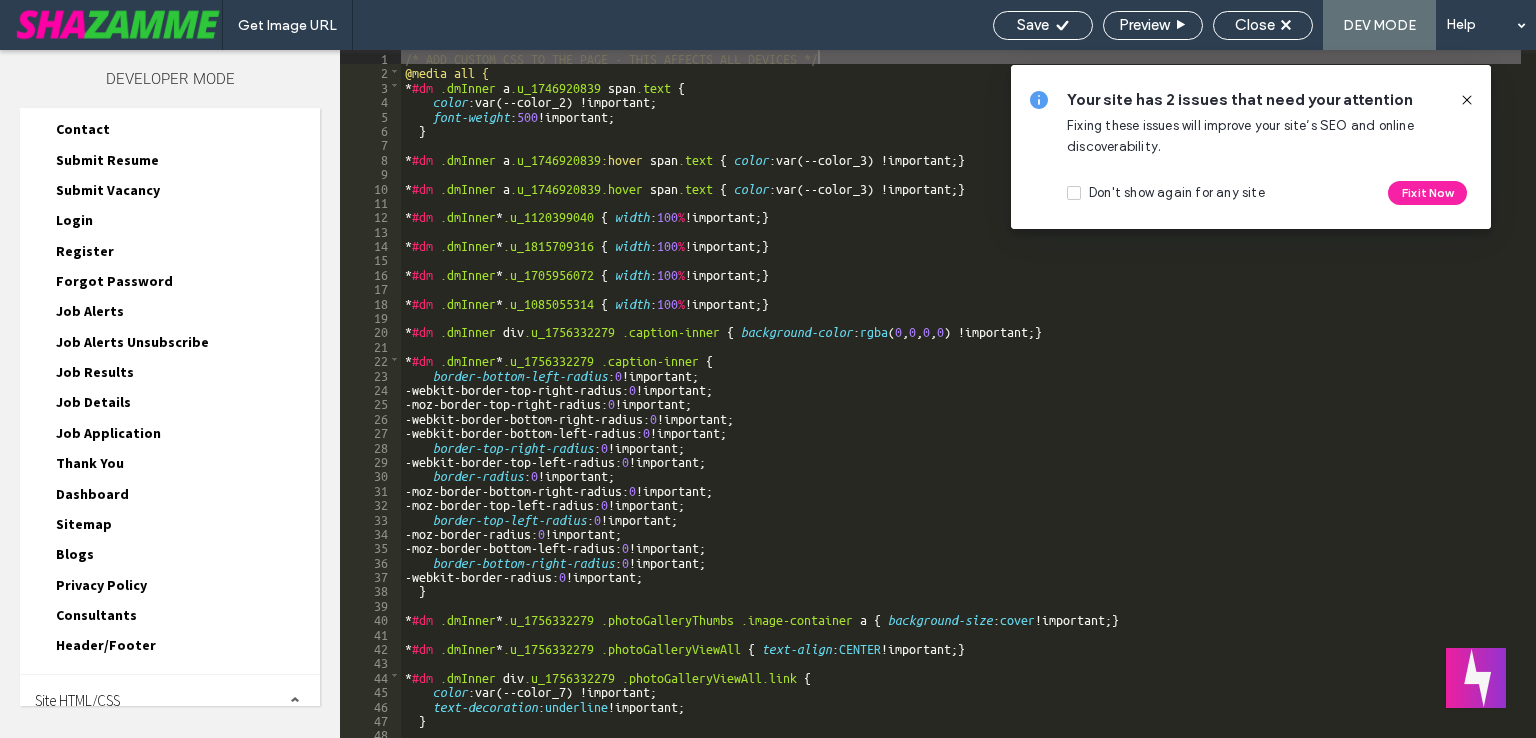 click on "Site HTML/CSS" at bounding box center [77, 700] 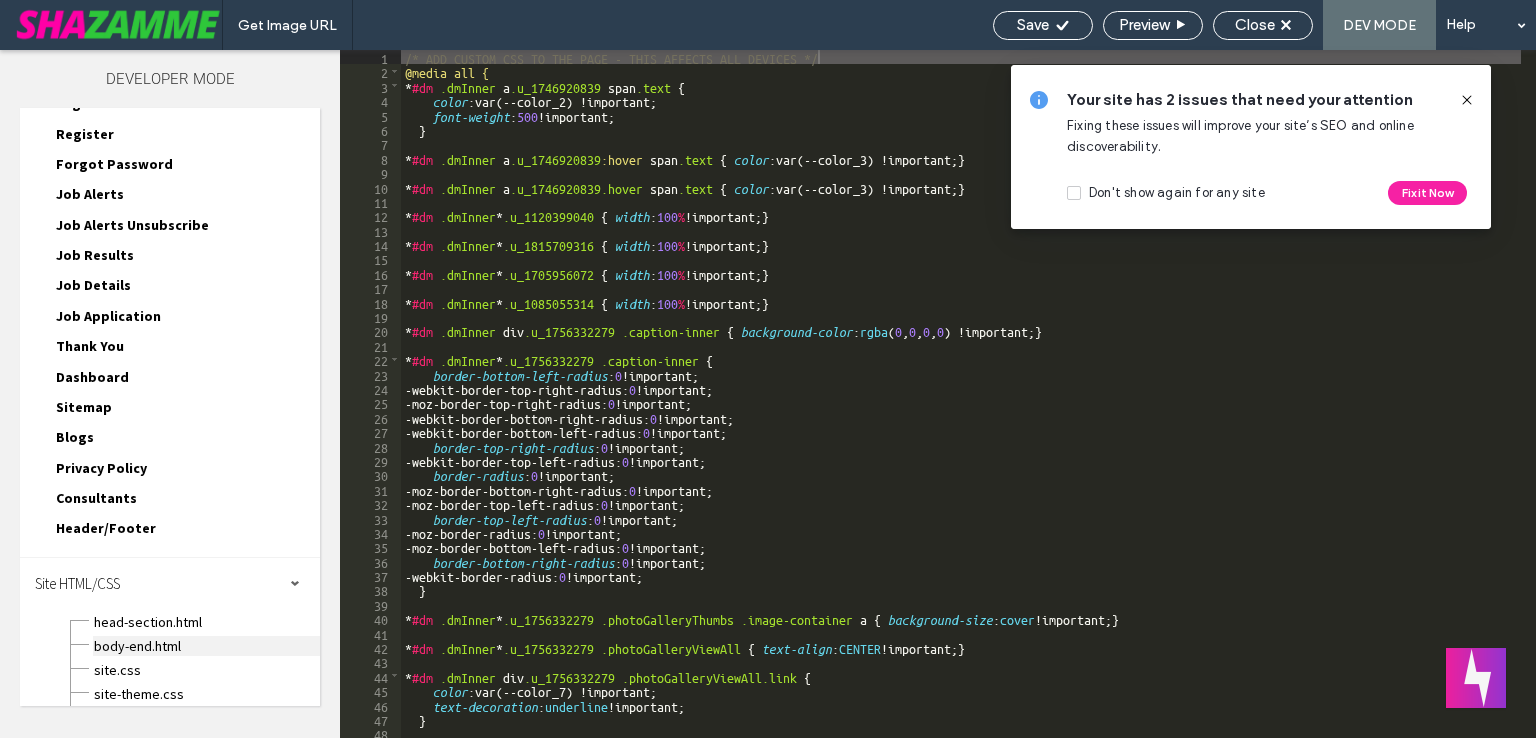 scroll, scrollTop: 580, scrollLeft: 0, axis: vertical 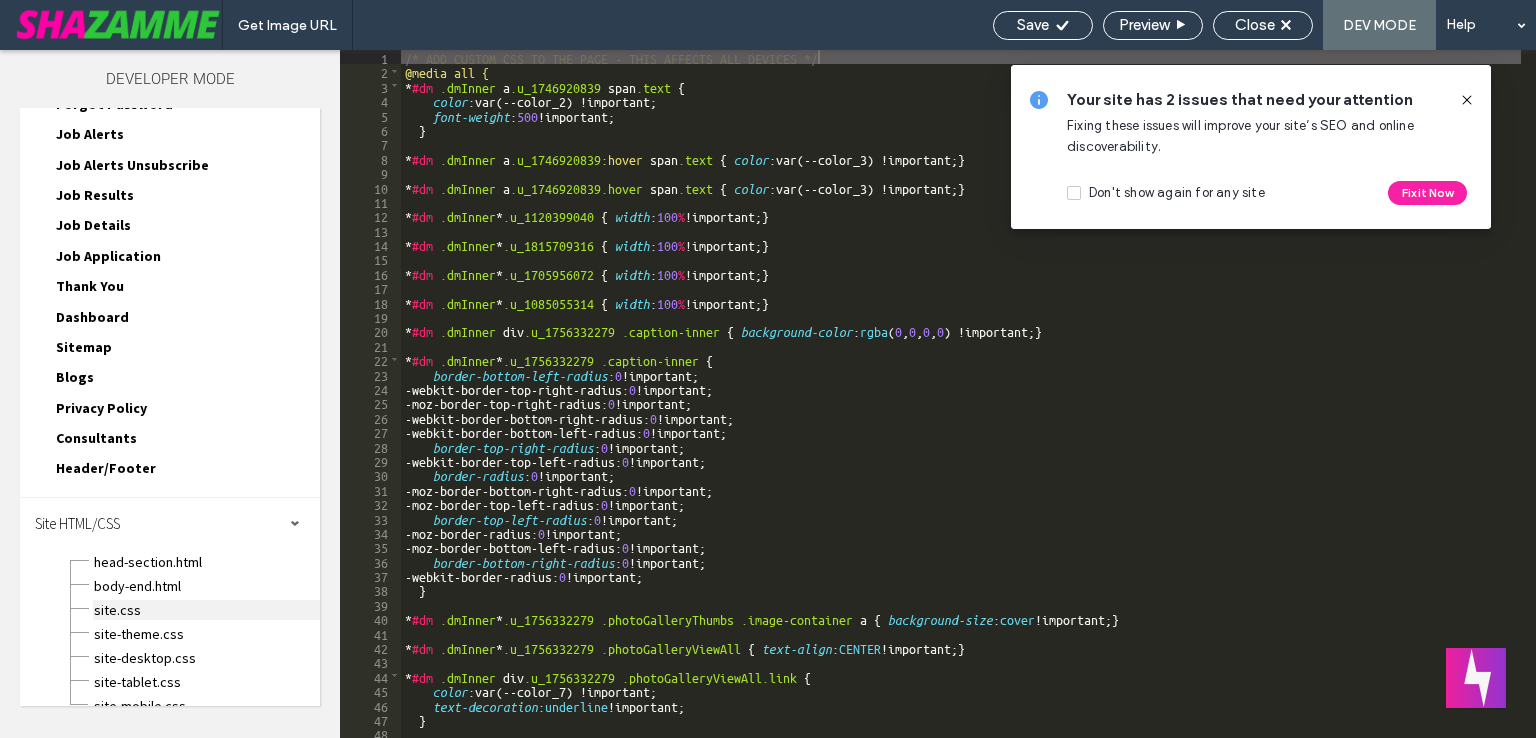 click on "site.css" at bounding box center [206, 610] 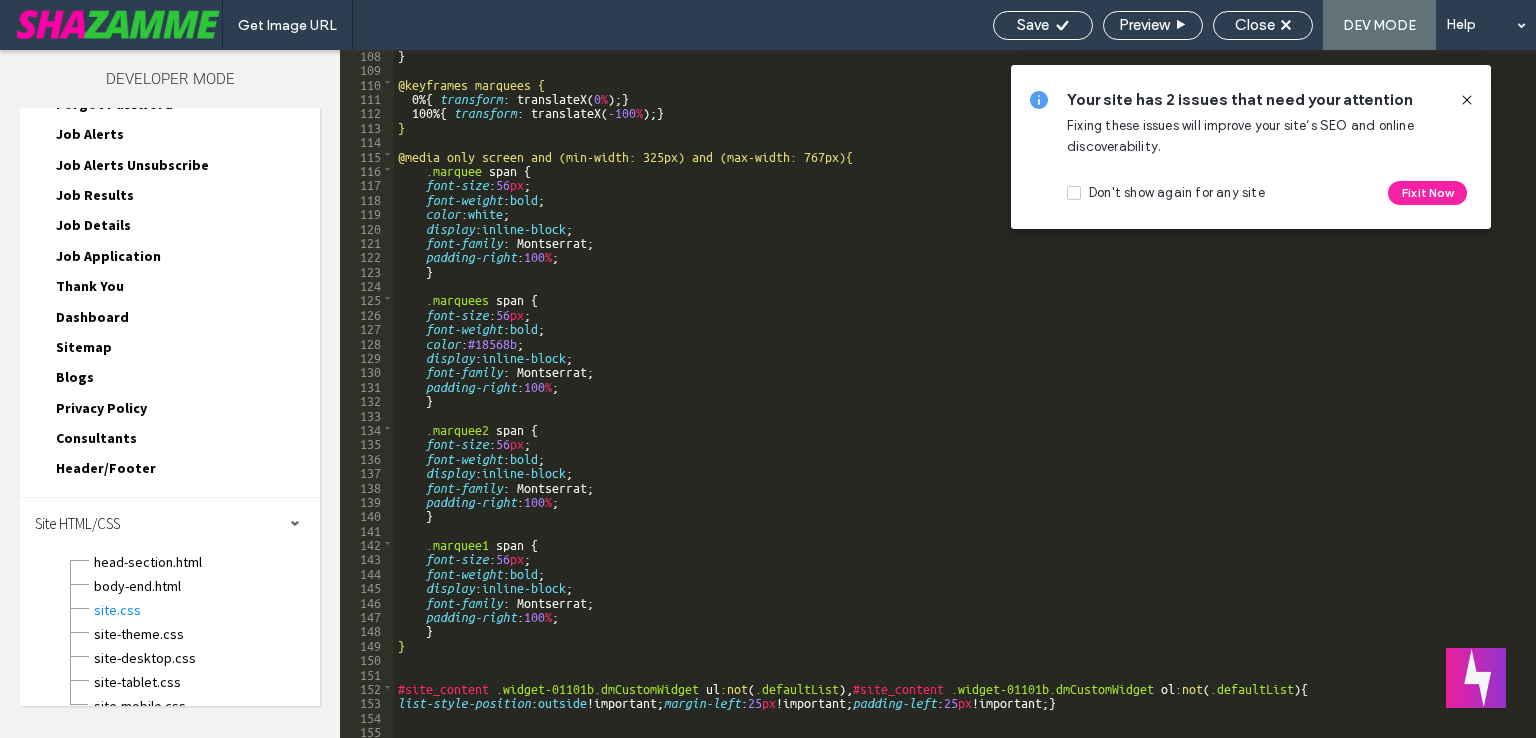 scroll, scrollTop: 1544, scrollLeft: 0, axis: vertical 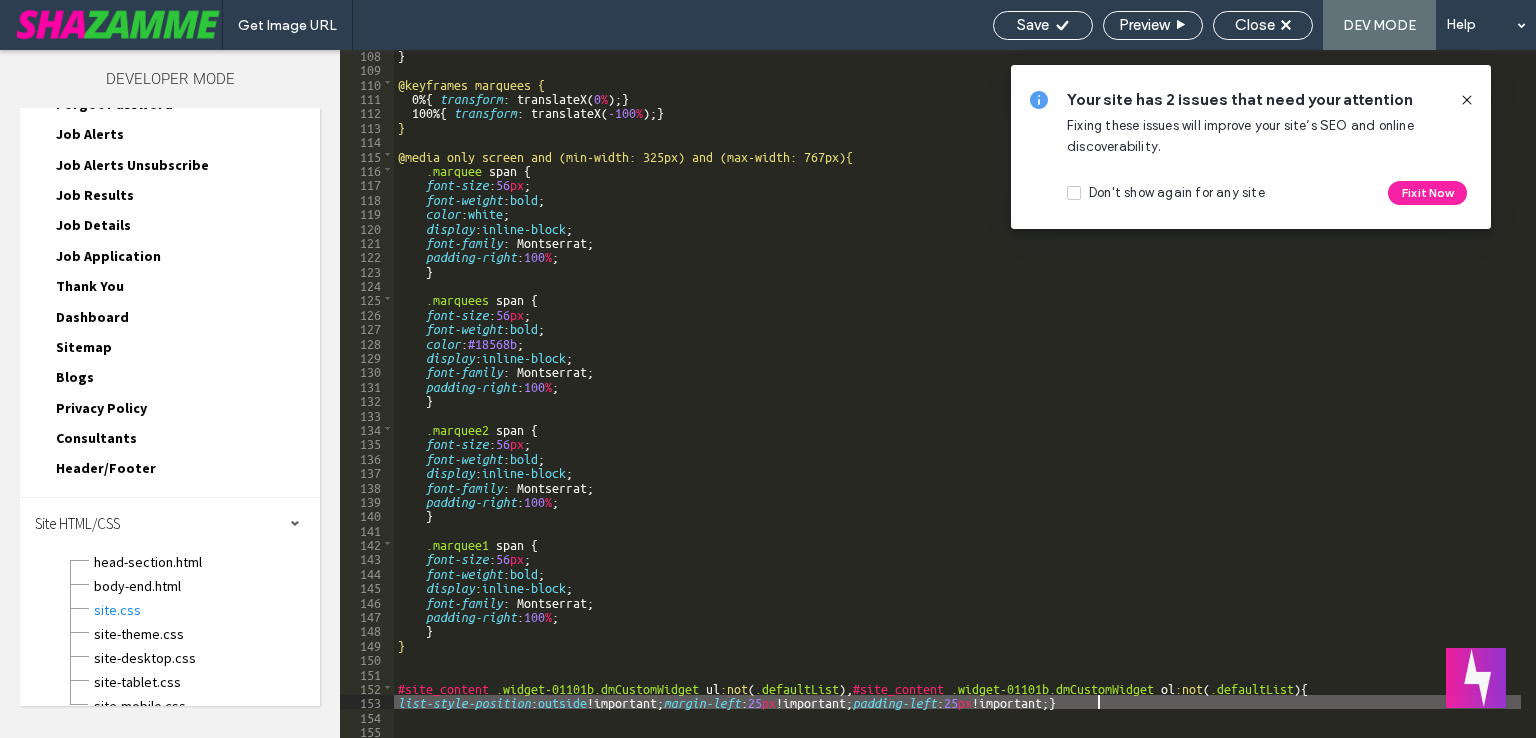 click 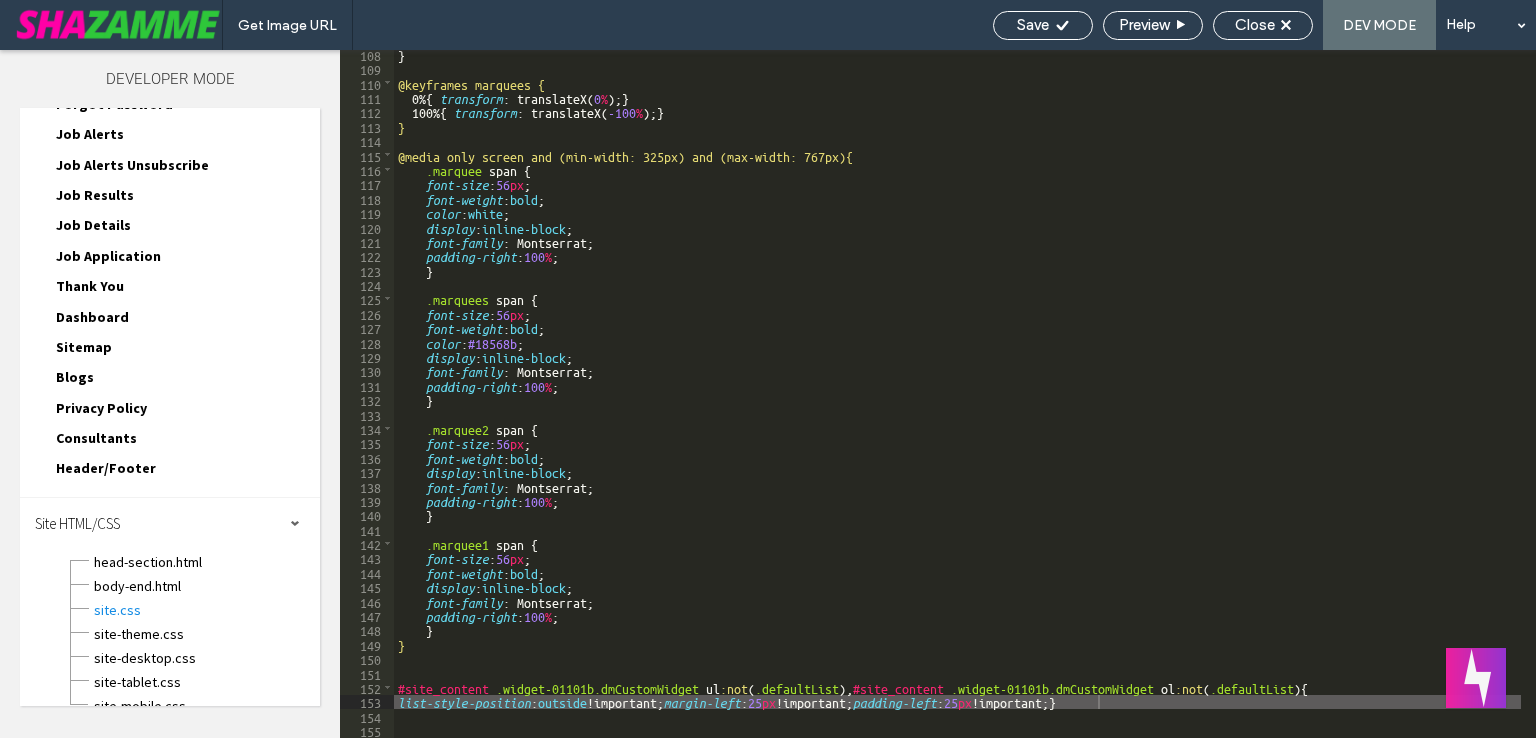 click on ".u_1746920839.hover" at bounding box center [957, 405] 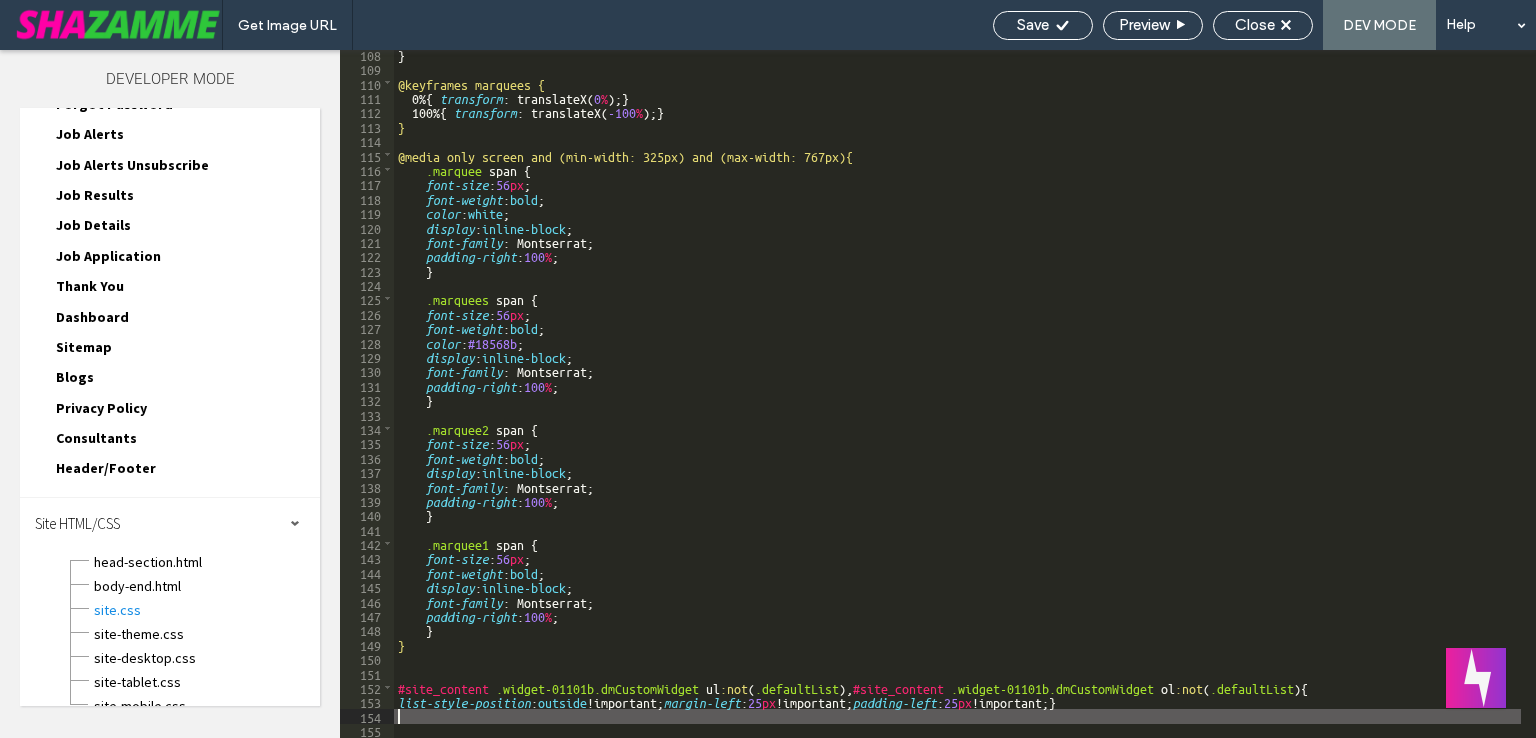 paste 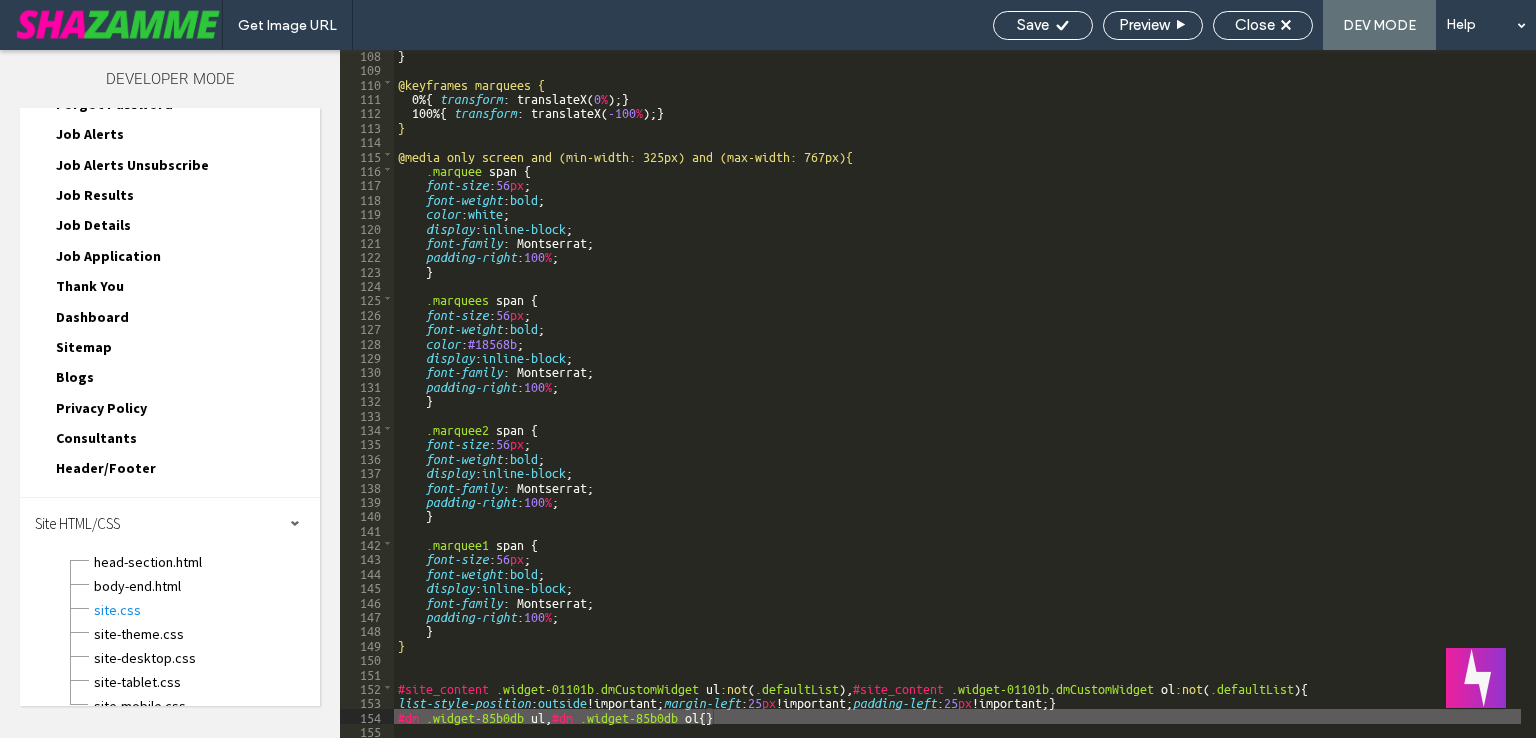 click on ".u_1746920839.hover" at bounding box center [957, 405] 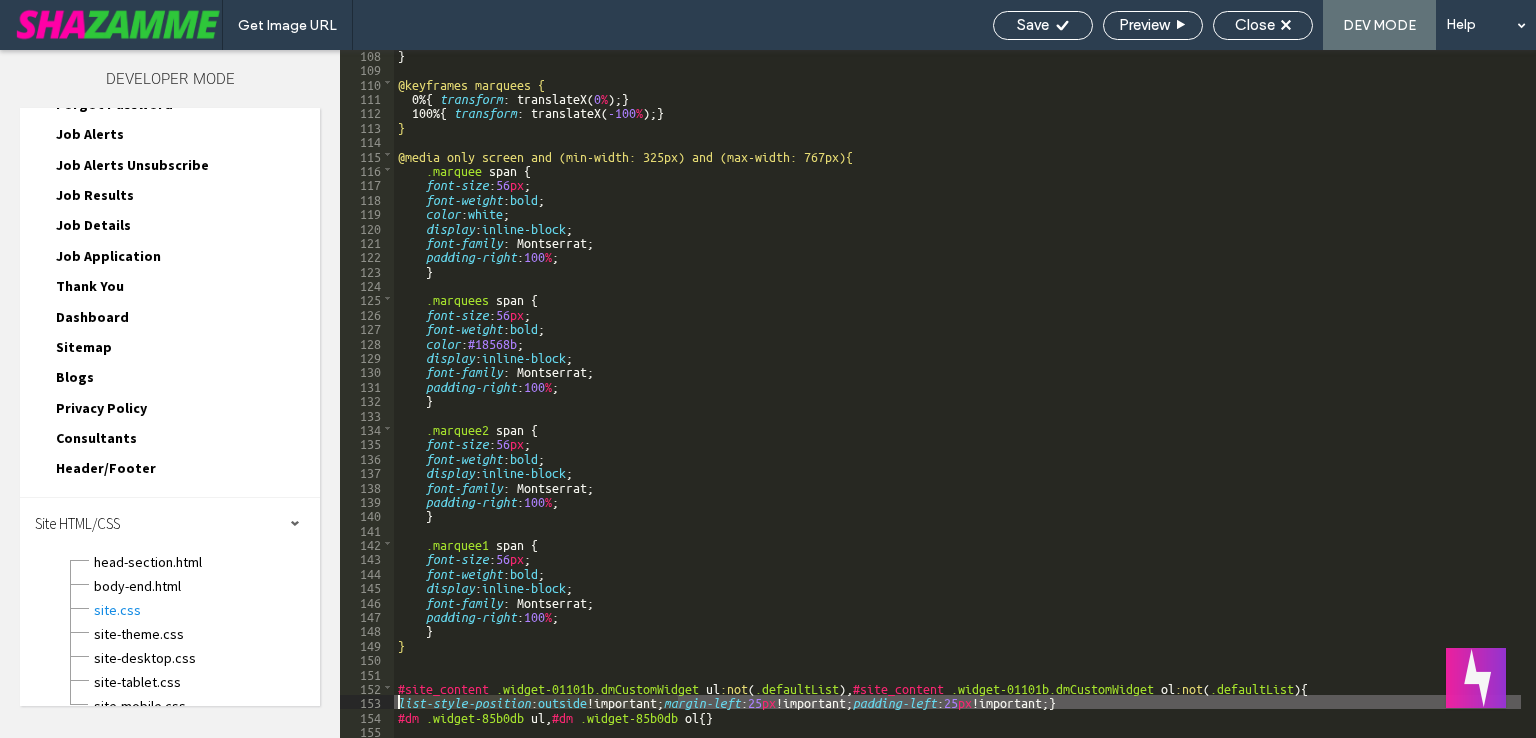 click on ".u_1746920839.hover" at bounding box center (957, 405) 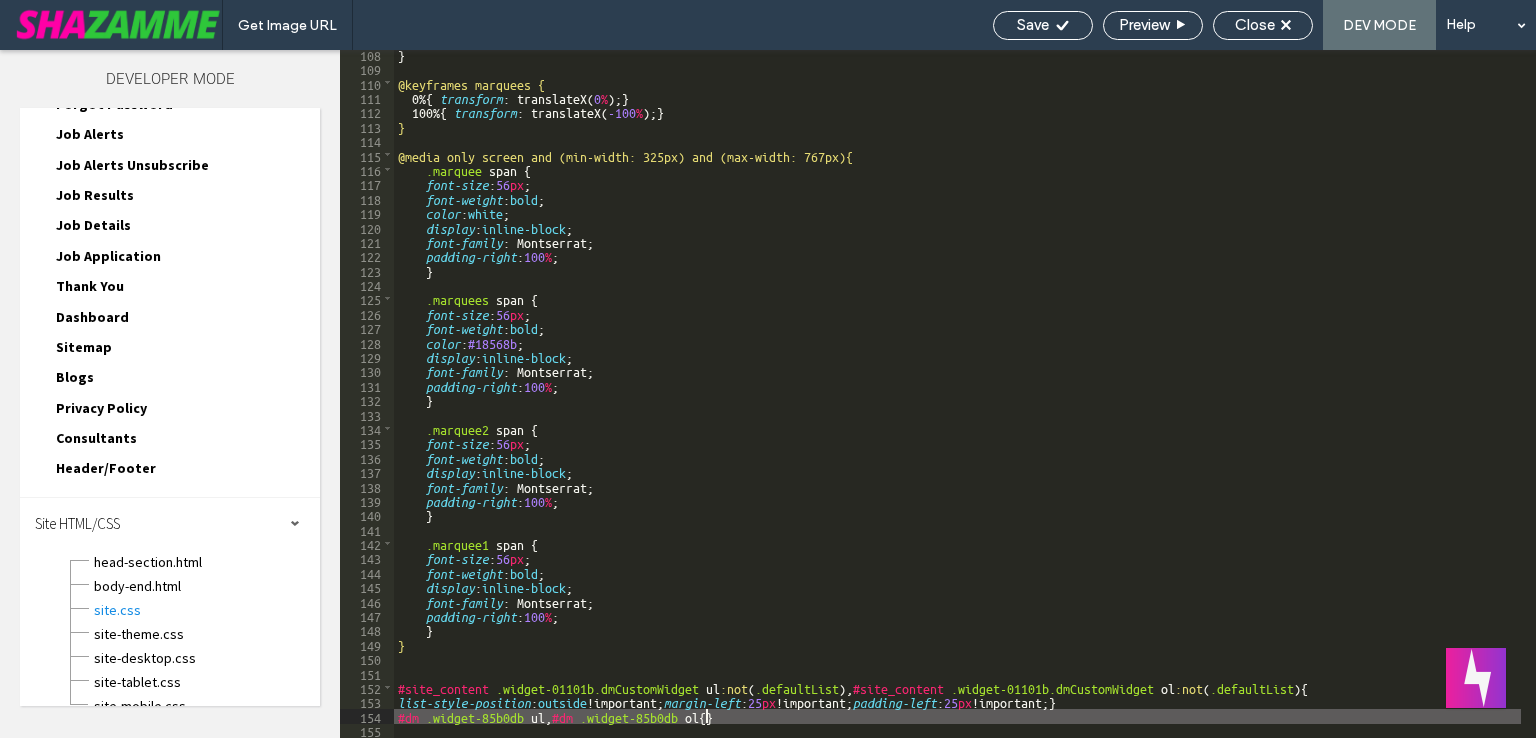 click on ".u_1746920839.hover" at bounding box center [957, 405] 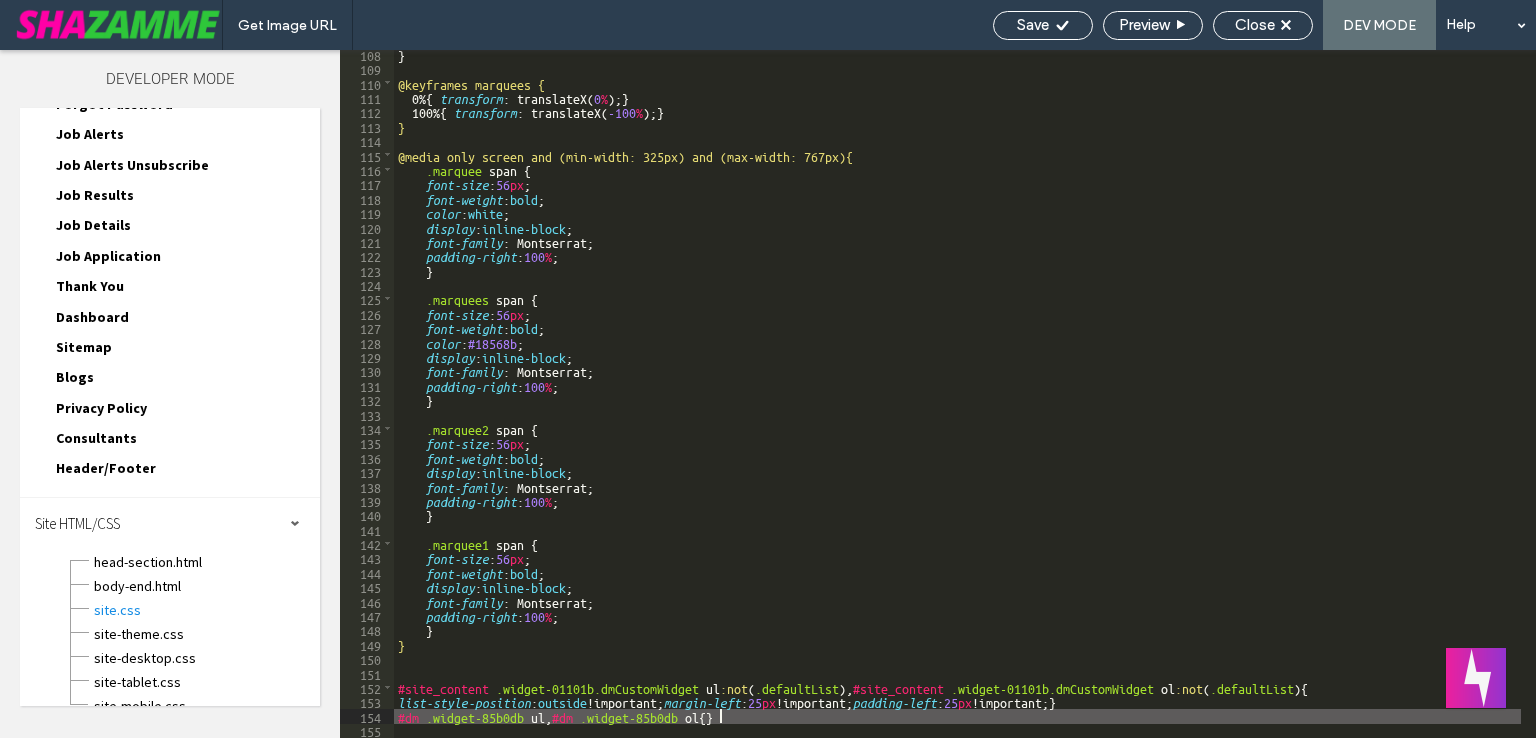 click on ".u_1746920839.hover" at bounding box center (957, 405) 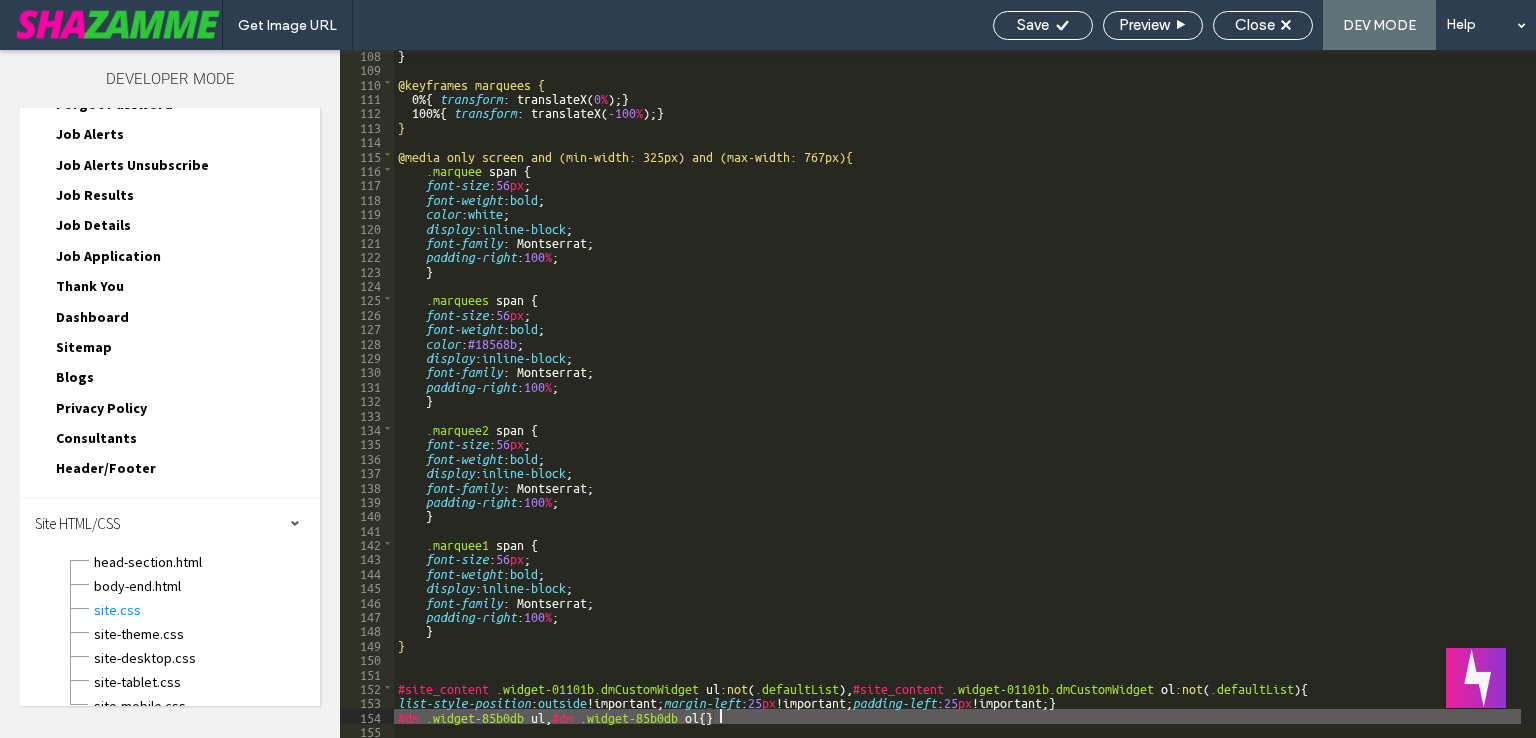 click on ".u_1746920839.hover" at bounding box center [957, 405] 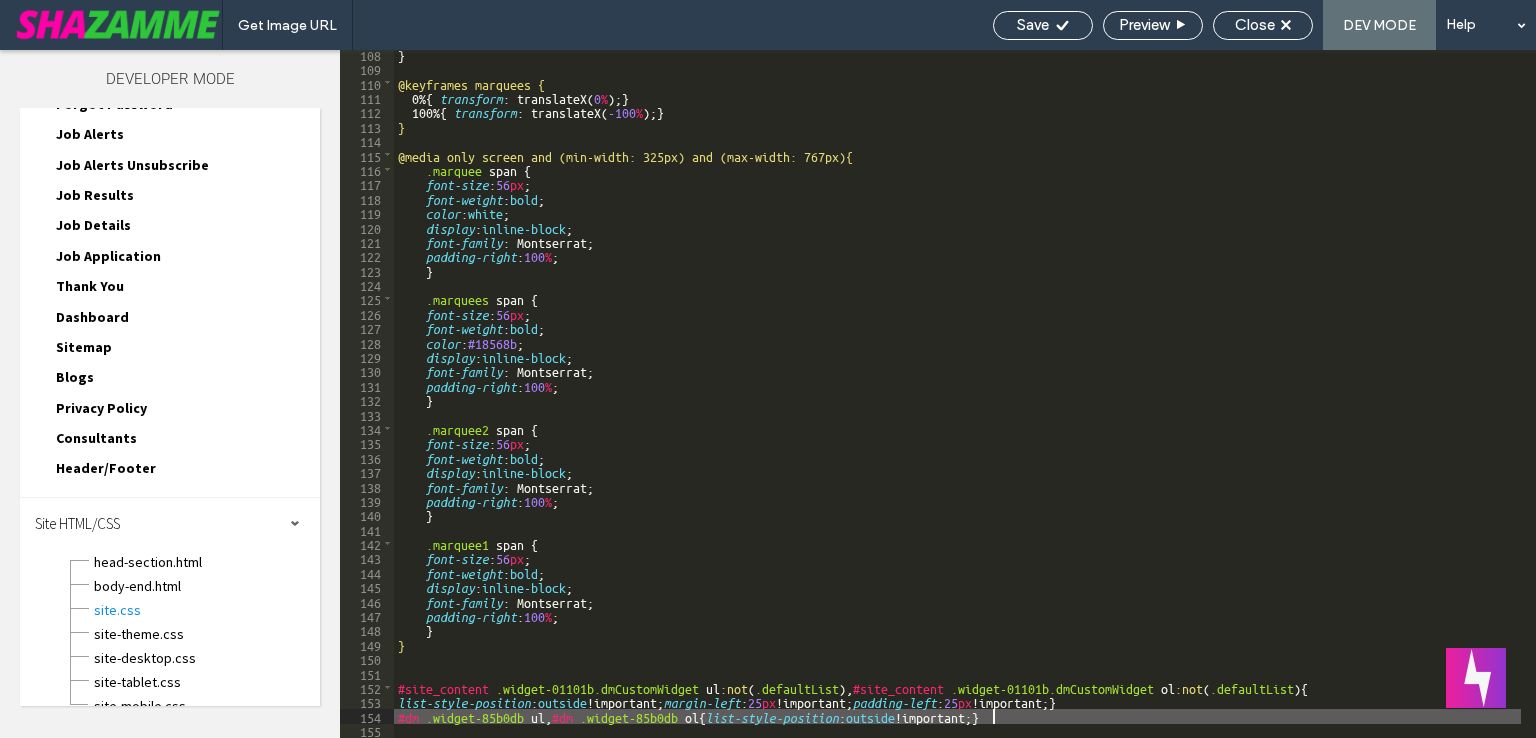 click on ".u_1746920839.hover" at bounding box center (957, 405) 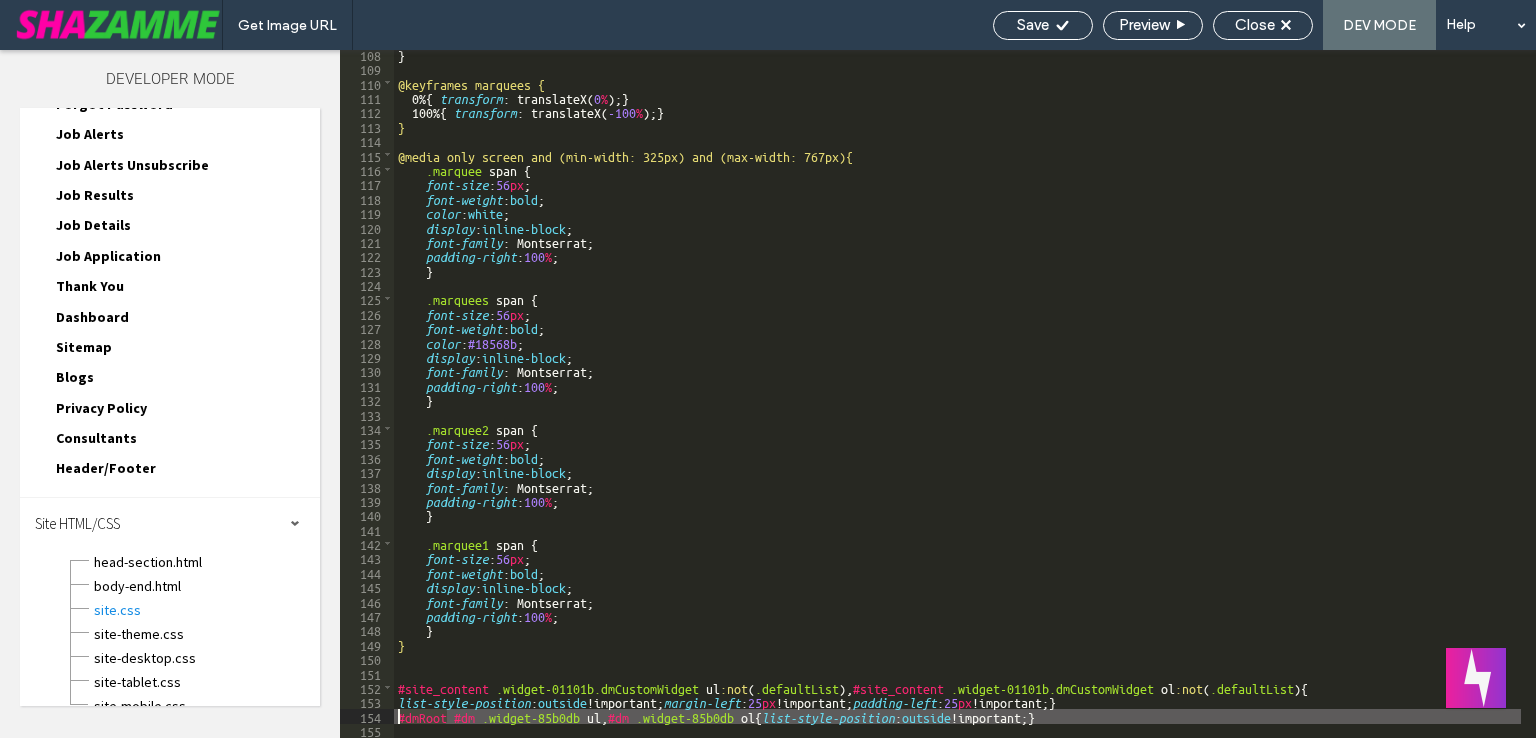 drag, startPoint x: 445, startPoint y: 716, endPoint x: 384, endPoint y: 715, distance: 61.008198 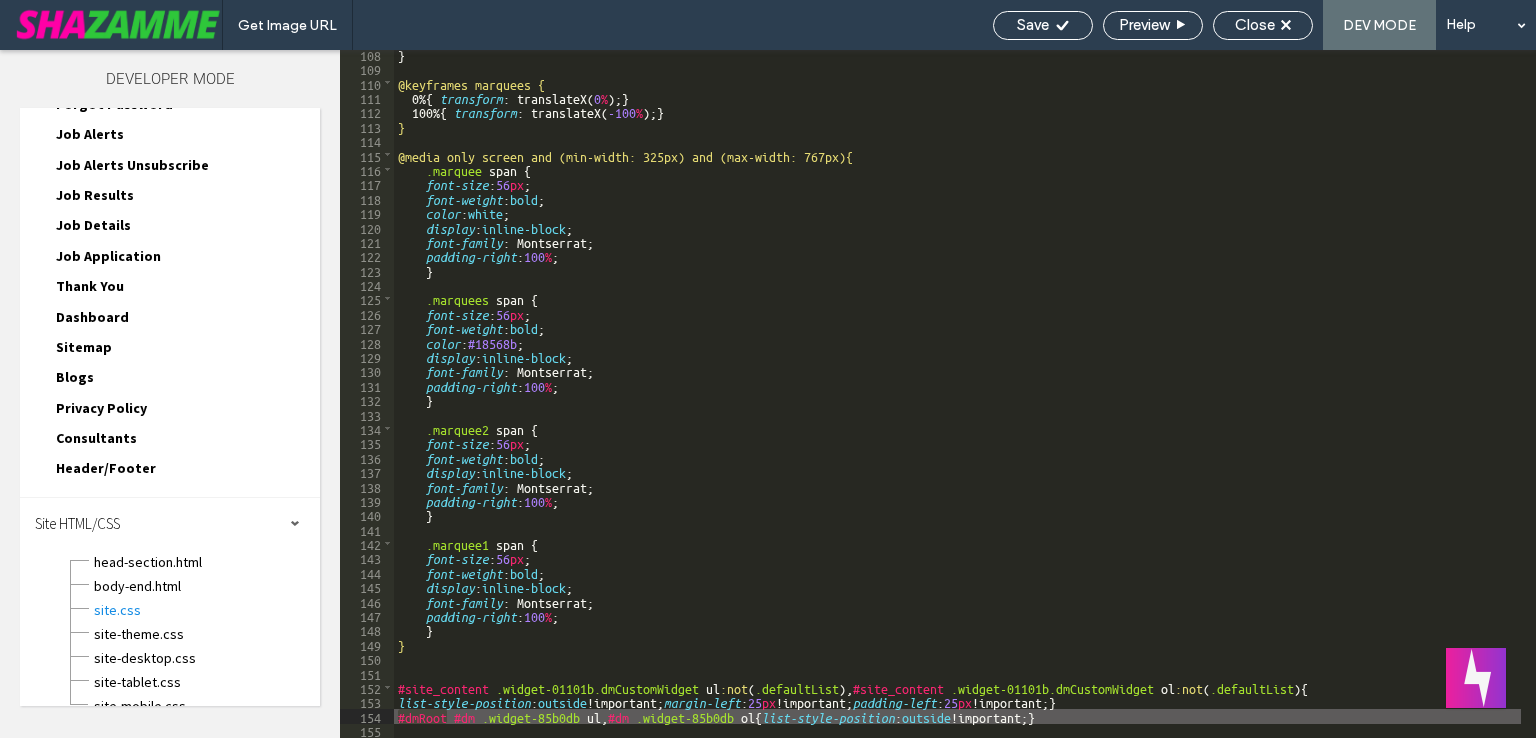 click on ".u_1746920839.hover" at bounding box center [957, 405] 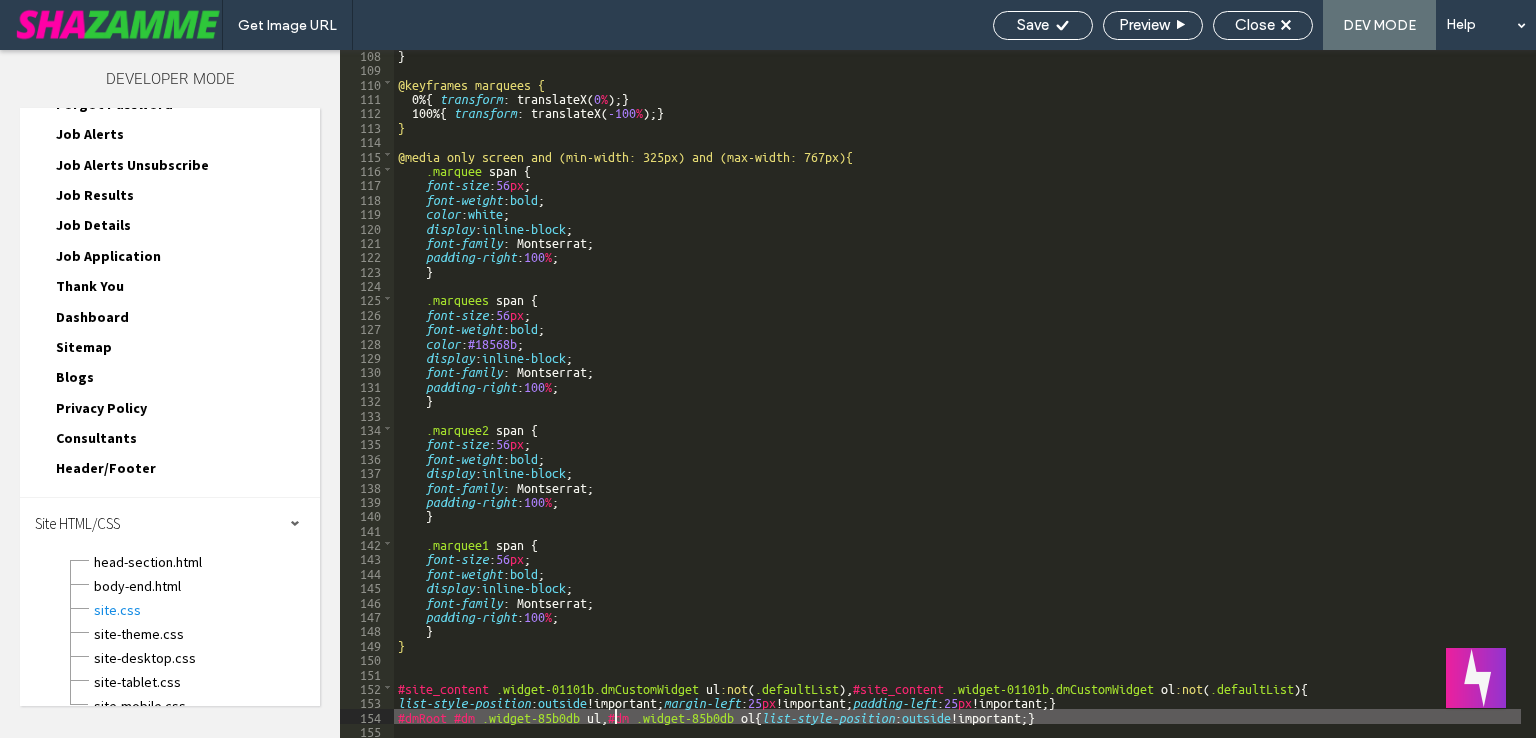 paste 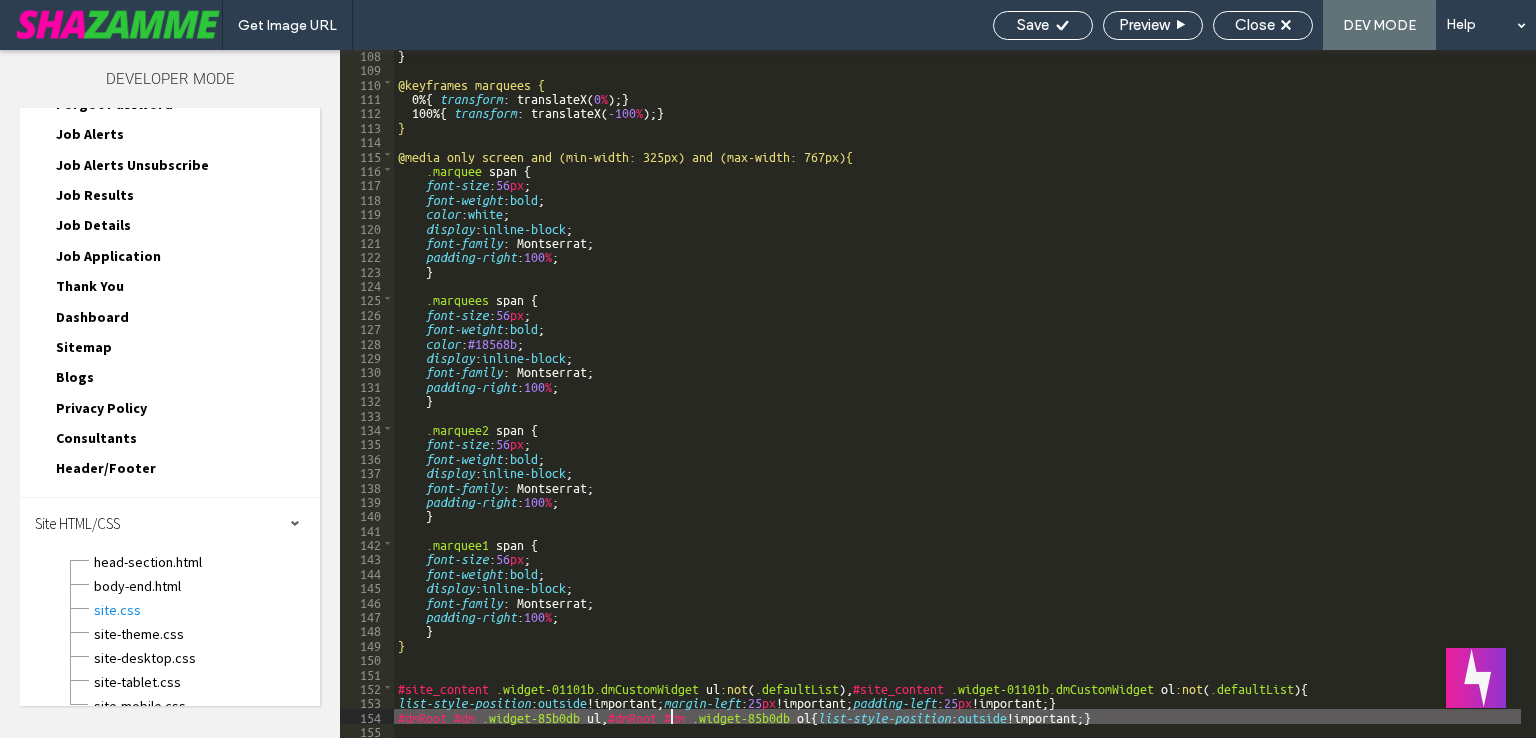 click on ".u_1746920839.hover" at bounding box center (957, 405) 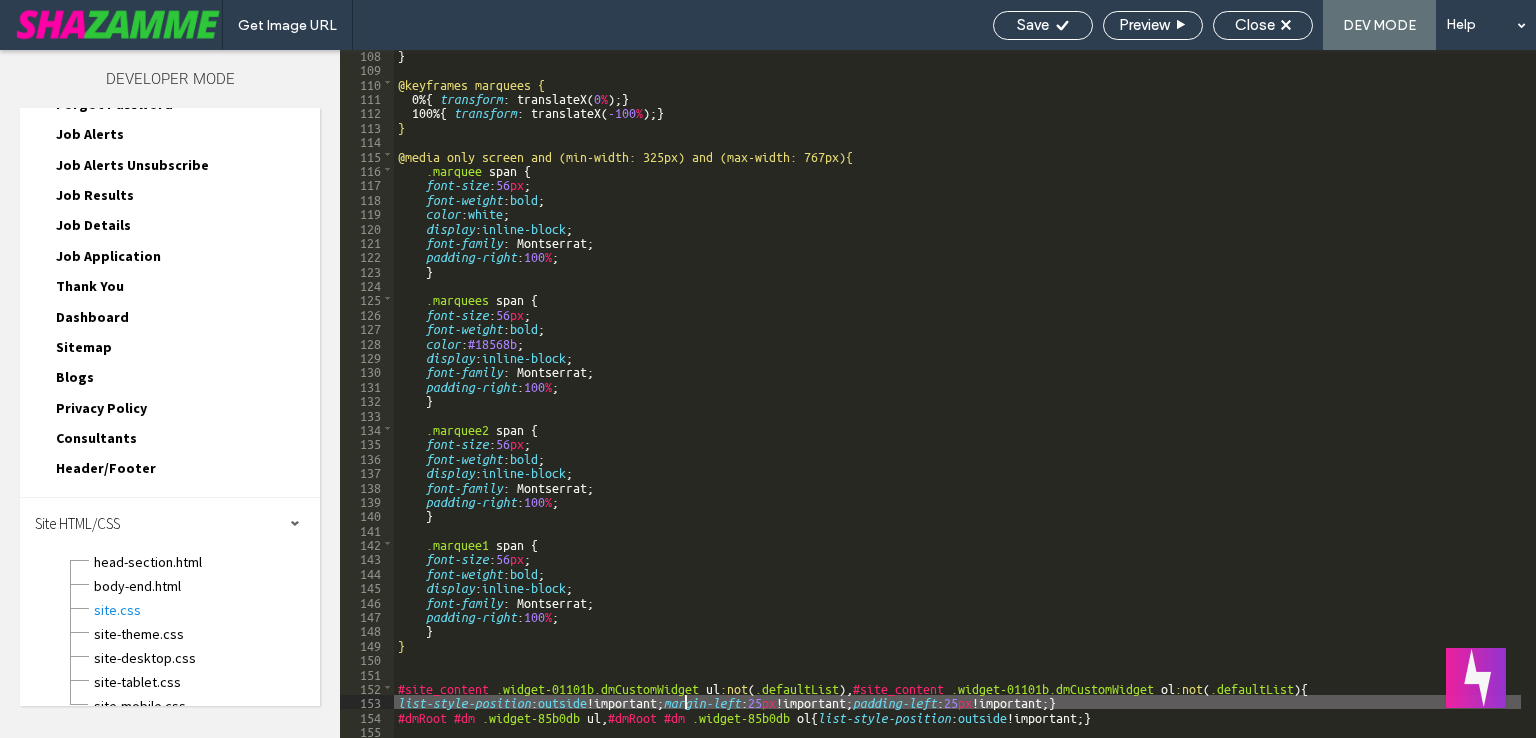click on ".u_1746920839.hover" at bounding box center (957, 405) 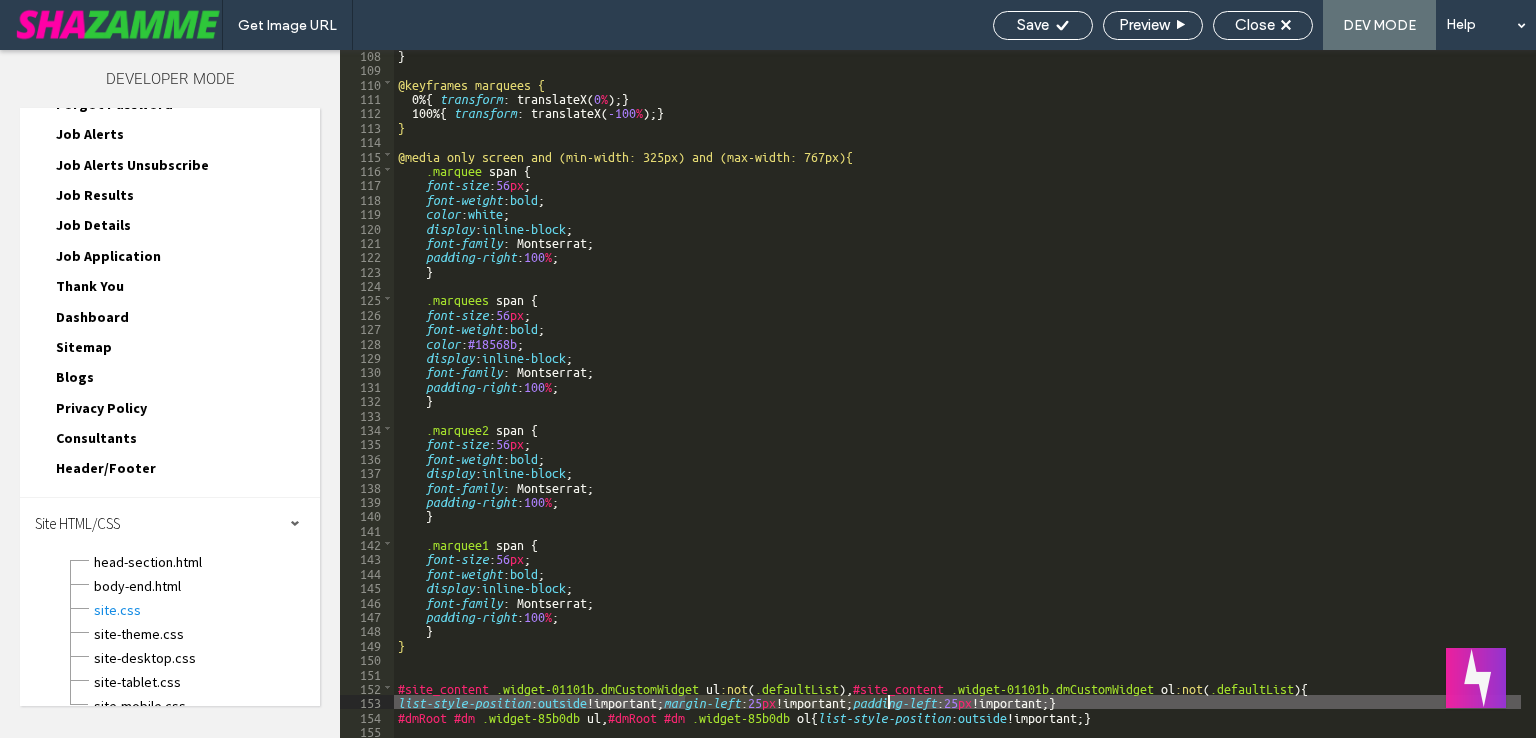 click on ".u_1746920839.hover" at bounding box center [957, 405] 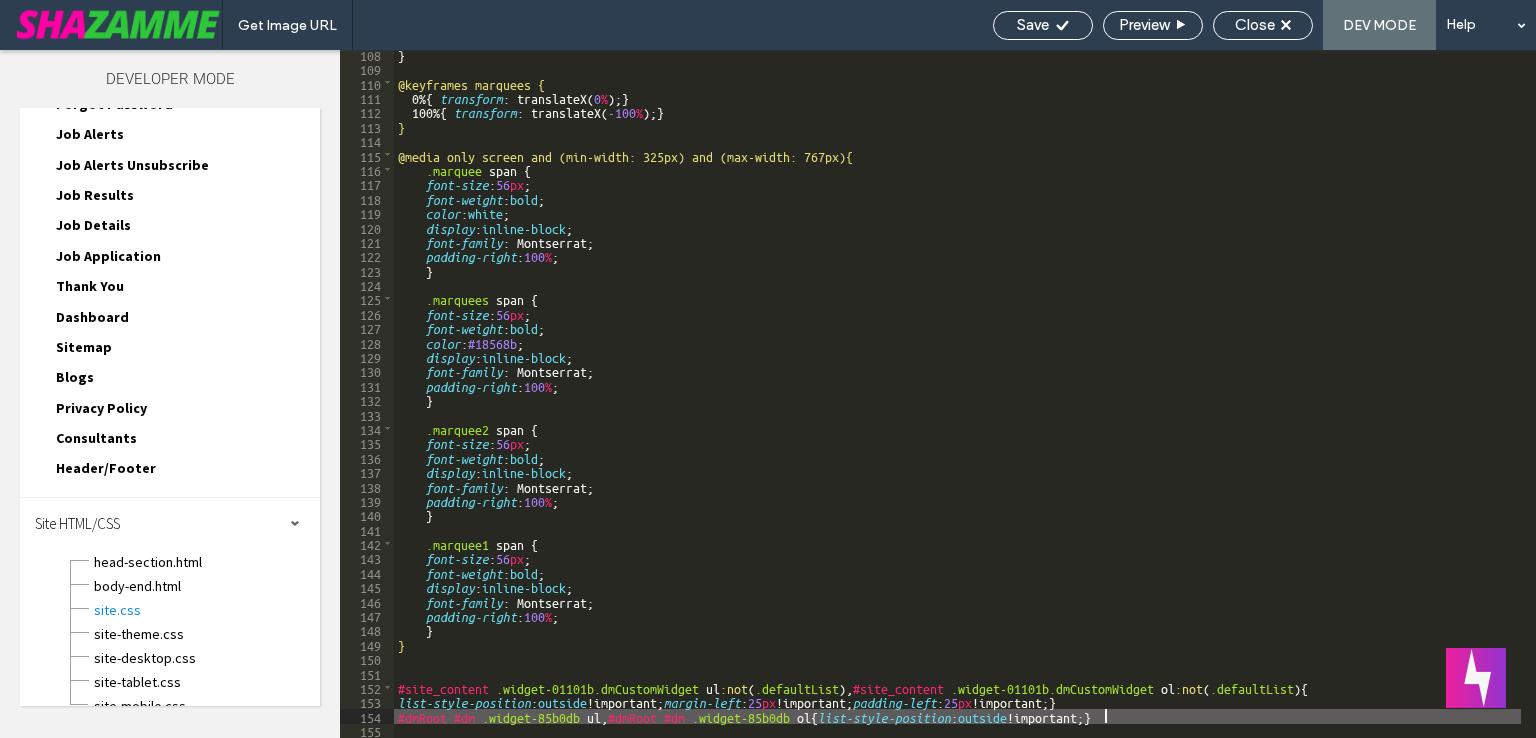 paste 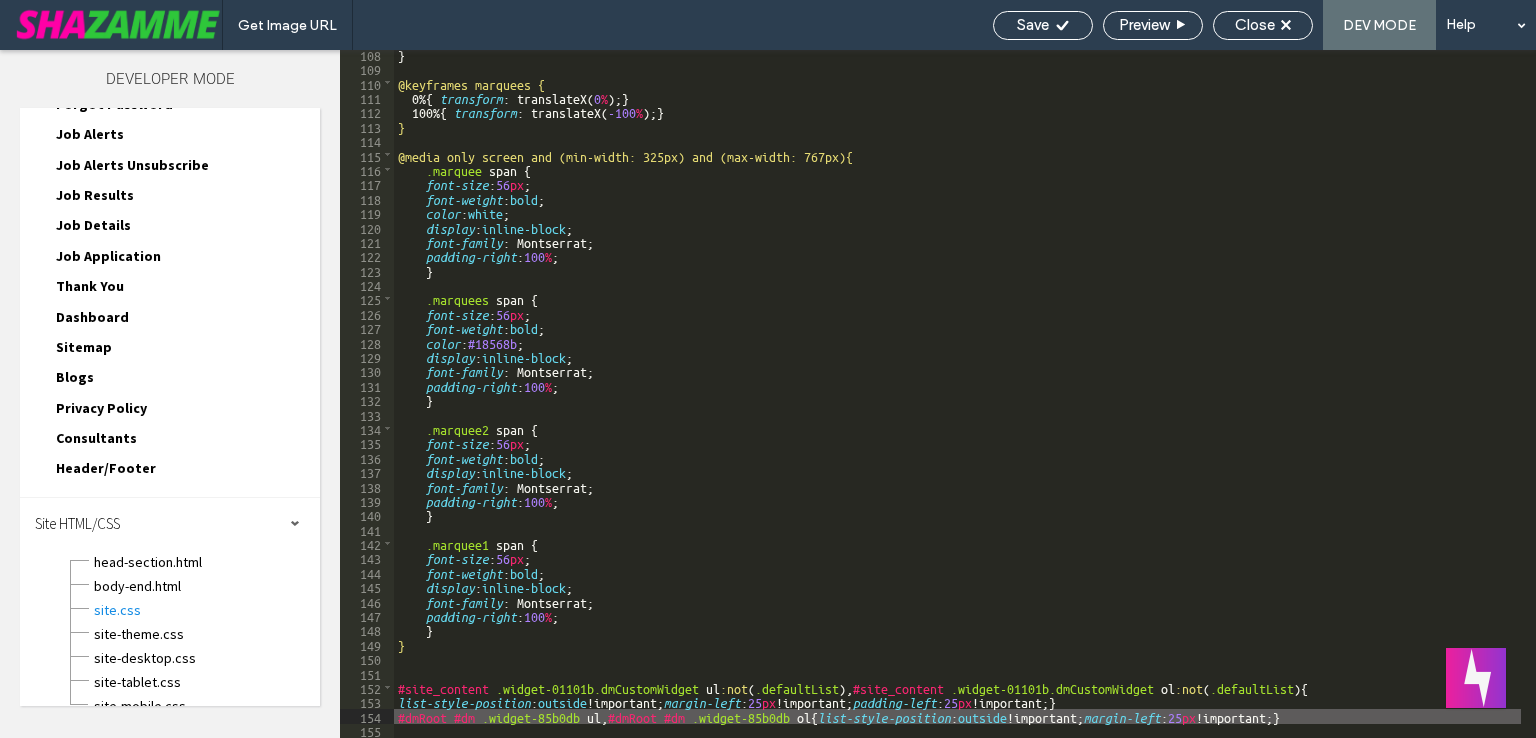click on ".u_1746920839.hover" at bounding box center [957, 405] 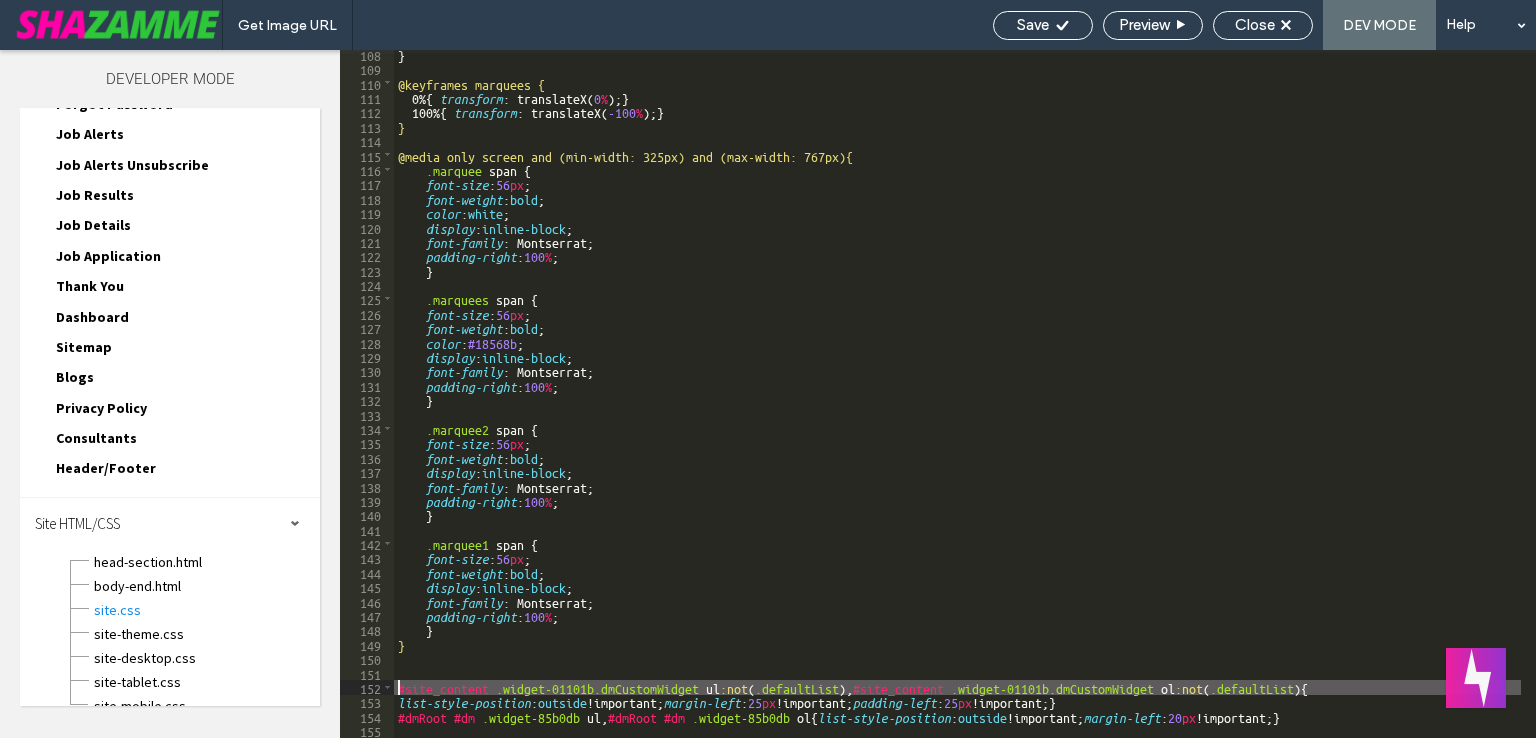 click on ".u_1746920839.hover" at bounding box center [957, 405] 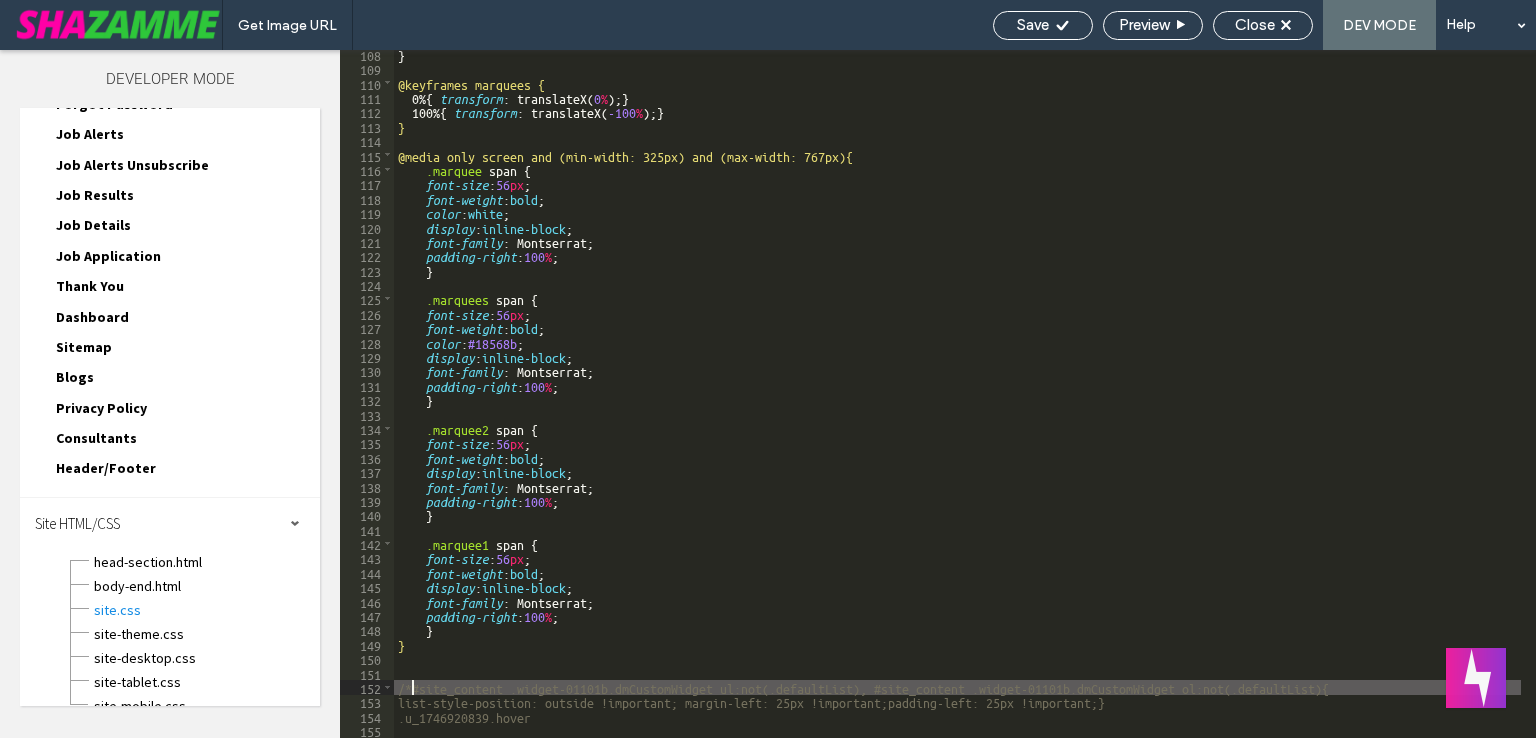 click on ".u_1746920839.hover" at bounding box center [957, 405] 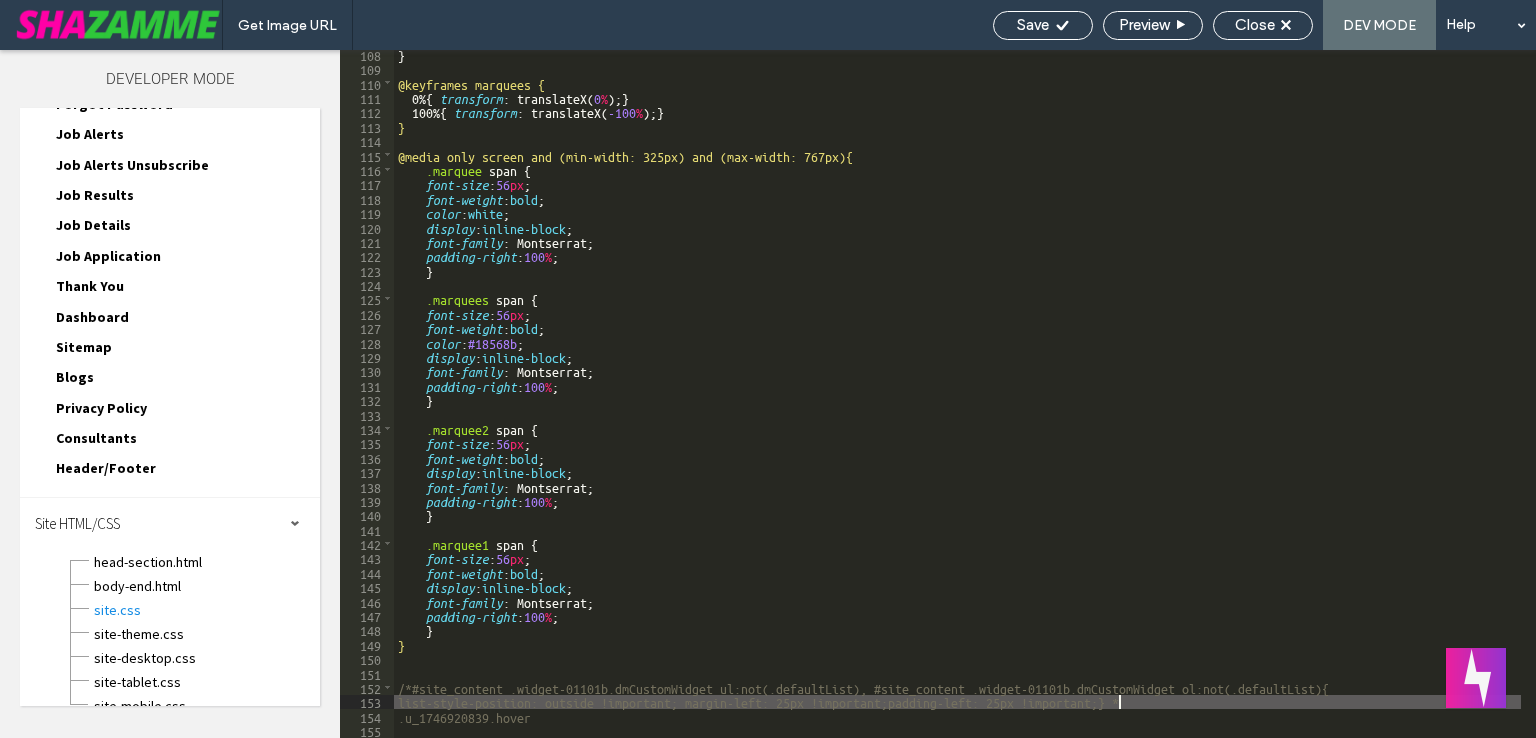 type on "**" 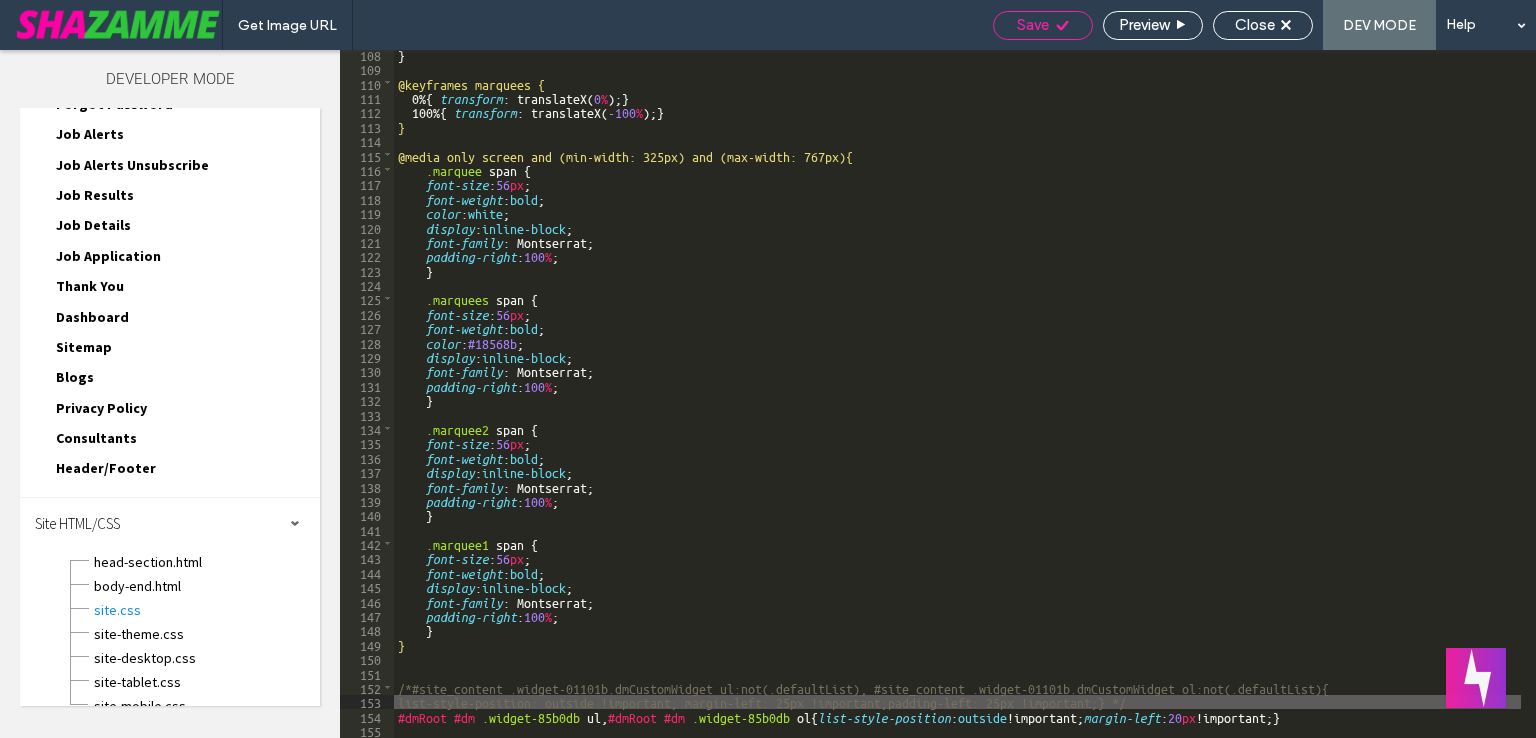 click on "Save" at bounding box center [1043, 25] 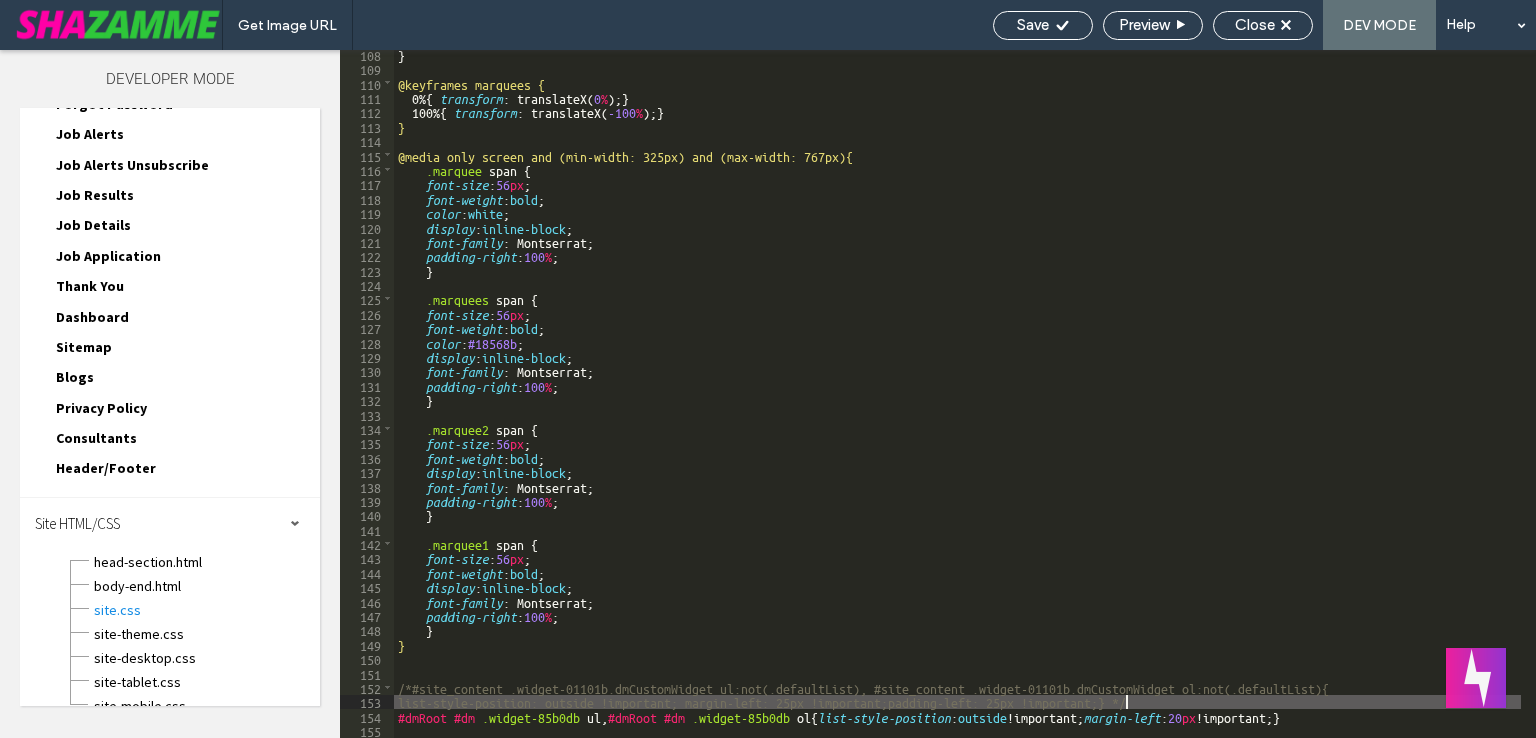 scroll, scrollTop: 0, scrollLeft: 0, axis: both 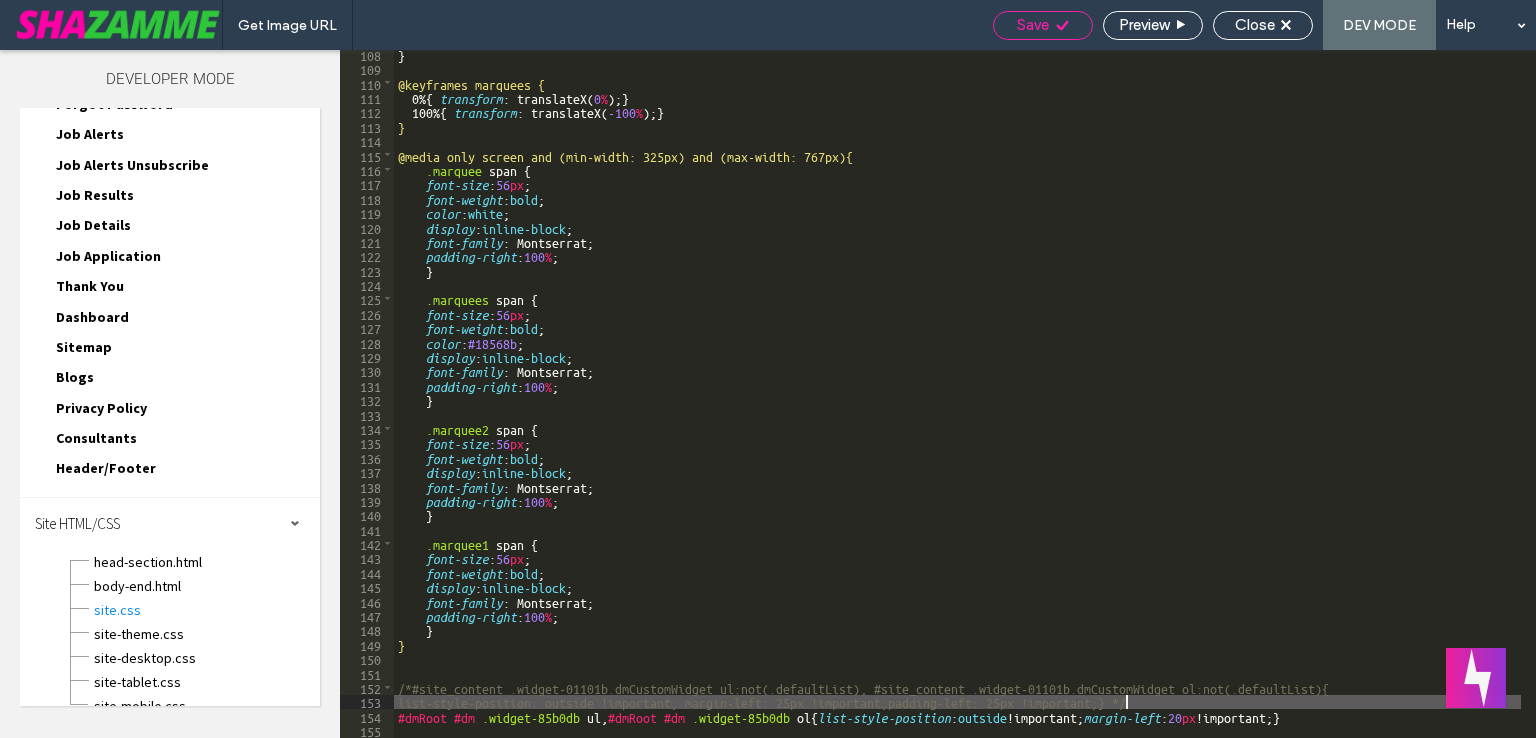 click 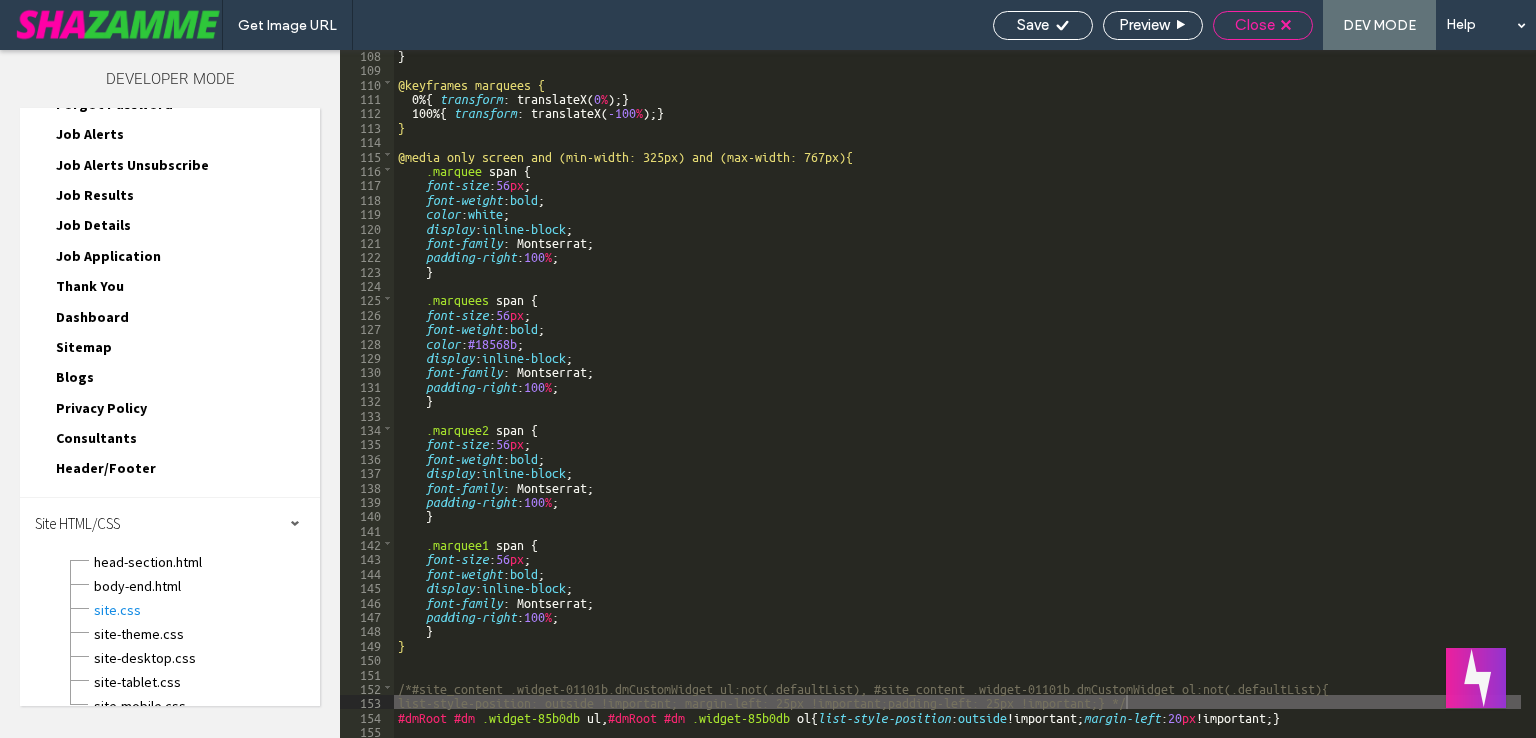 click on "Close" at bounding box center [1263, 25] 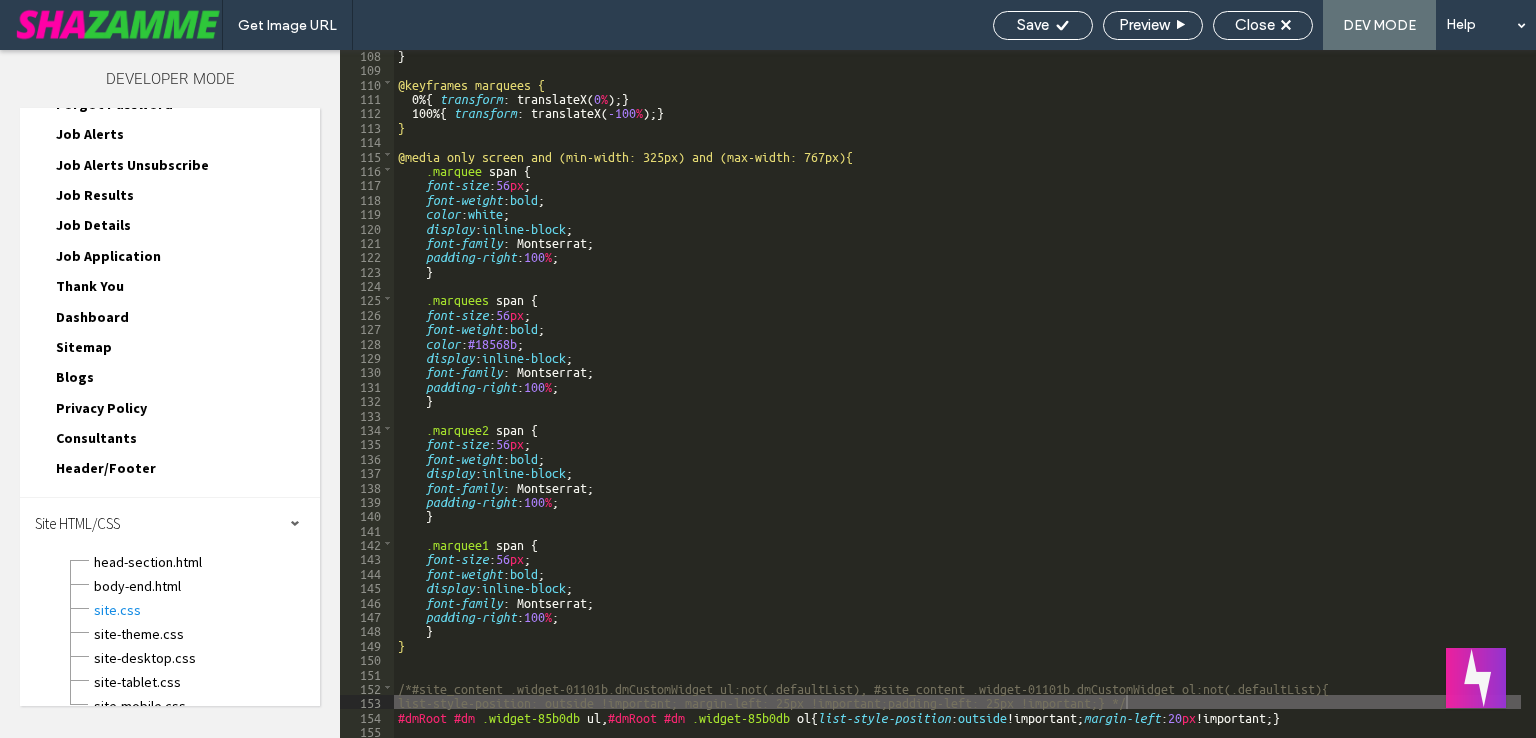 scroll, scrollTop: 529, scrollLeft: 0, axis: vertical 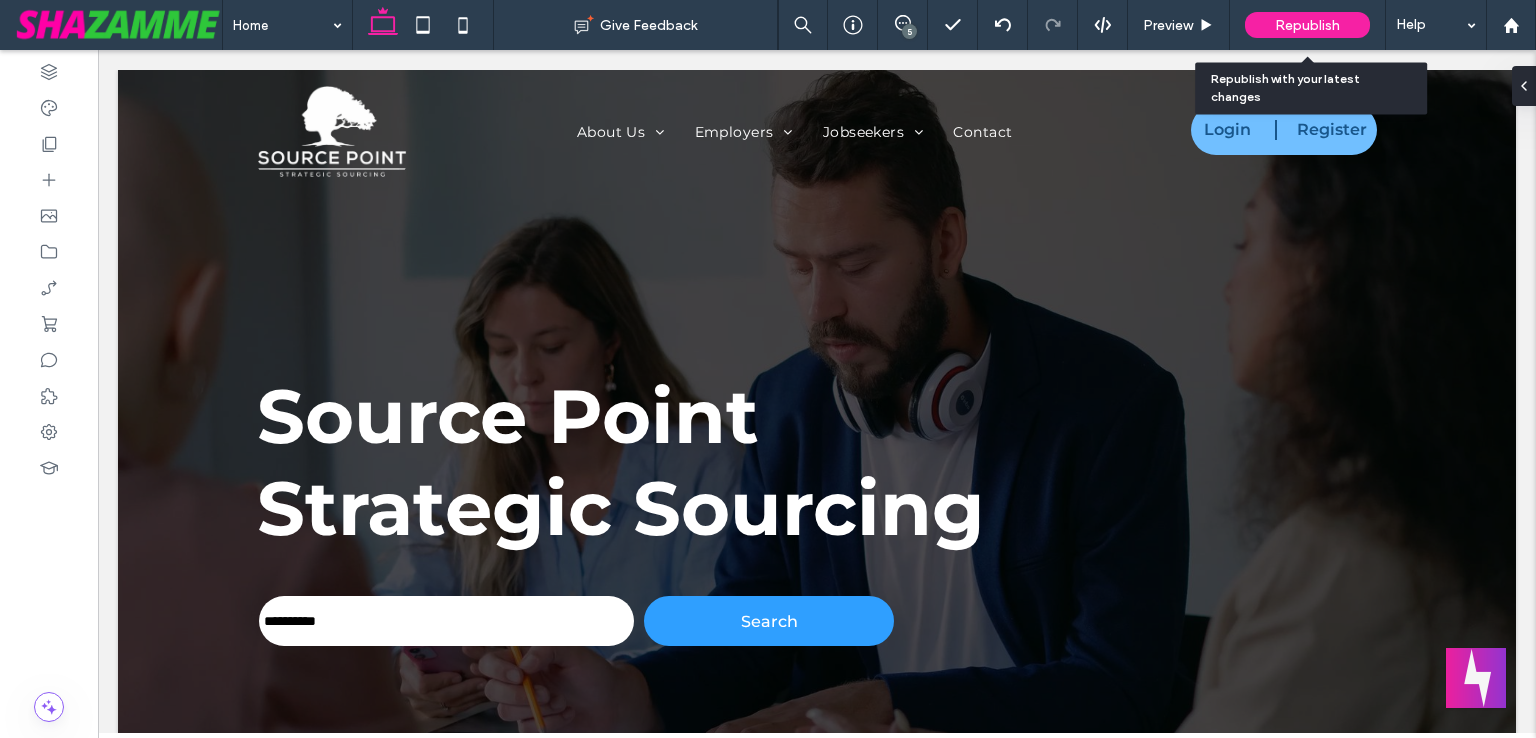 click on "Republish" at bounding box center [1307, 25] 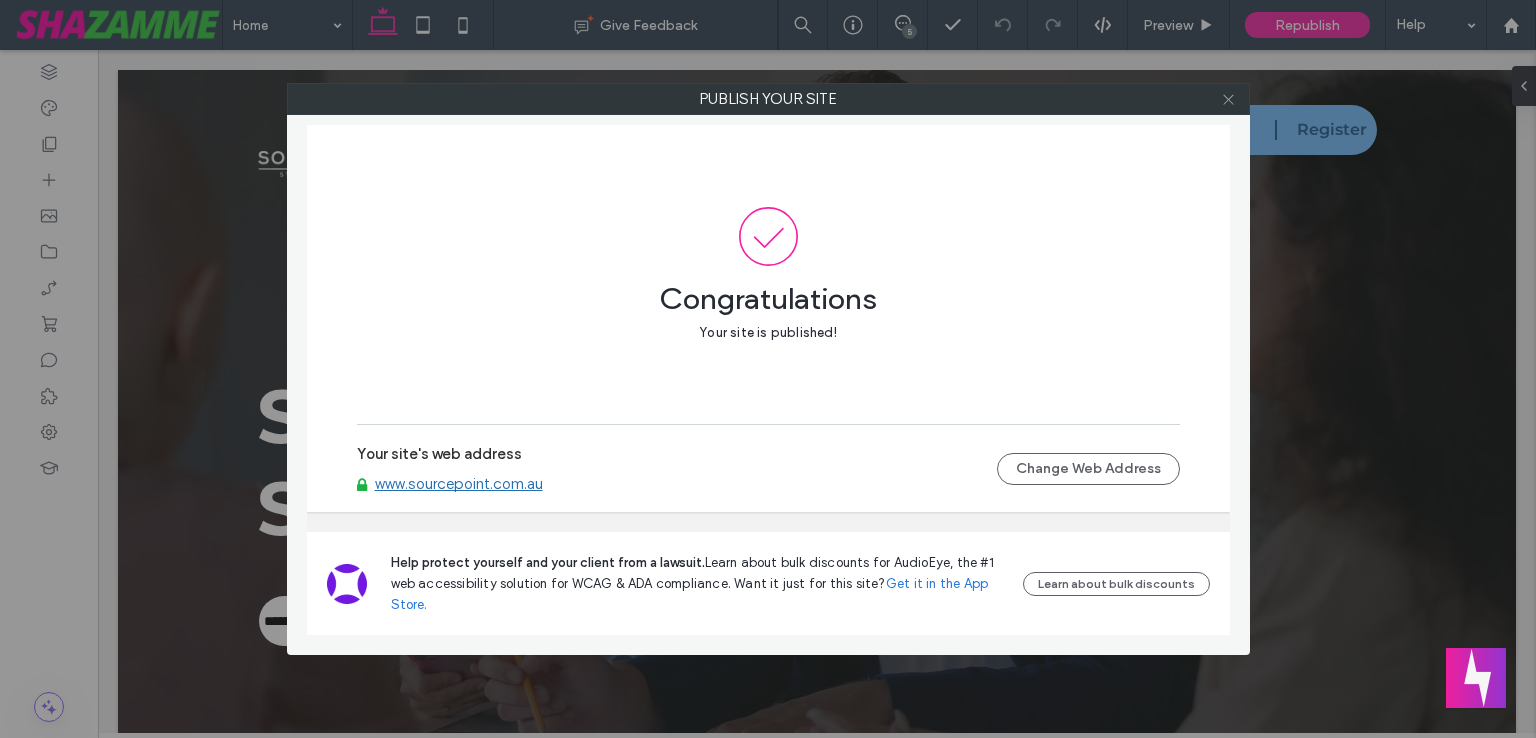 click 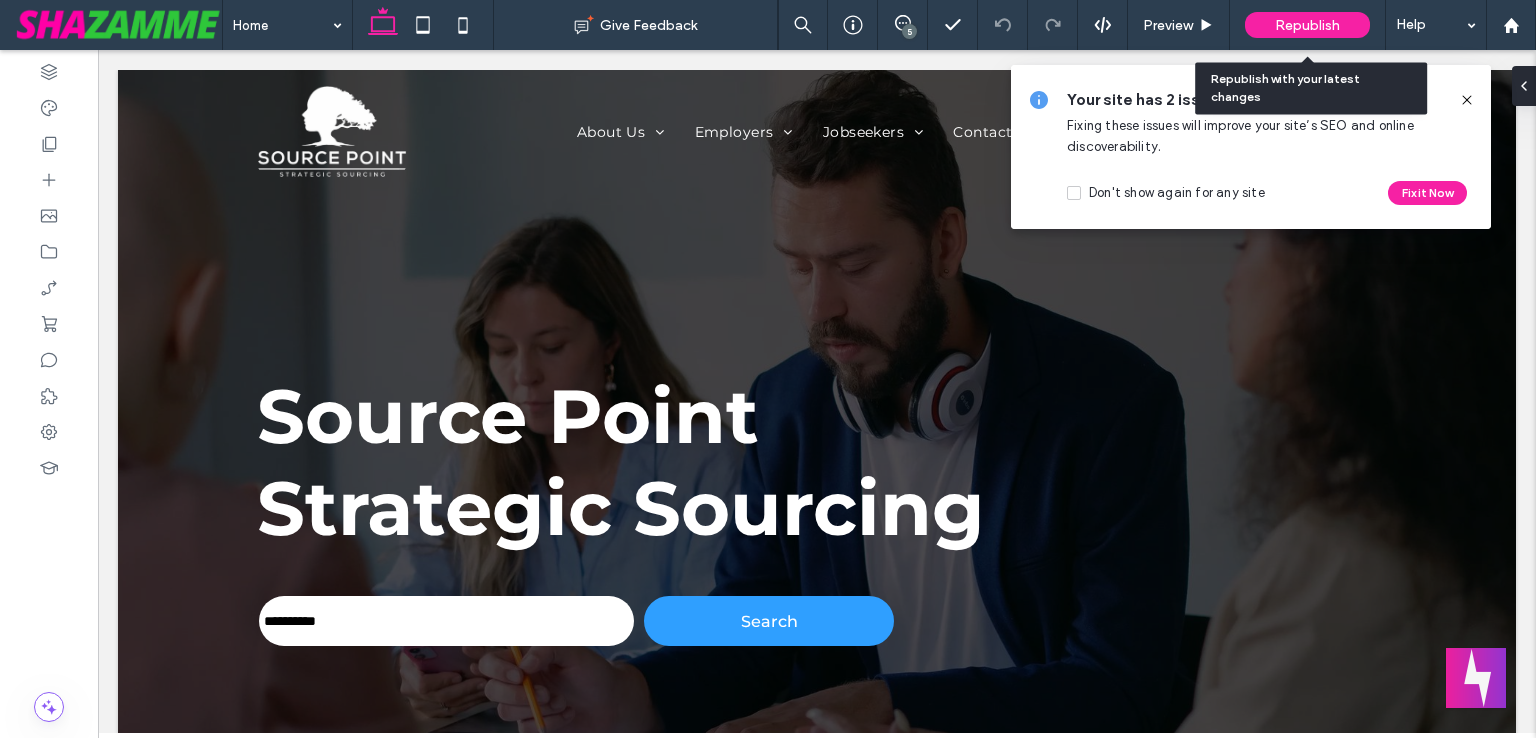 click on "Republish" at bounding box center (1307, 25) 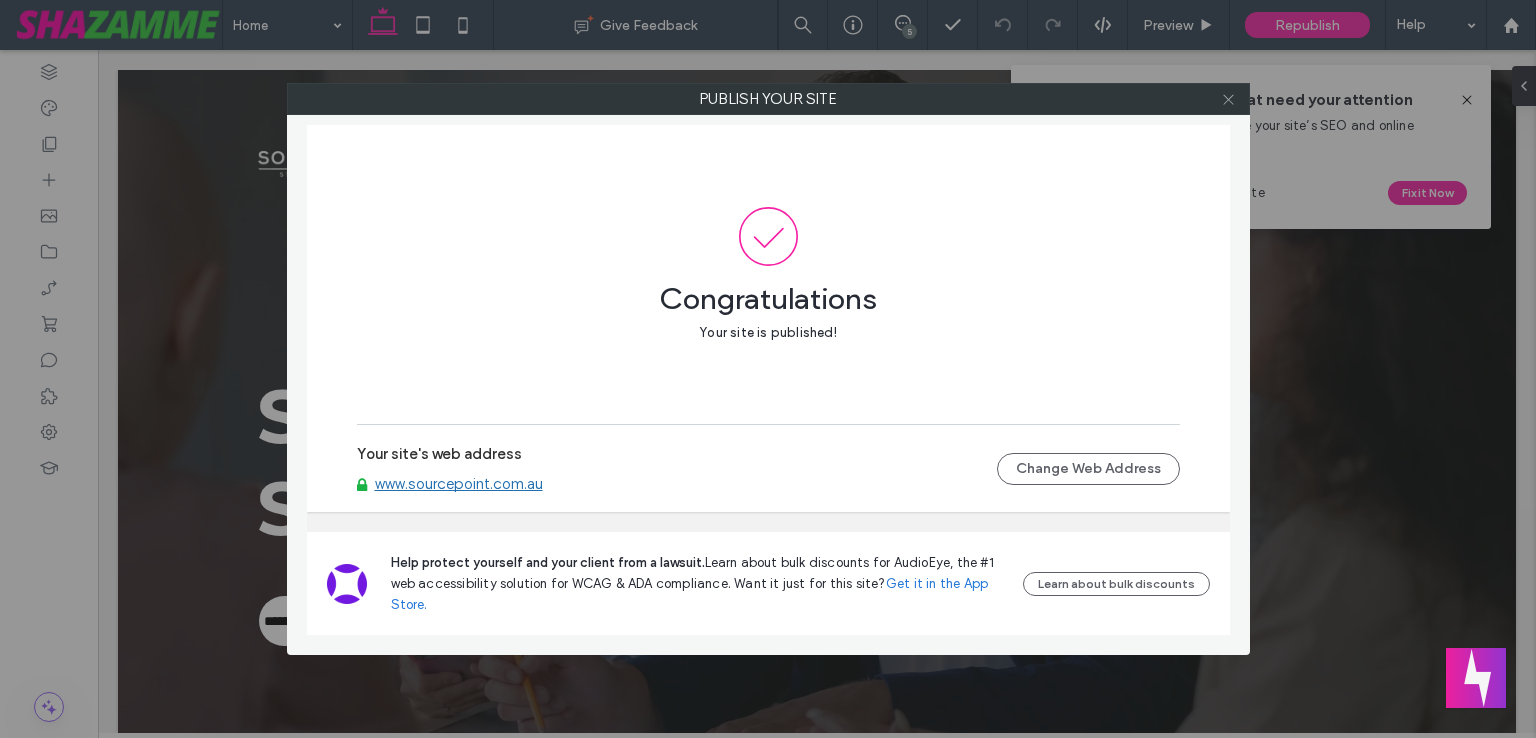 click 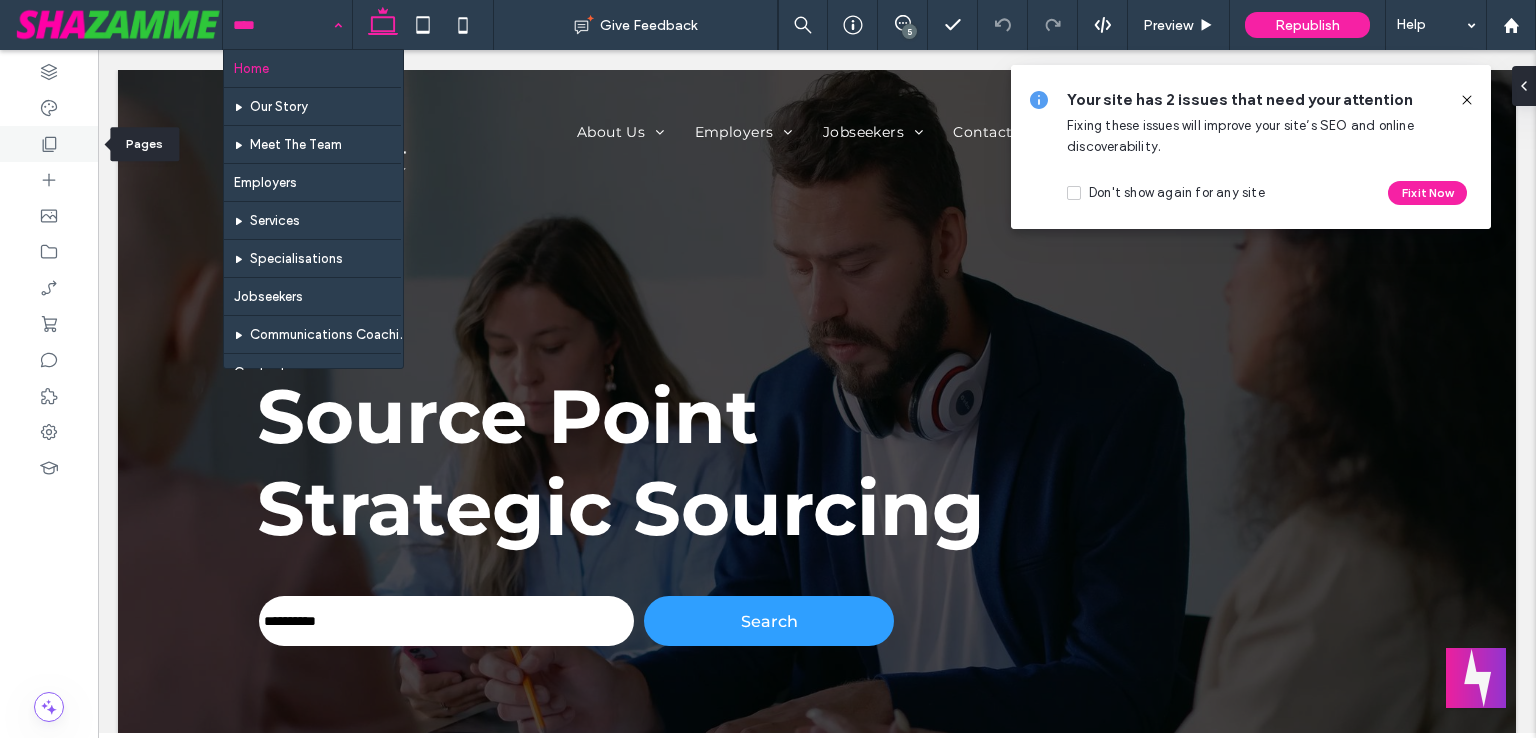 click 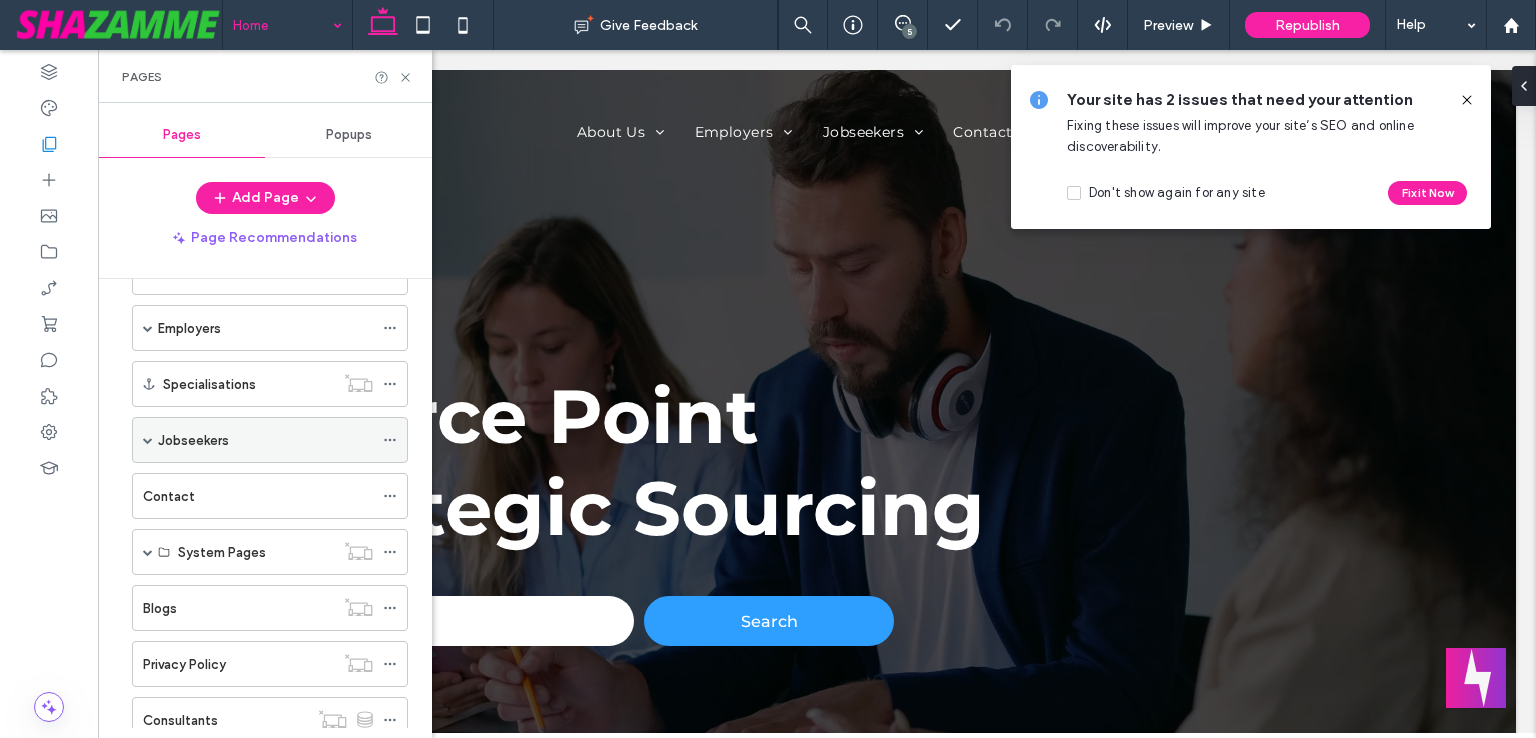 scroll, scrollTop: 180, scrollLeft: 0, axis: vertical 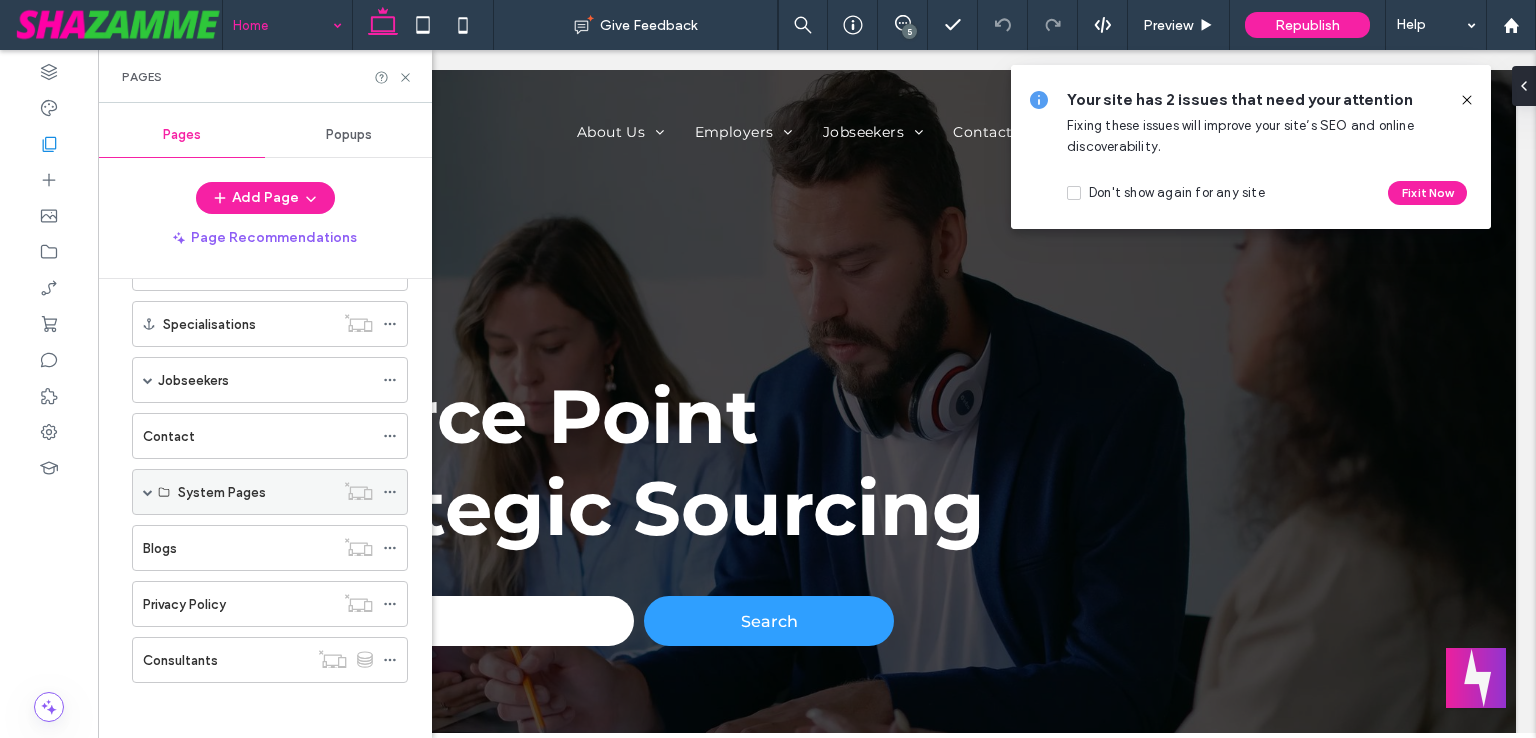 click at bounding box center (148, 492) 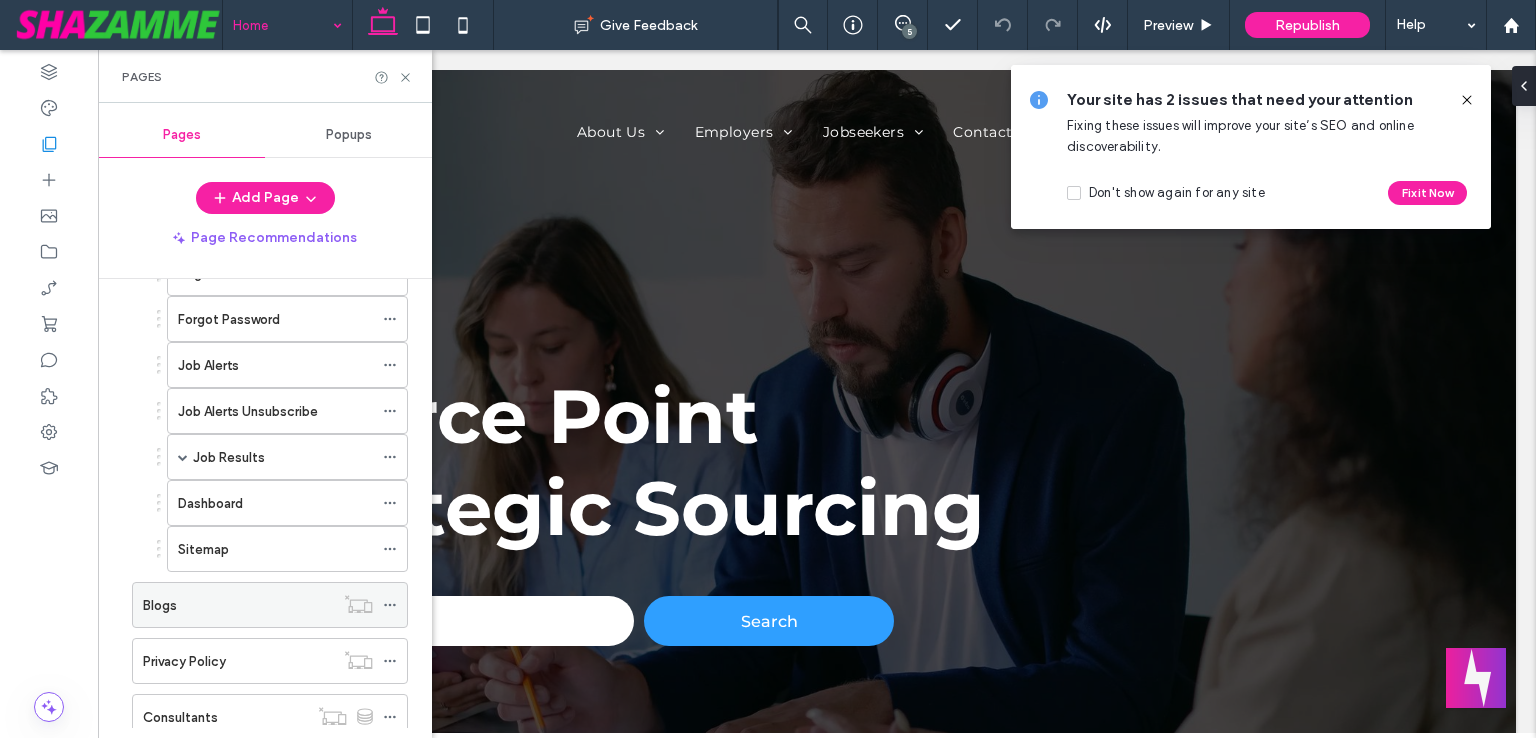 scroll, scrollTop: 636, scrollLeft: 0, axis: vertical 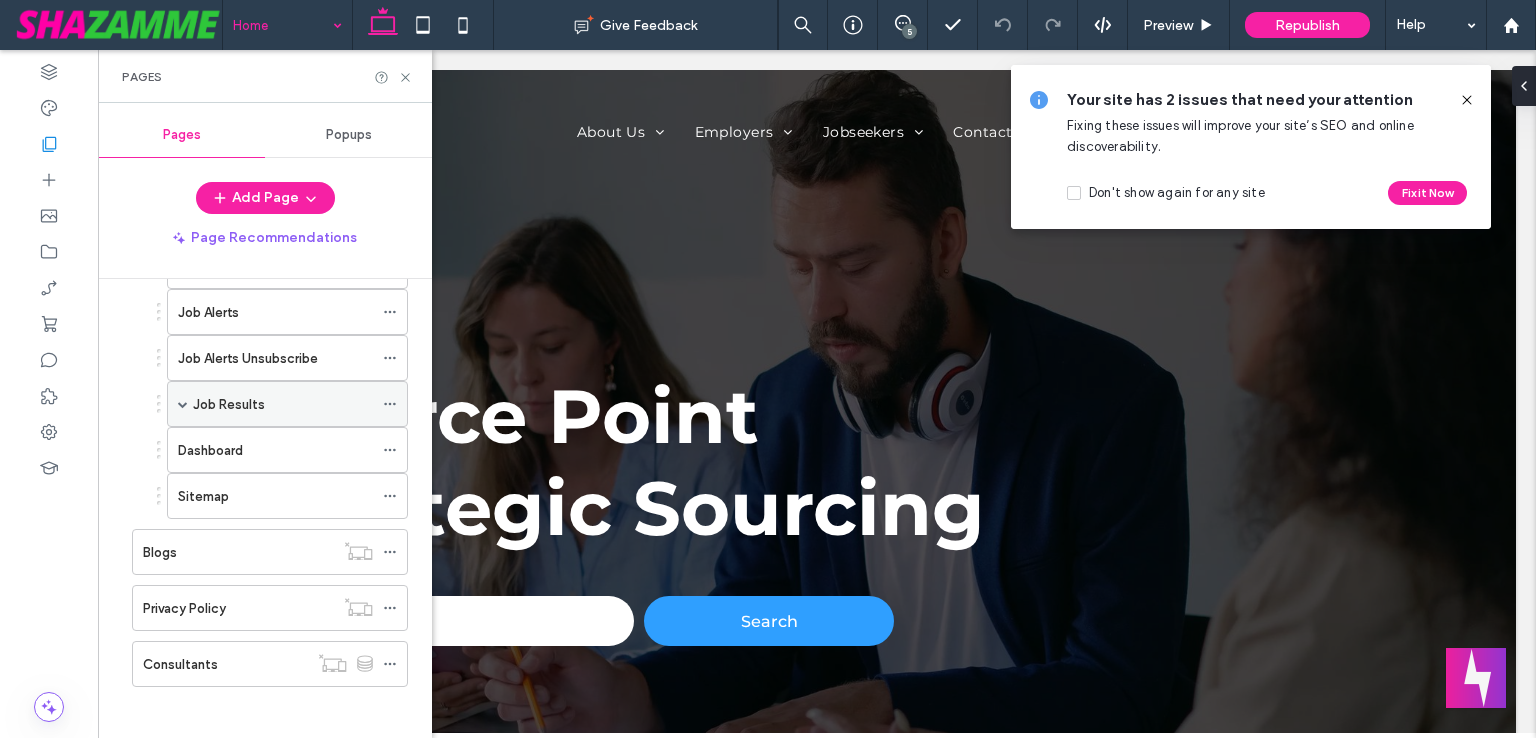 click at bounding box center [183, 404] 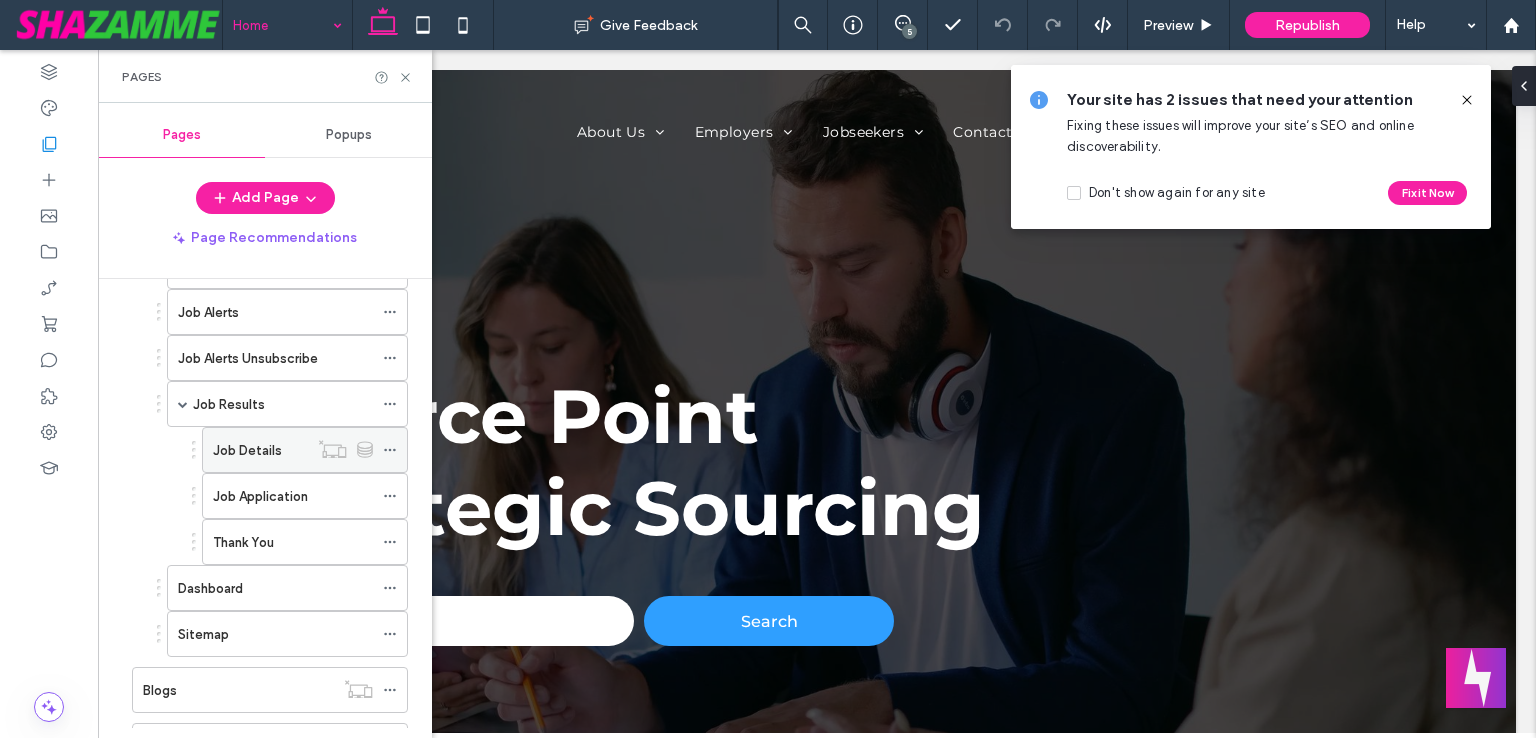click on "Job Details" at bounding box center [247, 450] 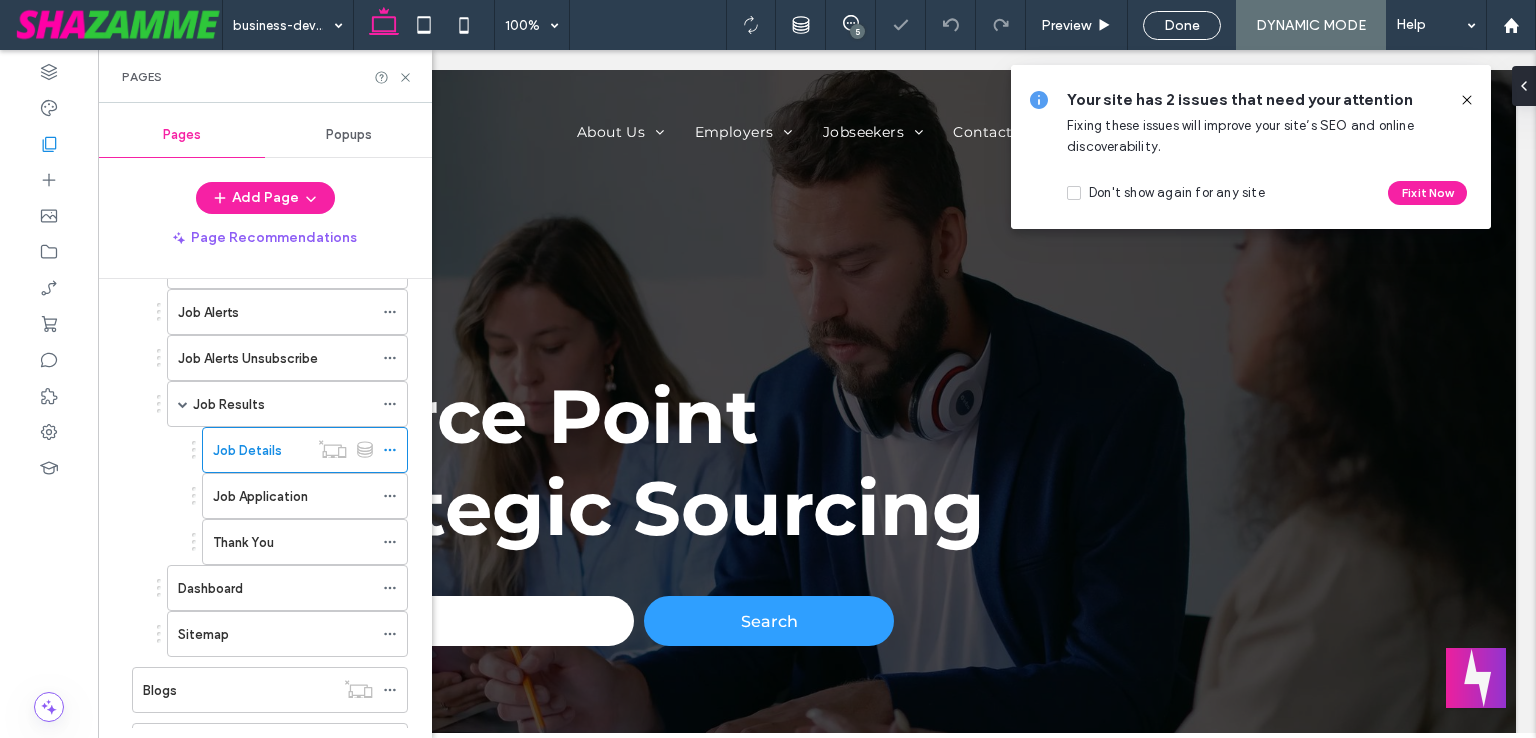 click 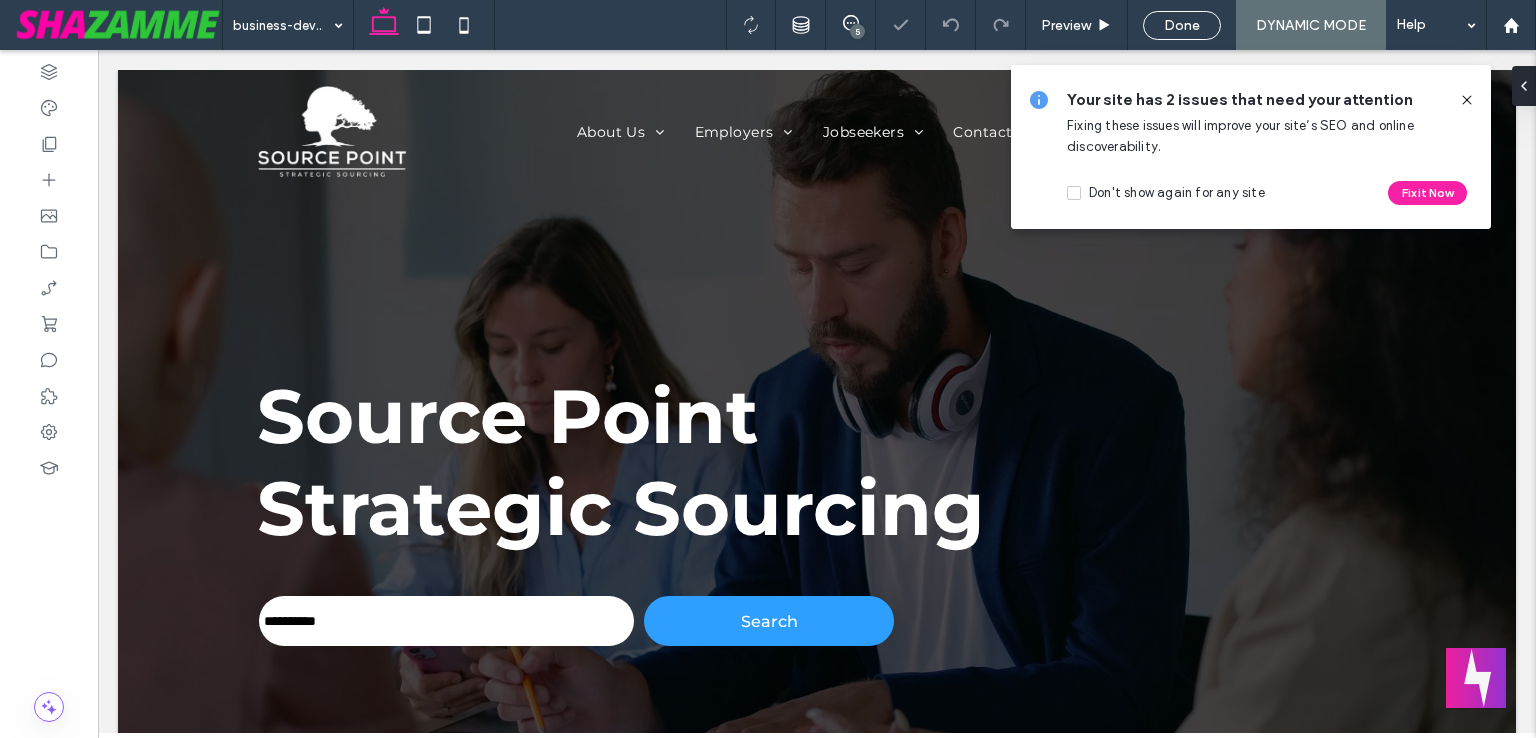 click 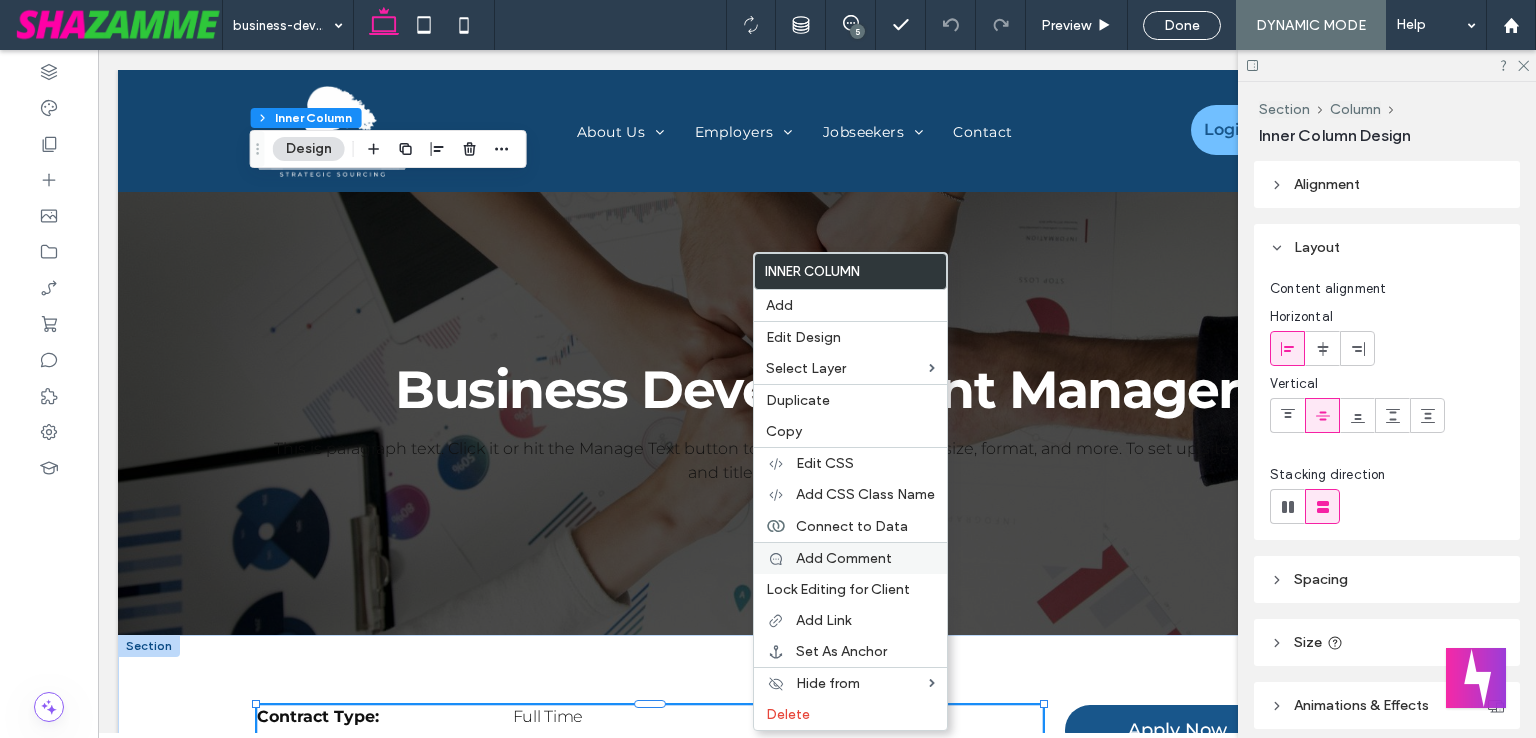 scroll, scrollTop: 1000, scrollLeft: 0, axis: vertical 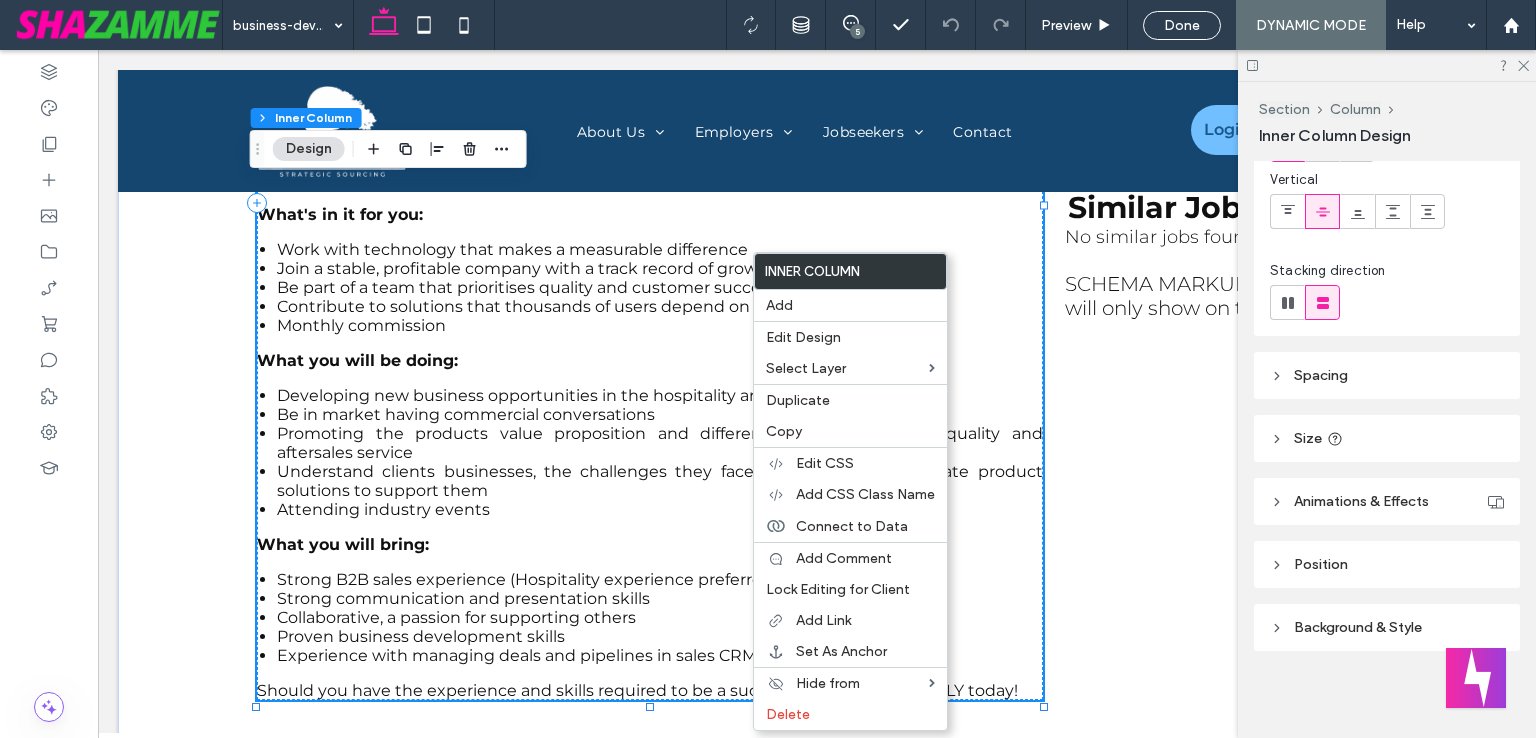 click on "Promoting the products value proposition and differentiation around both quality and aftersales service" at bounding box center (660, 443) 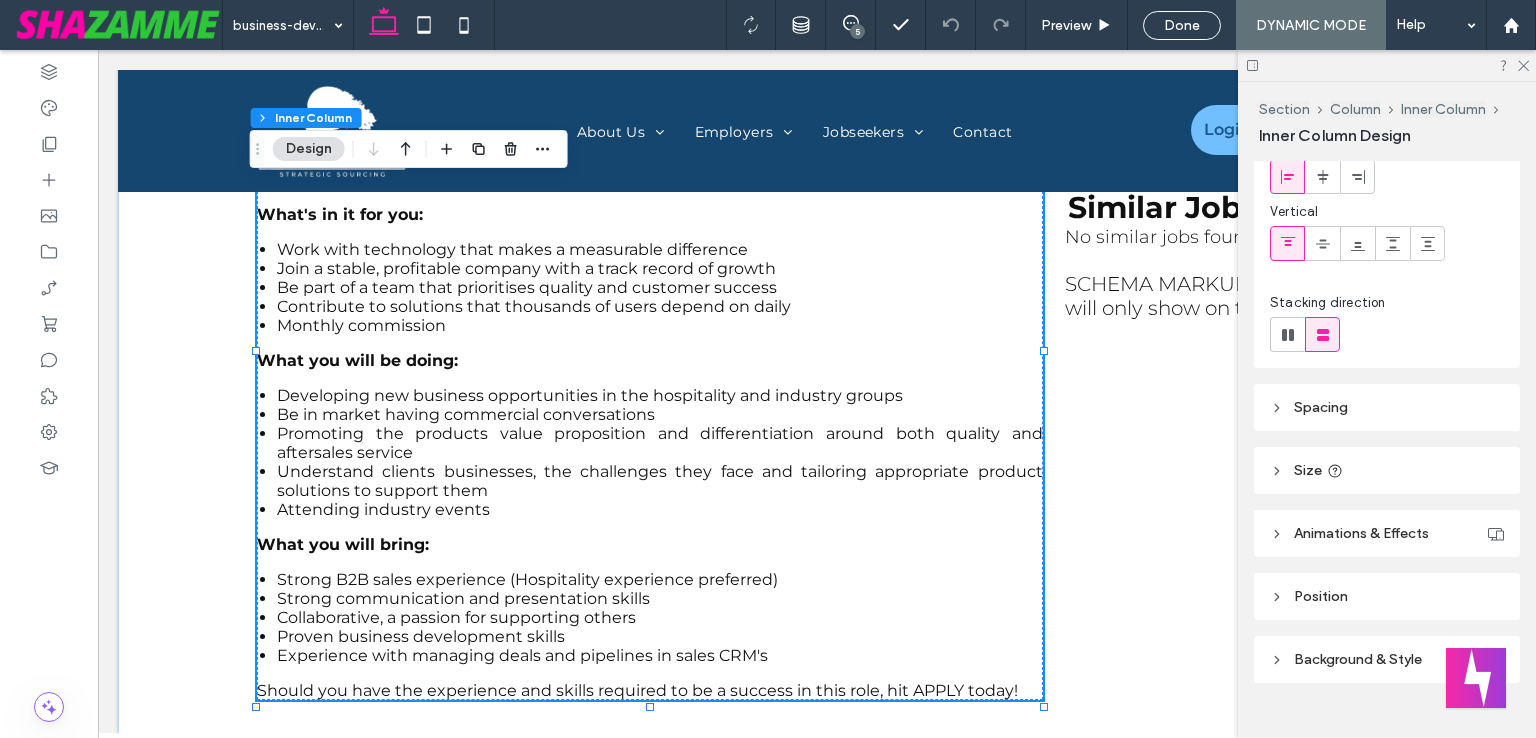 scroll, scrollTop: 204, scrollLeft: 0, axis: vertical 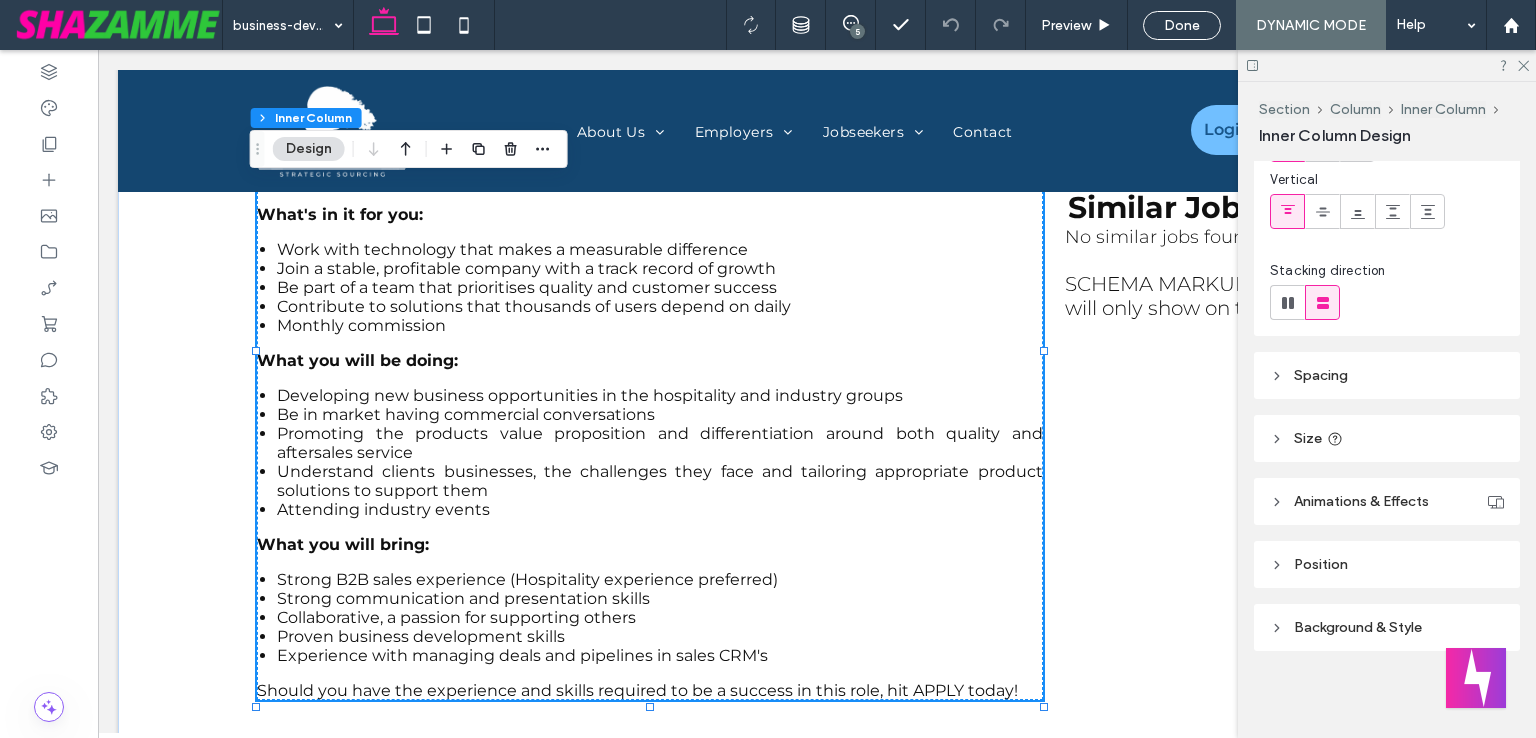 click on "Size" at bounding box center (1387, 438) 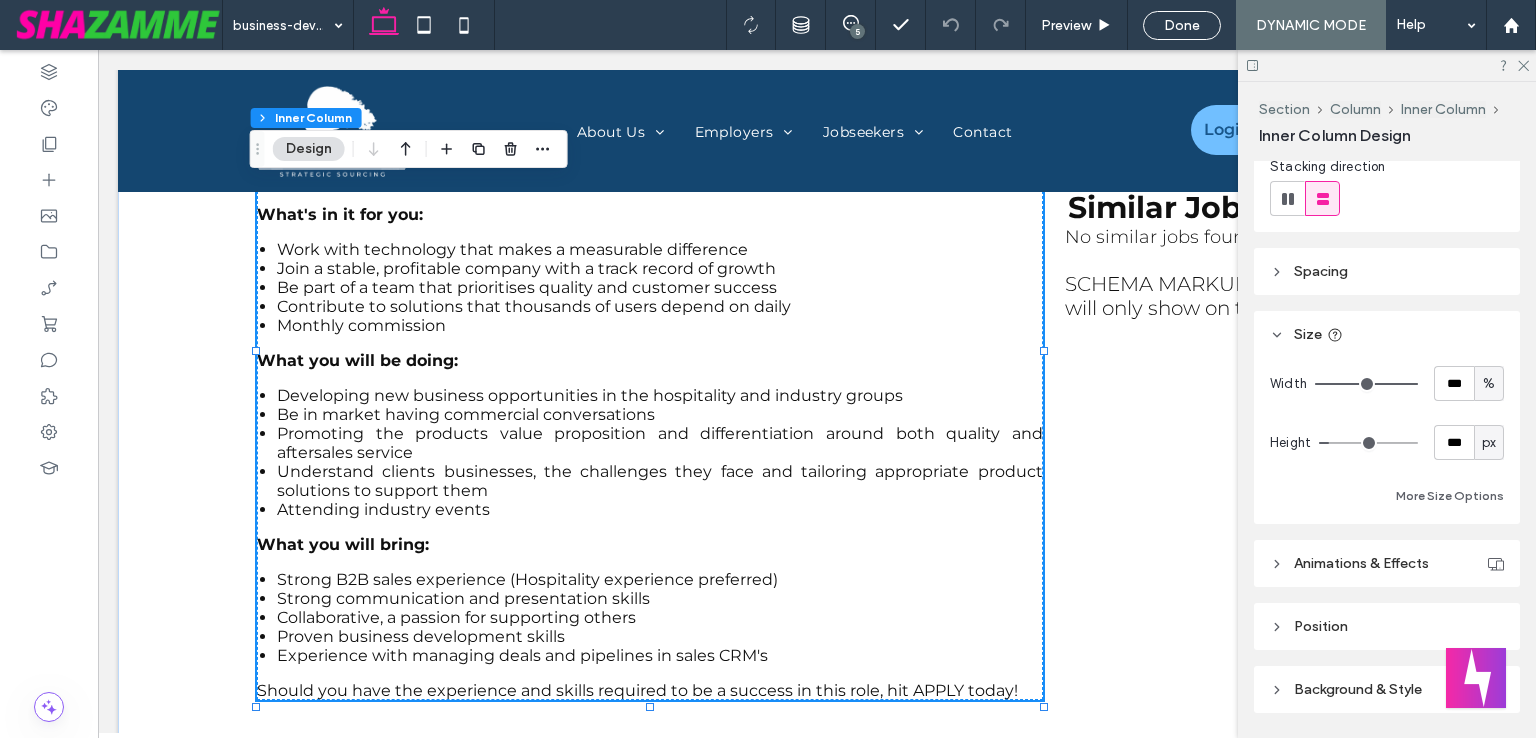 scroll, scrollTop: 369, scrollLeft: 0, axis: vertical 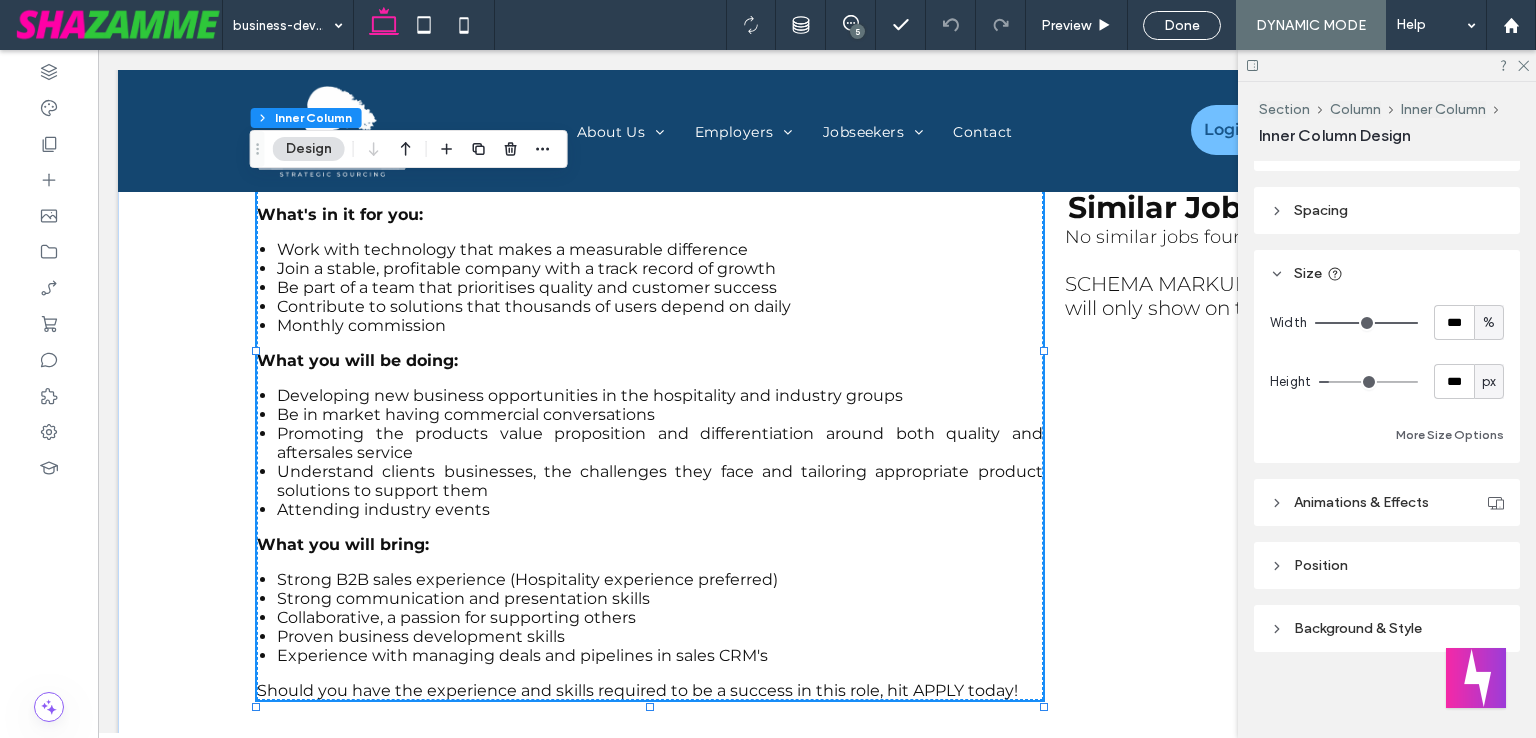 click on "Business Development Manager
Location:
[CITY]
Permanent position
This established SaaS company has earned its reputation through two decades of delivering exceptional products and services that matter! They don't just build software - They solve real problems that their customers face every day!
Their solutions eliminate friction, streamline processes, and create genuinely better user experiences!
What's in it for you:
Work with technology that makes a measurable difference
Join a stable, profitable company with a track record of growth
Be part of a team that prioritises quality and customer success
Contribute to solutions that thousands of users depend on daily
Monthly commission
What you will be doing:
Developing new business opportunities in the hospitality and industry groups
Be in market having commercial conversations" at bounding box center (650, 348) 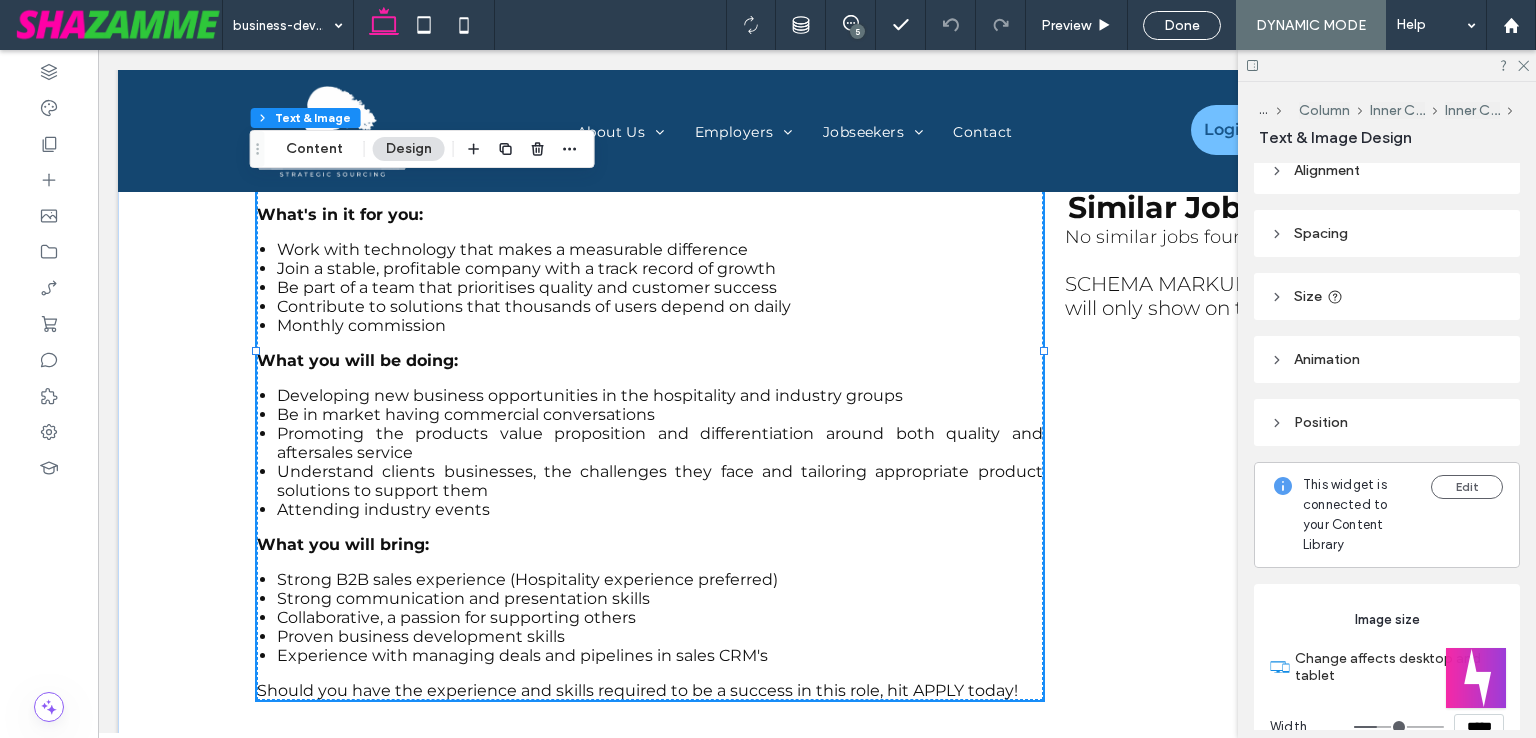 scroll, scrollTop: 0, scrollLeft: 0, axis: both 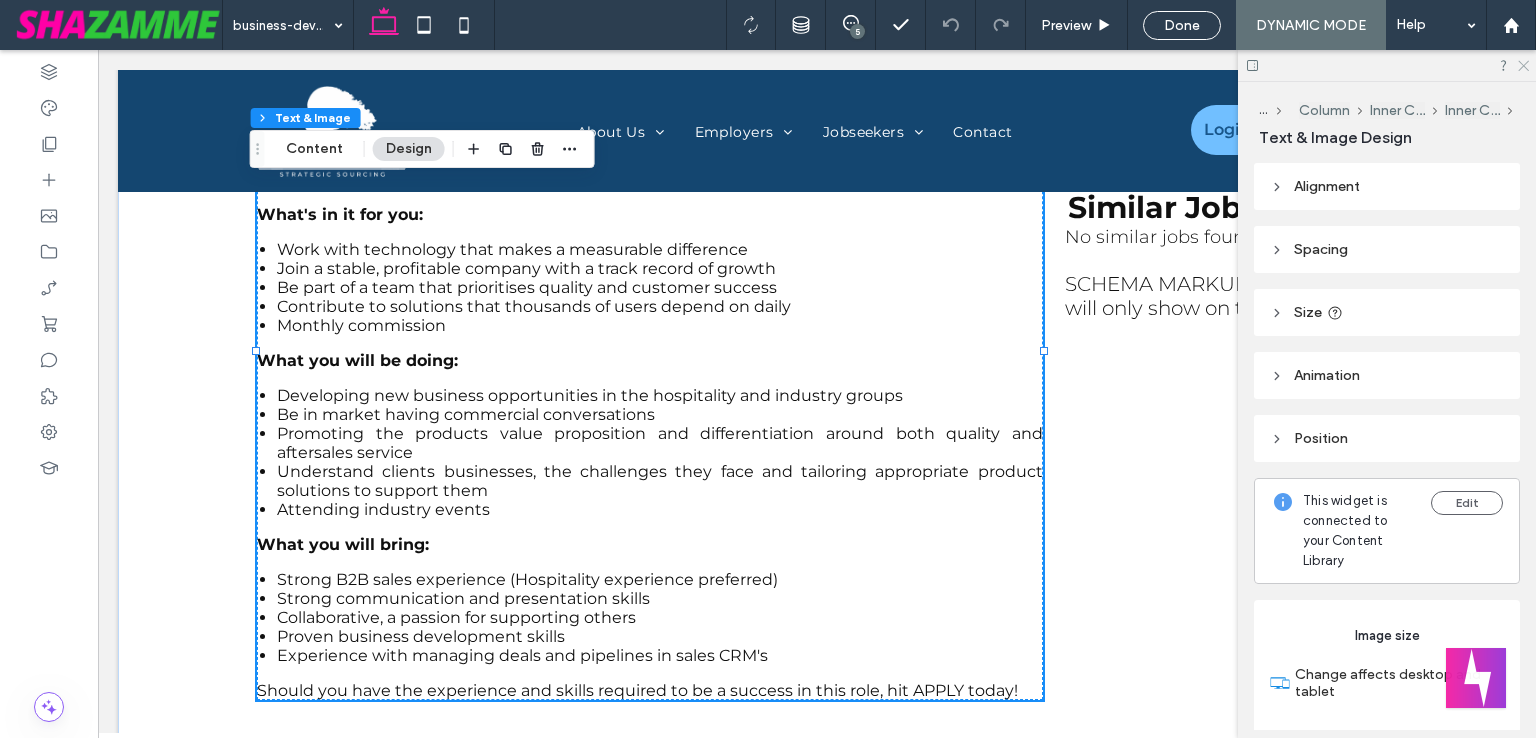 click 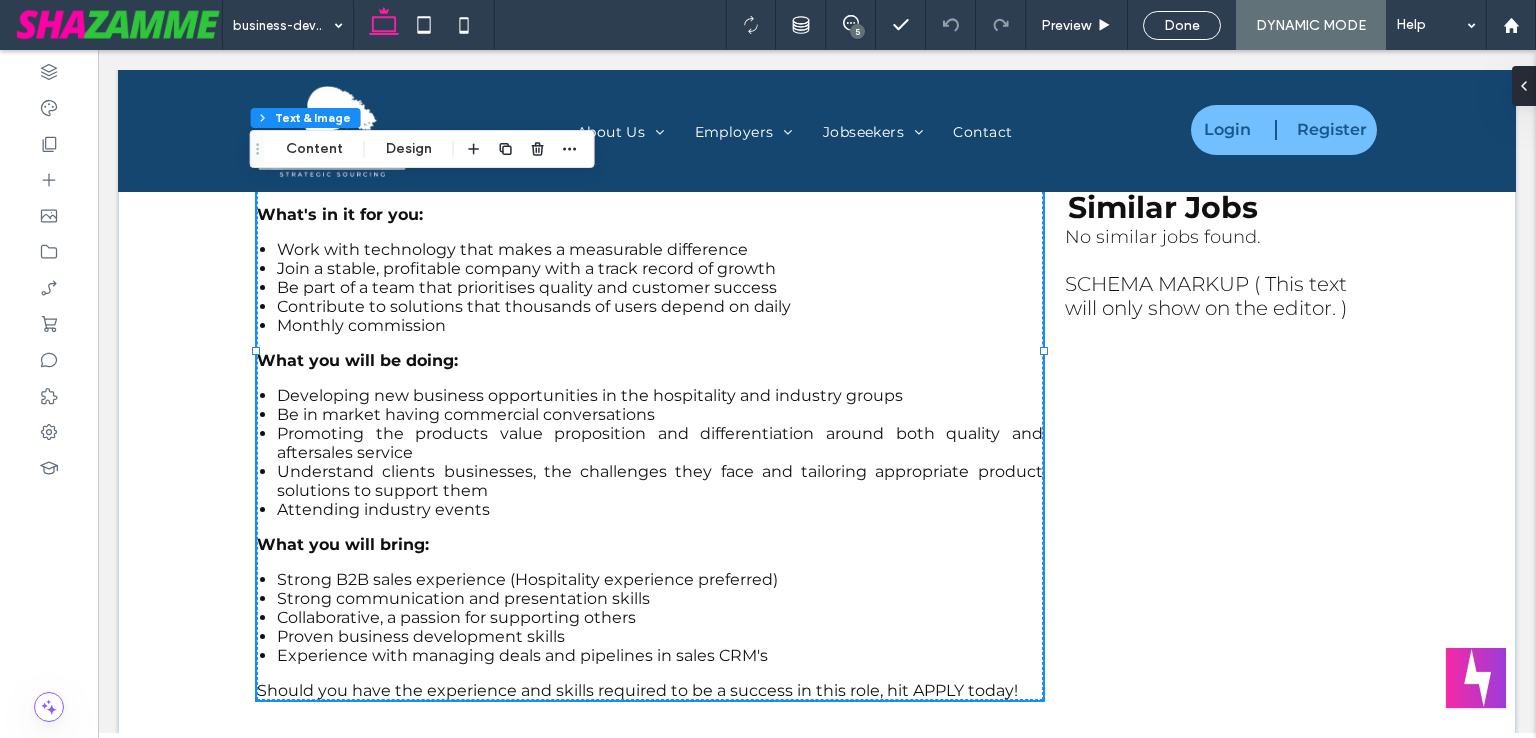 drag, startPoint x: 1184, startPoint y: 18, endPoint x: 646, endPoint y: 715, distance: 880.4845 